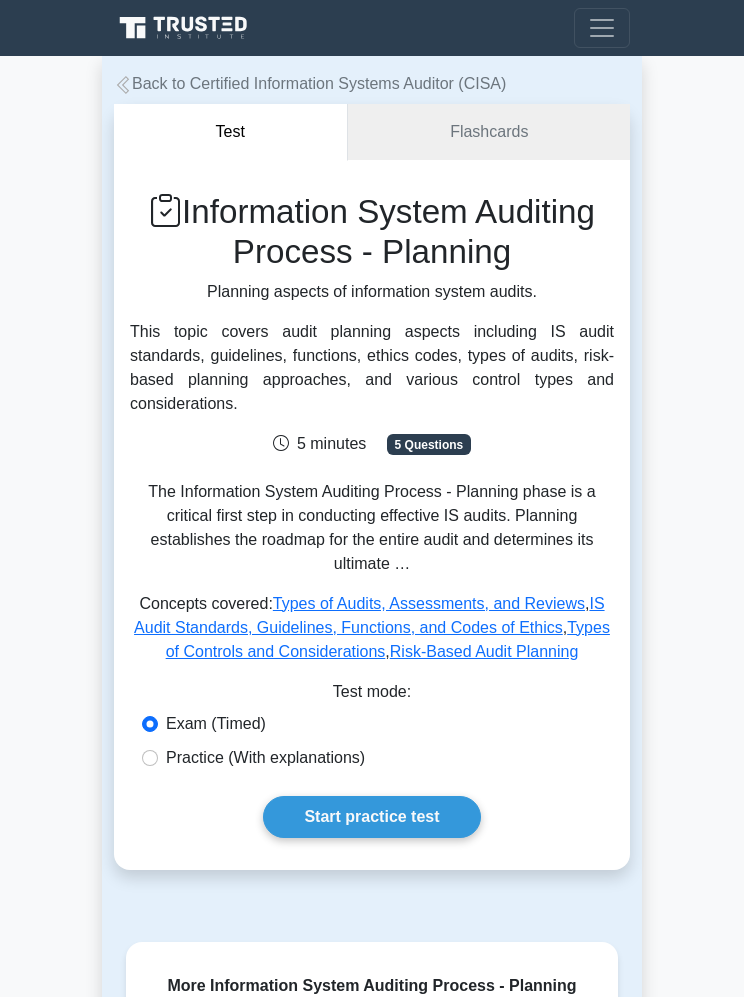 scroll, scrollTop: 0, scrollLeft: 0, axis: both 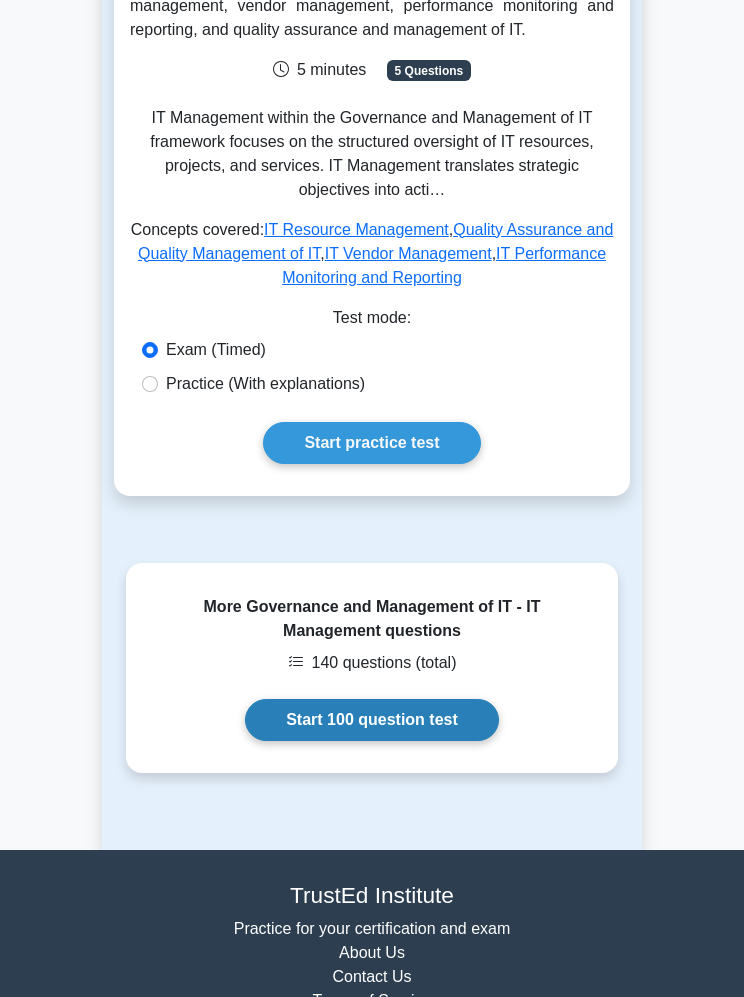 click on "Start 100 question test" at bounding box center (372, 720) 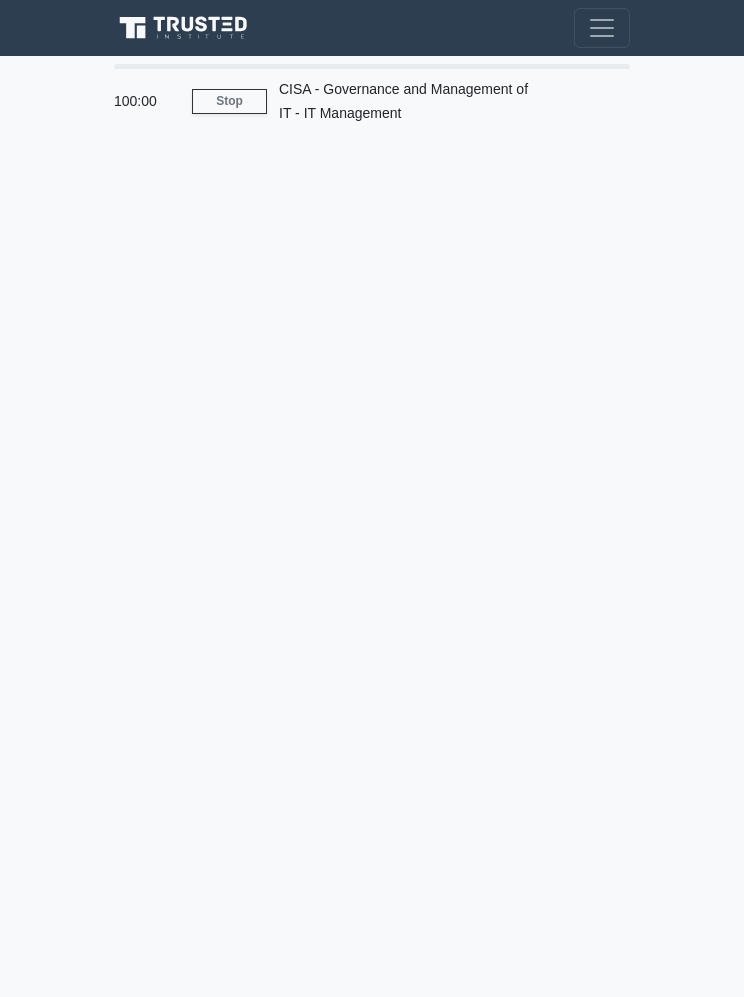 scroll, scrollTop: 0, scrollLeft: 0, axis: both 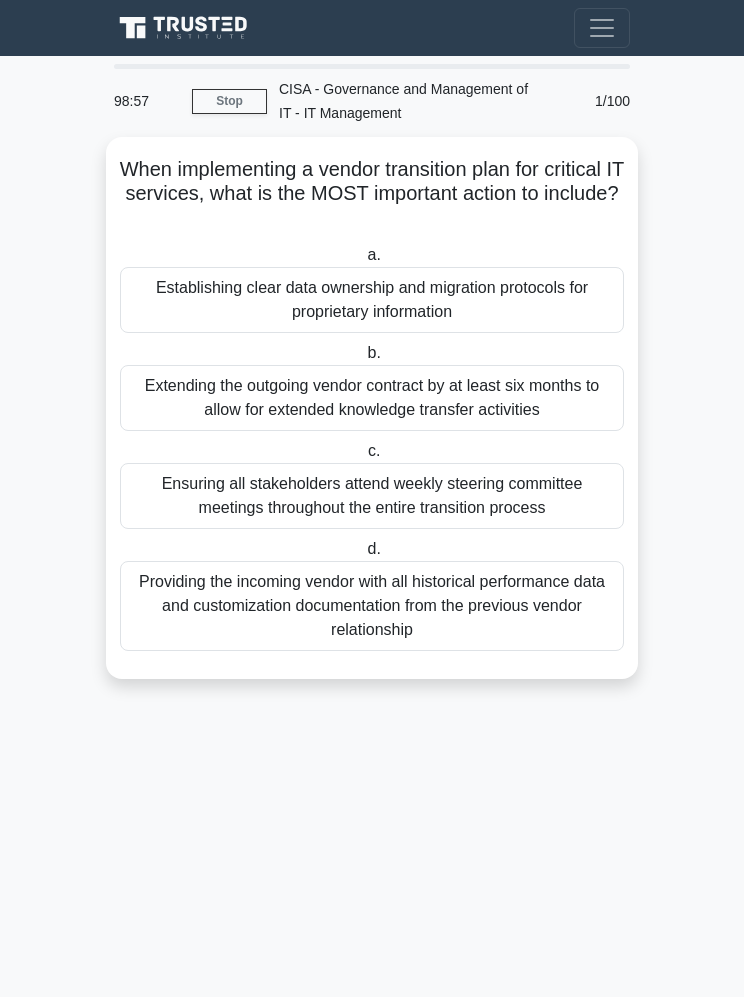 click on "98:57
Stop
CISA  - Governance and Management of IT - IT Management
Intermediate
1/100
When implementing a vendor transition plan for critical IT services, what is the MOST important action to include?
.spinner_0XTQ{transform-origin:center;animation:spinner_y6GP .75s linear infinite}@keyframes spinner_y6GP{100%{transform:rotate(360deg)}}
a.
b. c. d." at bounding box center [372, 526] 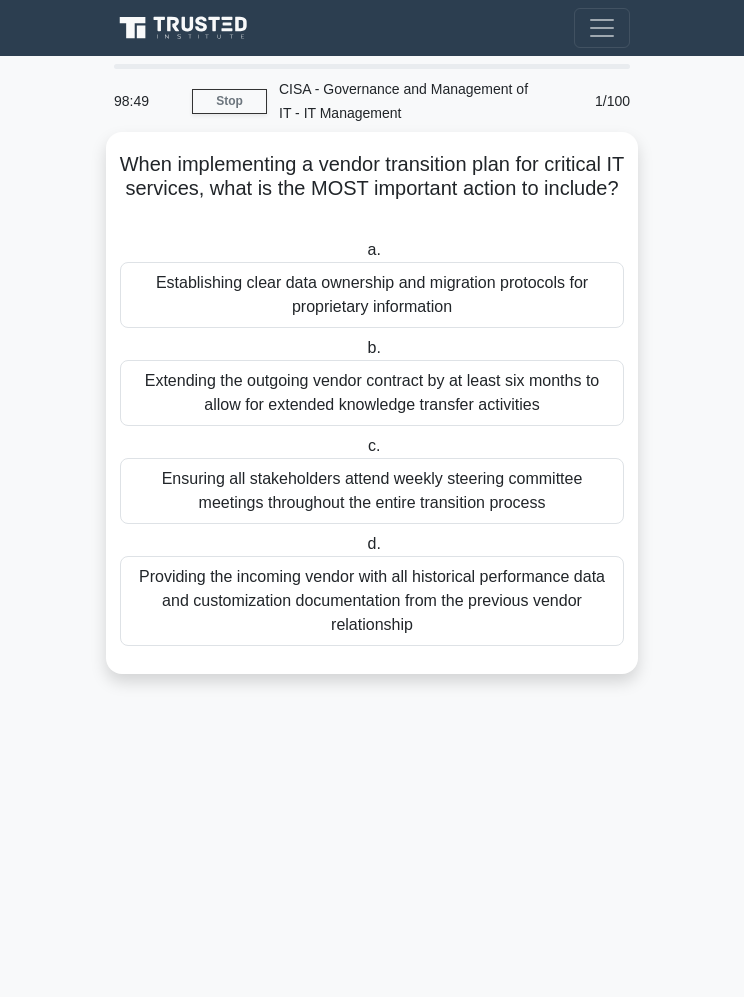 click on "Establishing clear data ownership and migration protocols for proprietary information" at bounding box center (372, 295) 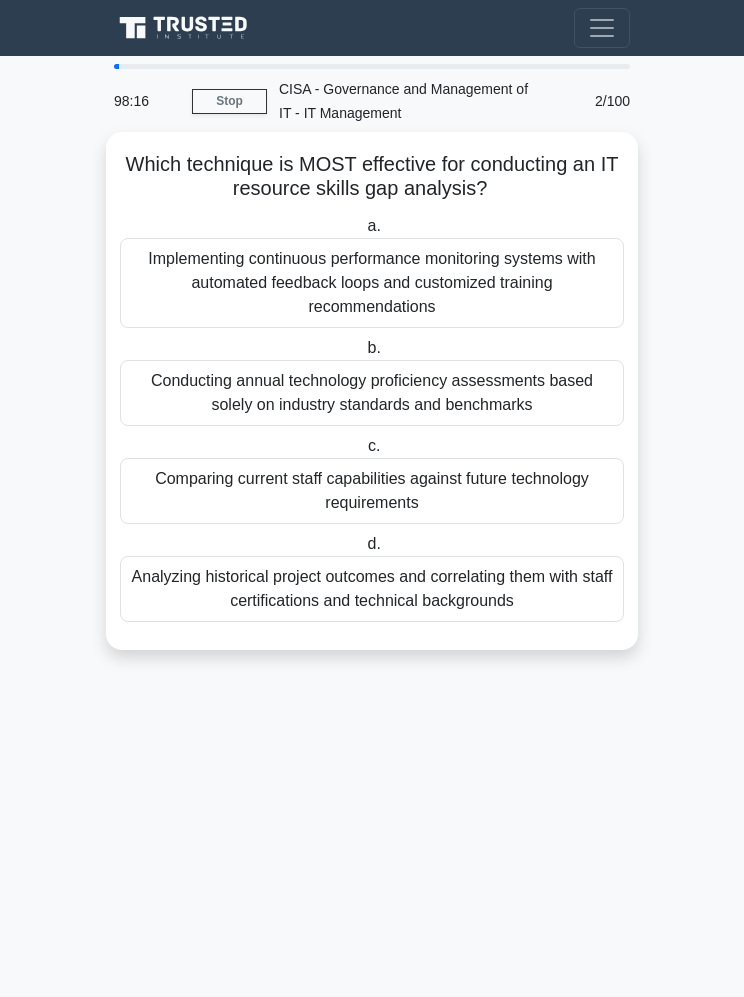 click on "Implementing continuous performance monitoring systems with automated feedback loops and customized training recommendations" at bounding box center [372, 283] 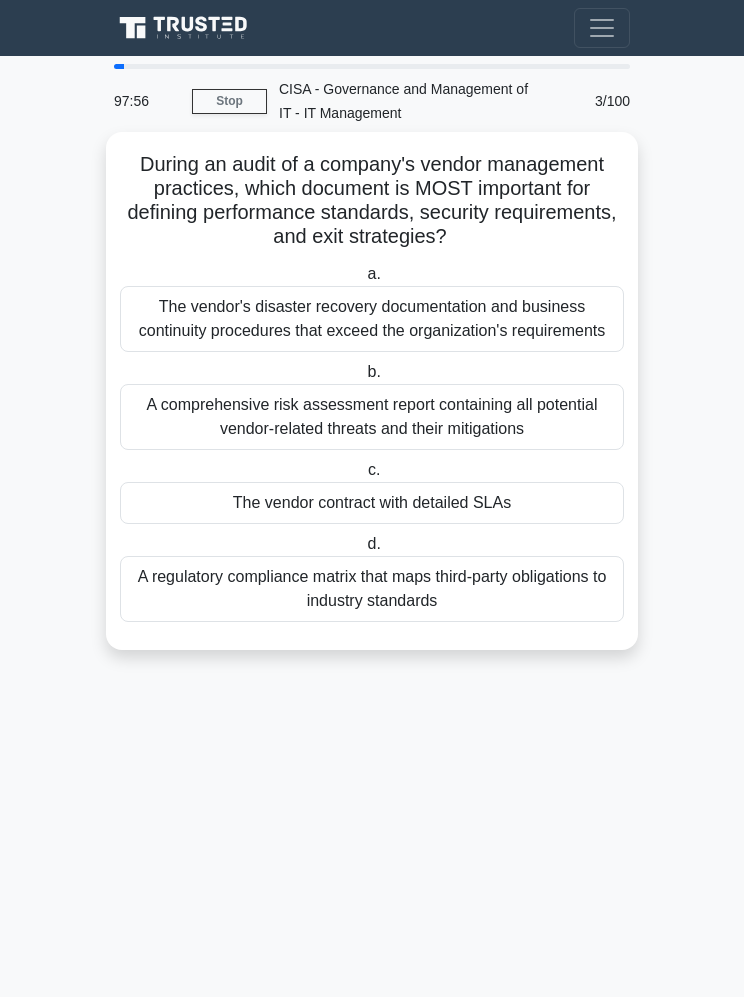 click on "The vendor contract with detailed SLAs" at bounding box center [372, 503] 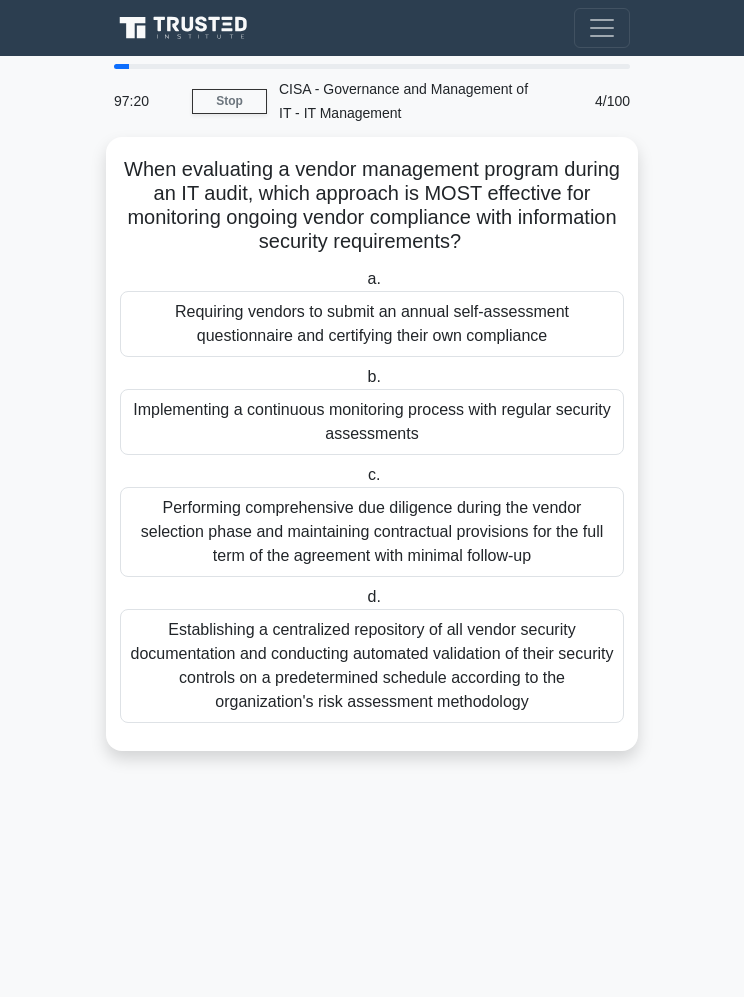 scroll, scrollTop: 87, scrollLeft: 0, axis: vertical 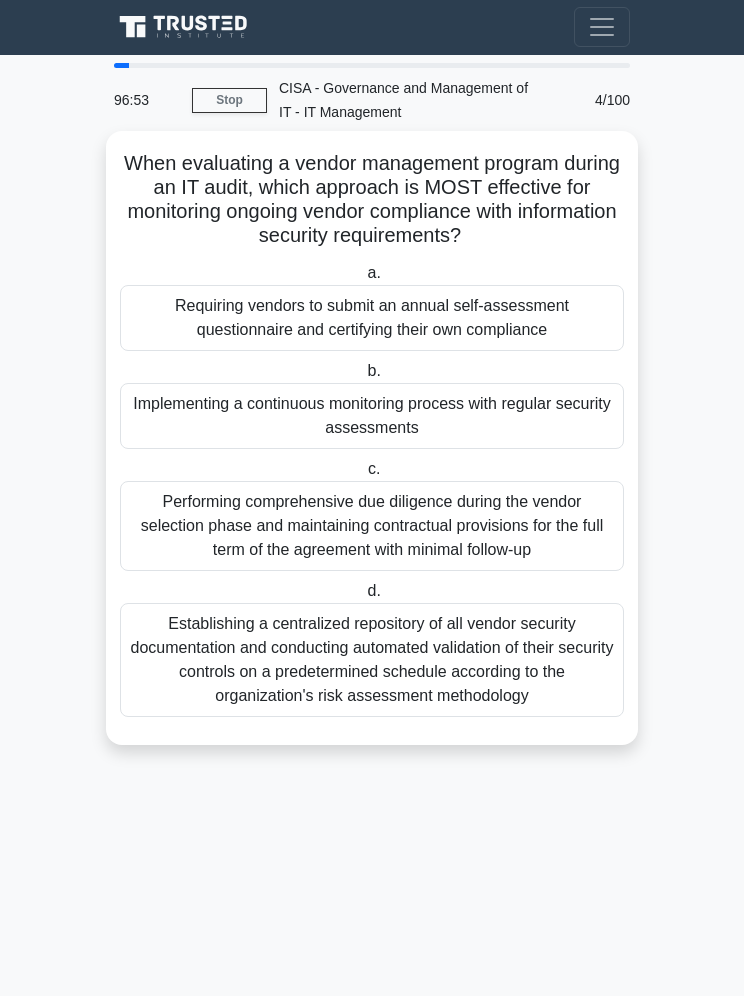 click on "Implementing a continuous monitoring process with regular security assessments" at bounding box center (372, 417) 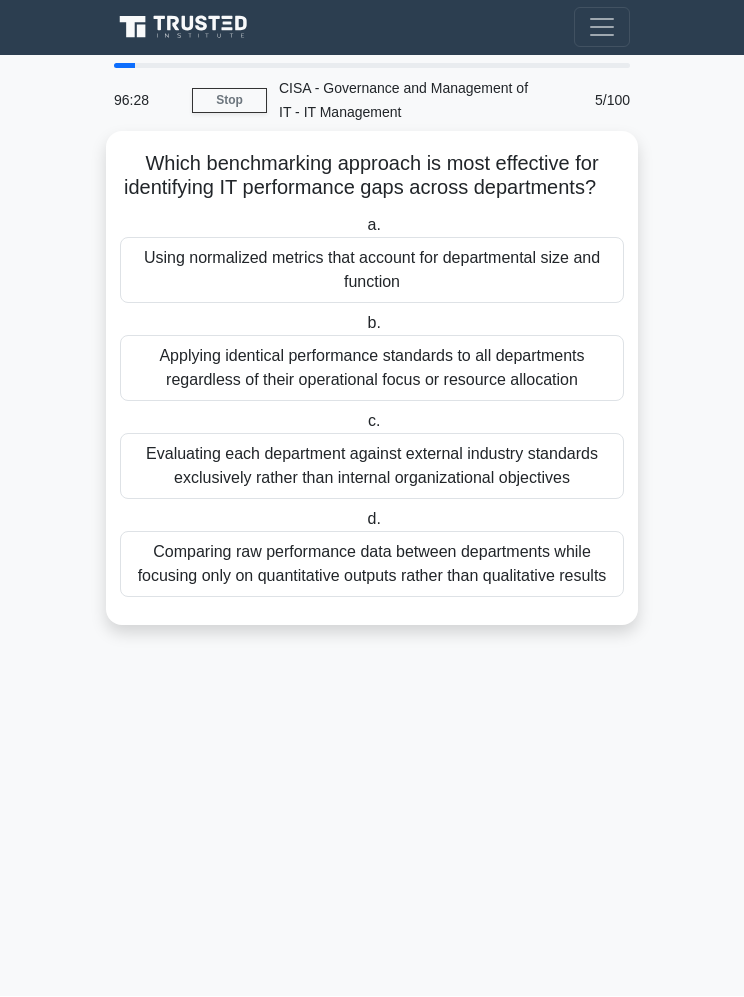 click on "Comparing raw performance data between departments while focusing only on quantitative outputs rather than qualitative results" at bounding box center (372, 565) 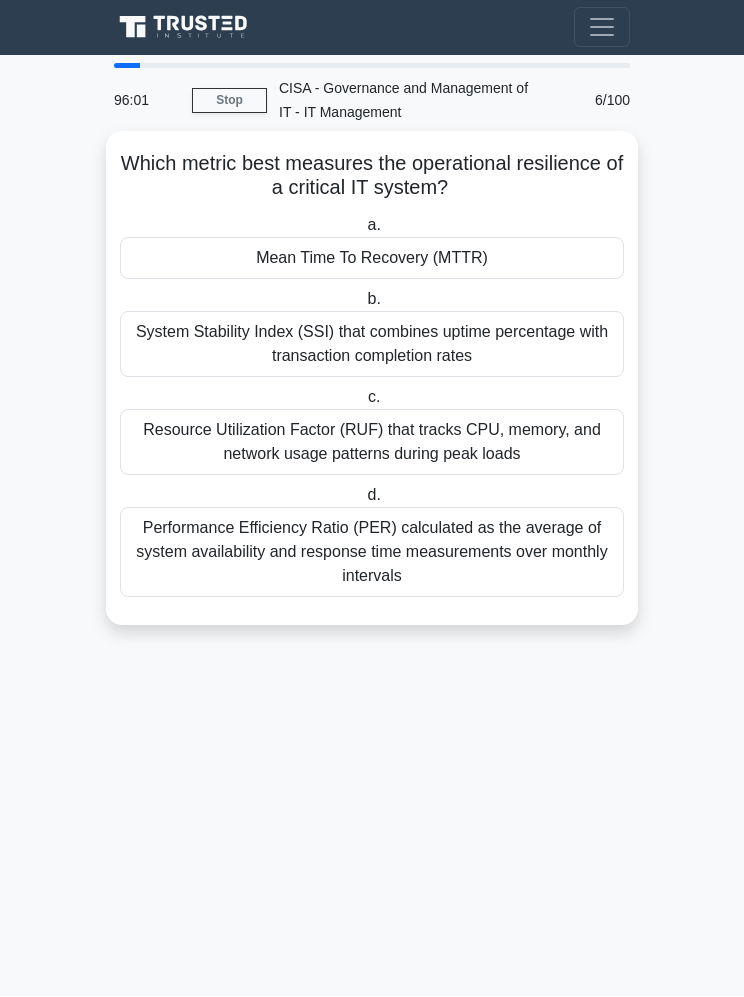 click on "Mean Time To Recovery (MTTR)" at bounding box center [372, 259] 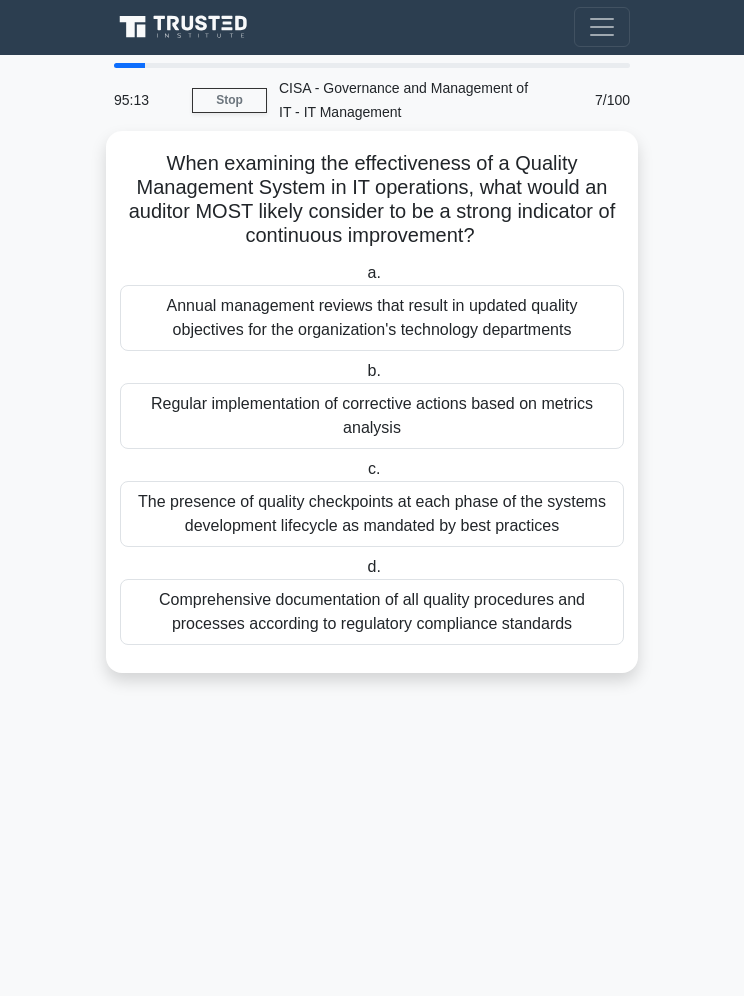 click on "Regular implementation of corrective actions based on metrics analysis" at bounding box center [372, 417] 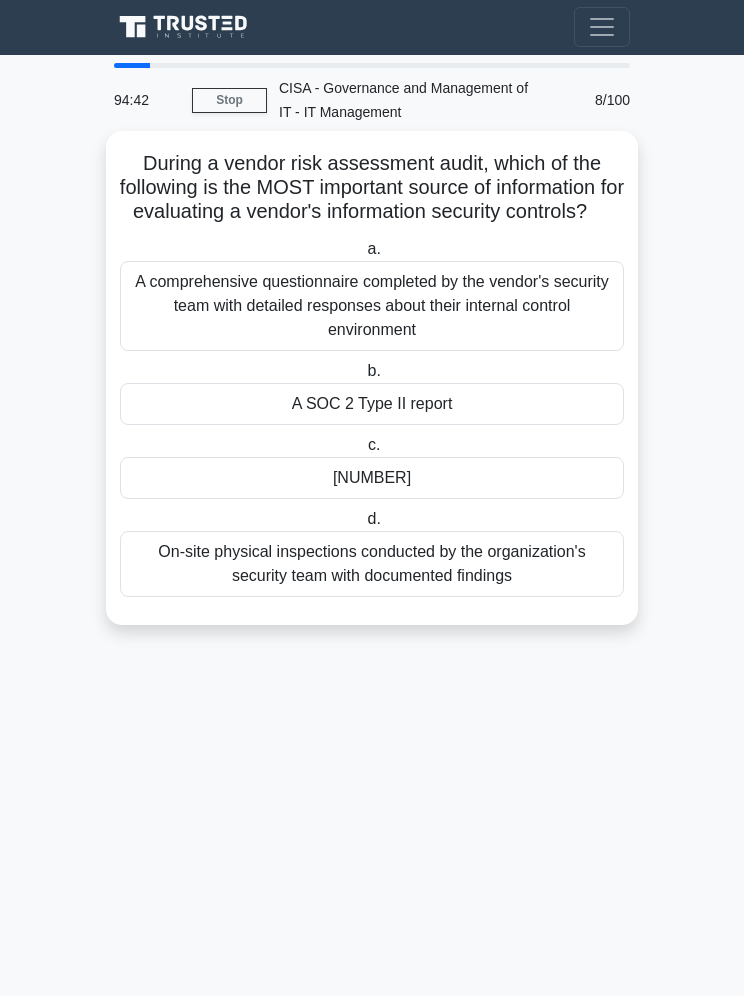 click on "A SOC 2 Type II report" at bounding box center (372, 405) 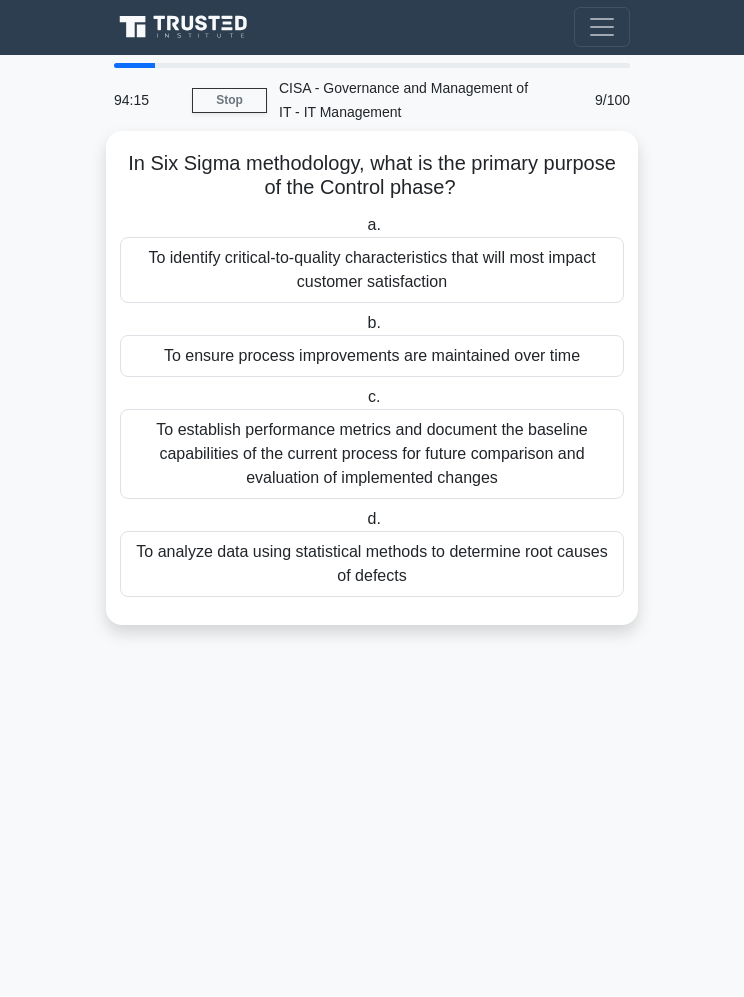 click on "To ensure process improvements are maintained over time" at bounding box center [372, 357] 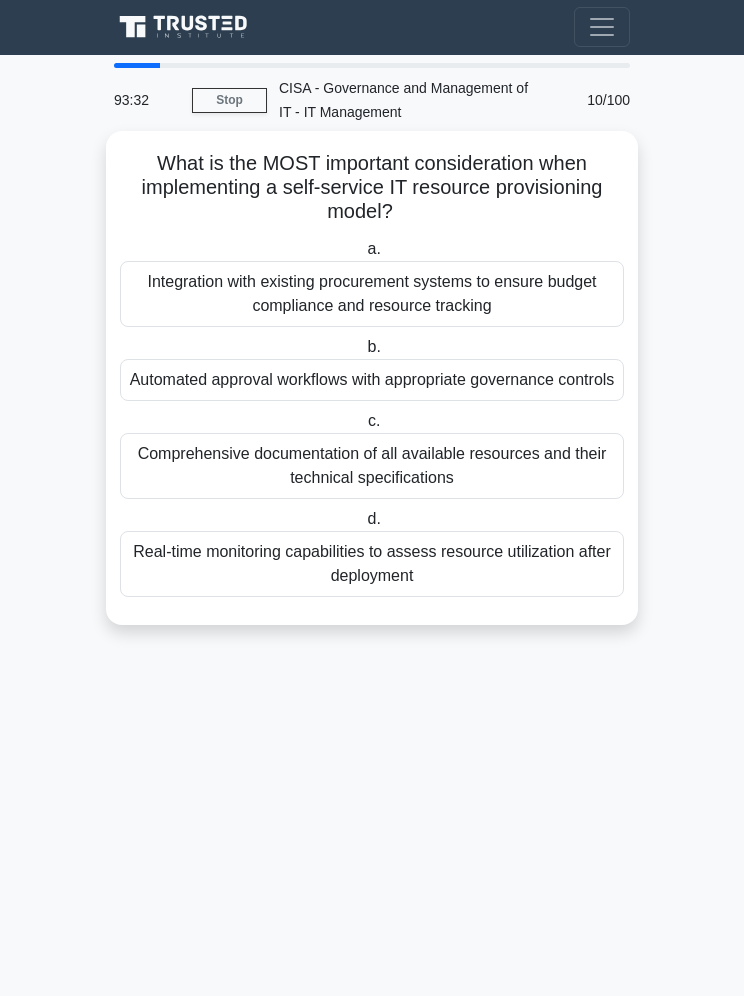 click on "Real-time monitoring capabilities to assess resource utilization after deployment" at bounding box center (372, 565) 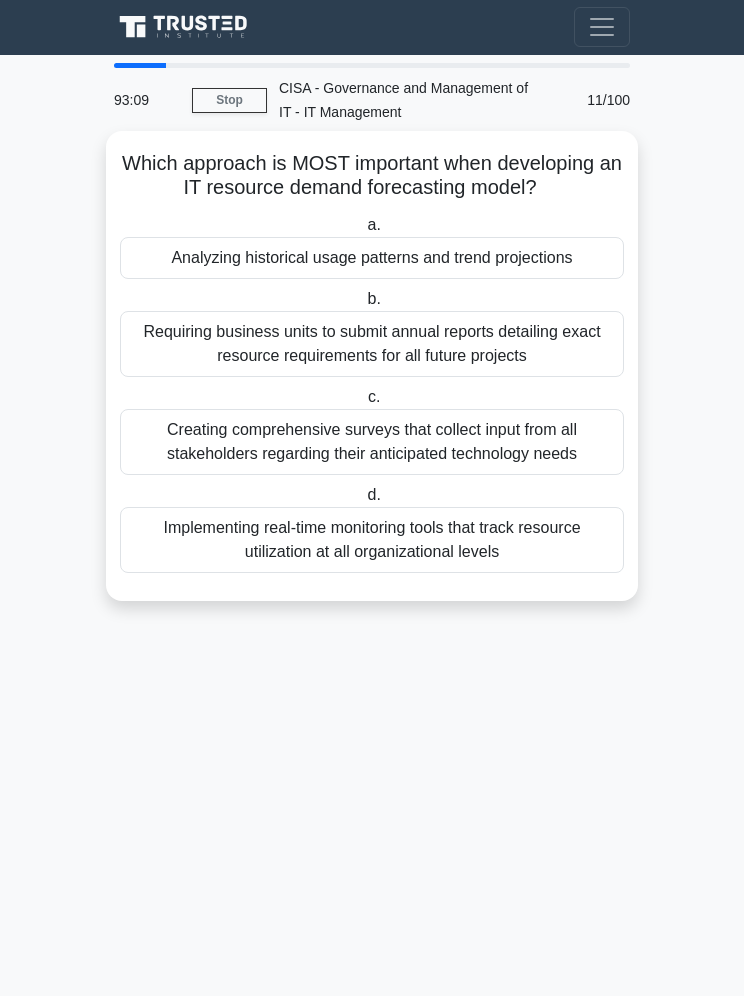 click on "Implementing real-time monitoring tools that track resource utilization at all organizational levels" at bounding box center (372, 541) 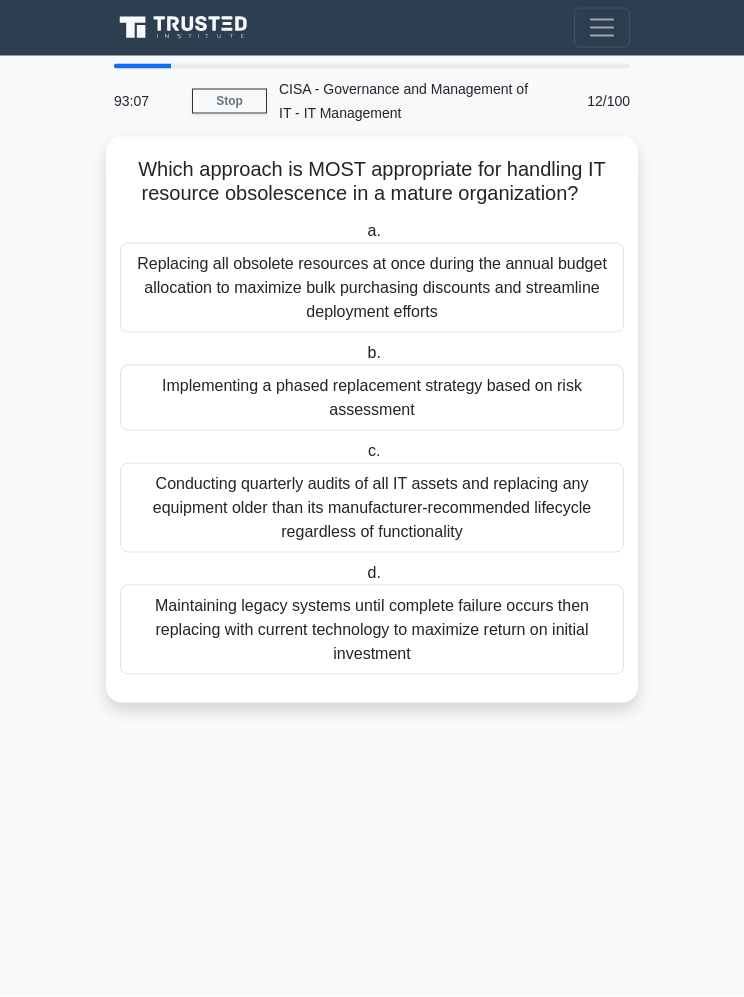 scroll, scrollTop: 0, scrollLeft: 0, axis: both 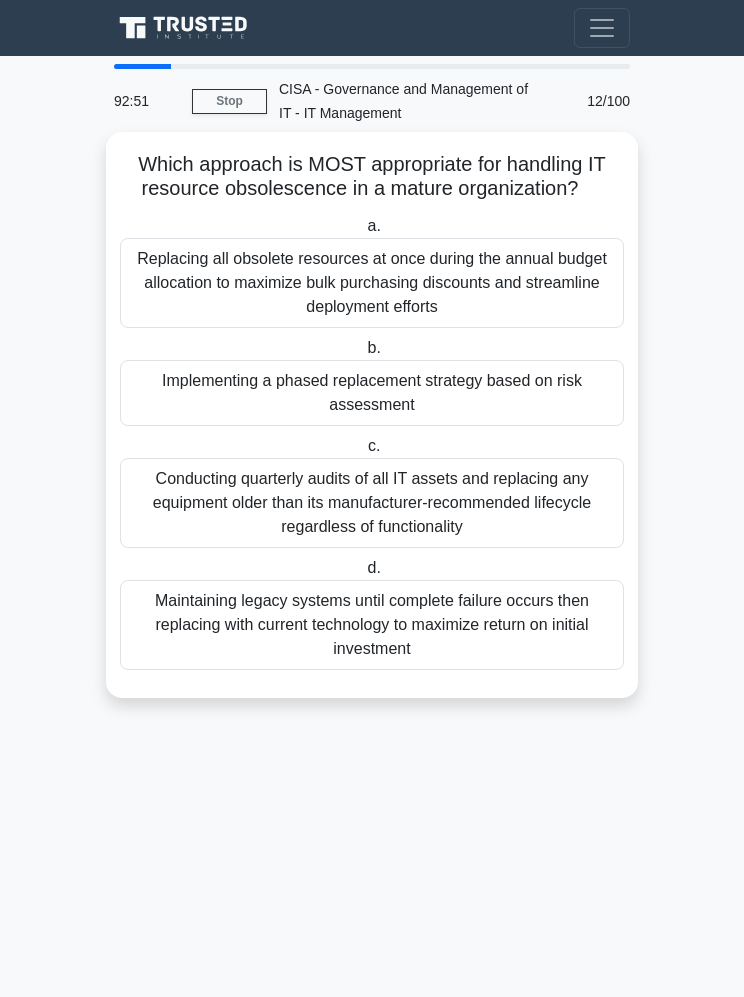 click on "Implementing a phased replacement strategy based on risk assessment" at bounding box center [372, 393] 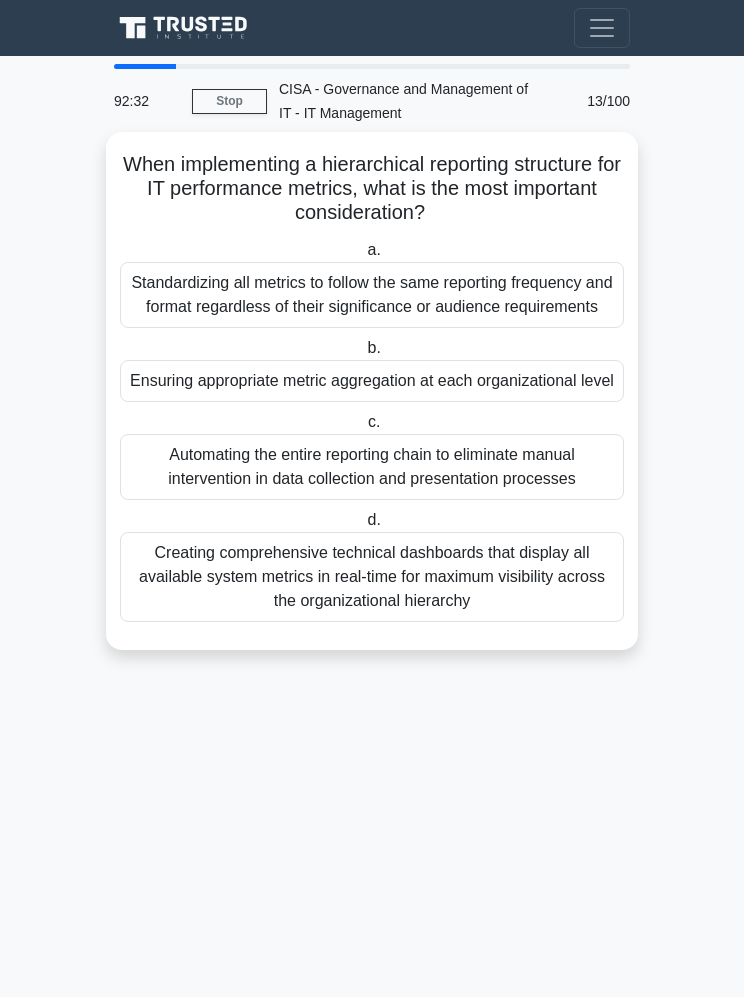click on "Ensuring appropriate metric aggregation at each organizational level" at bounding box center (372, 381) 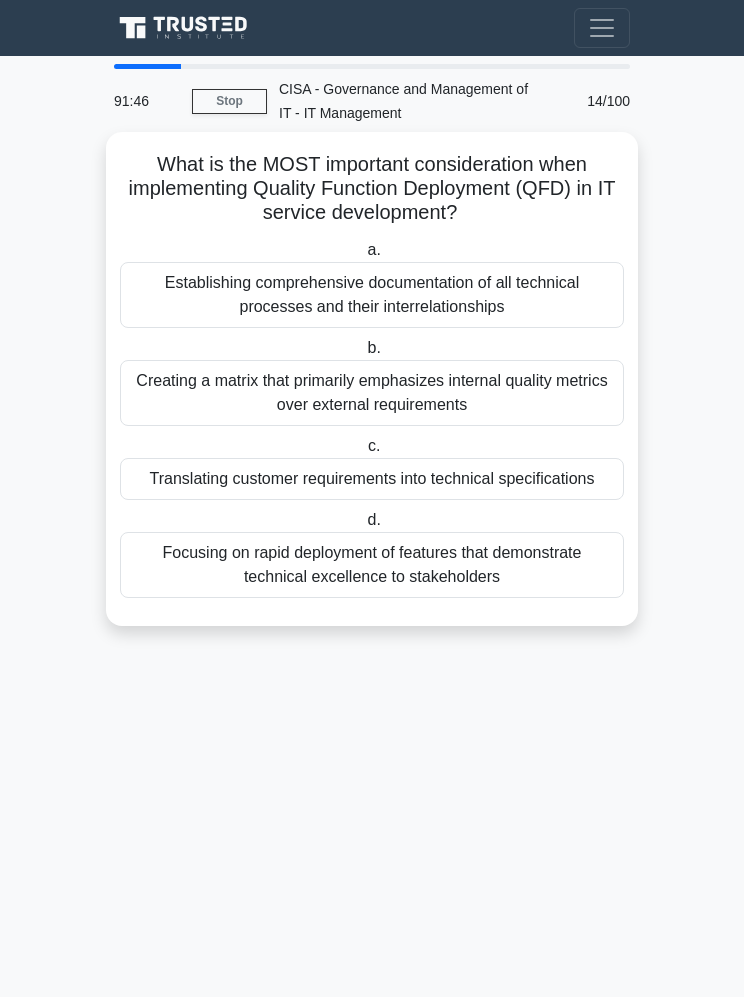 click on "Translating customer requirements into technical specifications" at bounding box center (372, 479) 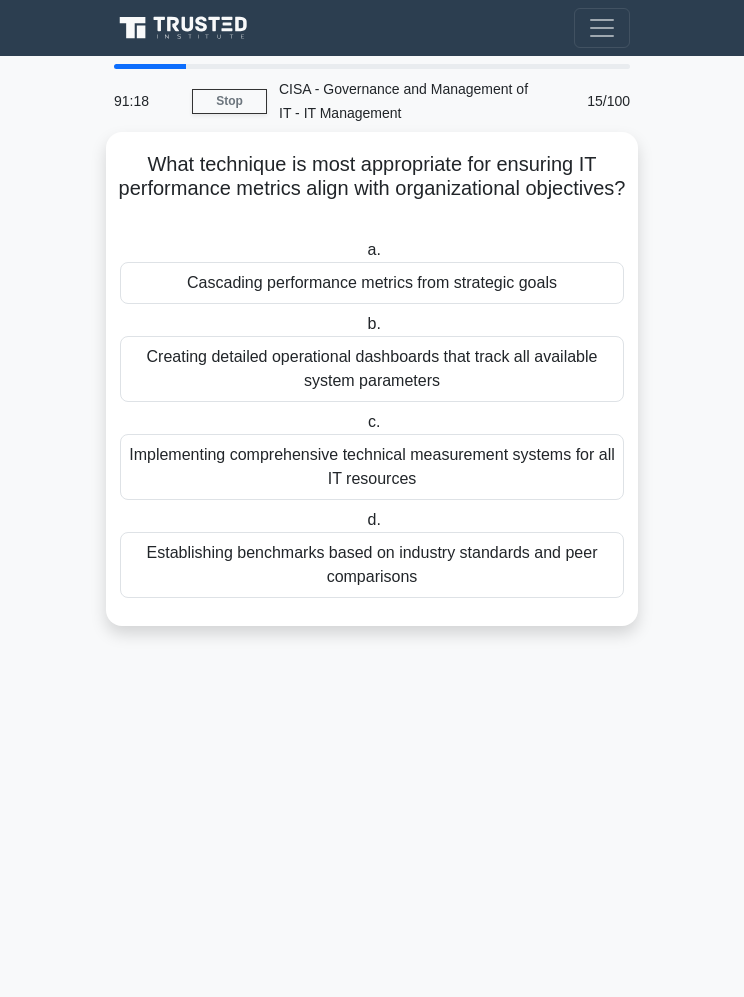 click on "Cascading performance metrics from strategic goals" at bounding box center [372, 283] 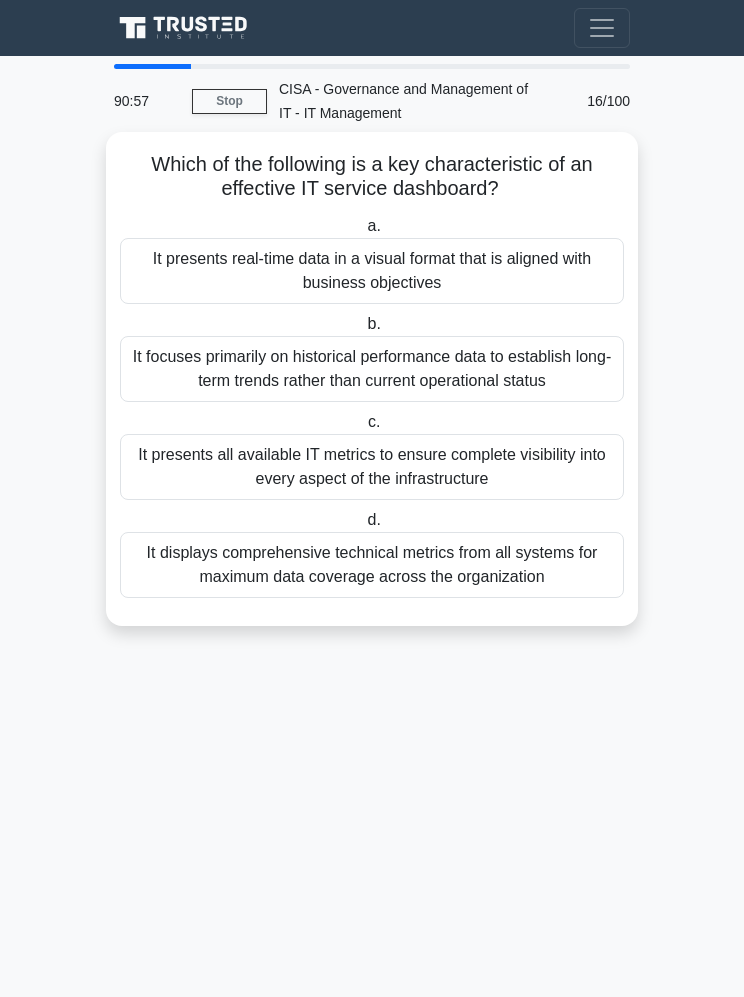 click on "It presents real-time data in a visual format that is aligned with business objectives" at bounding box center (372, 271) 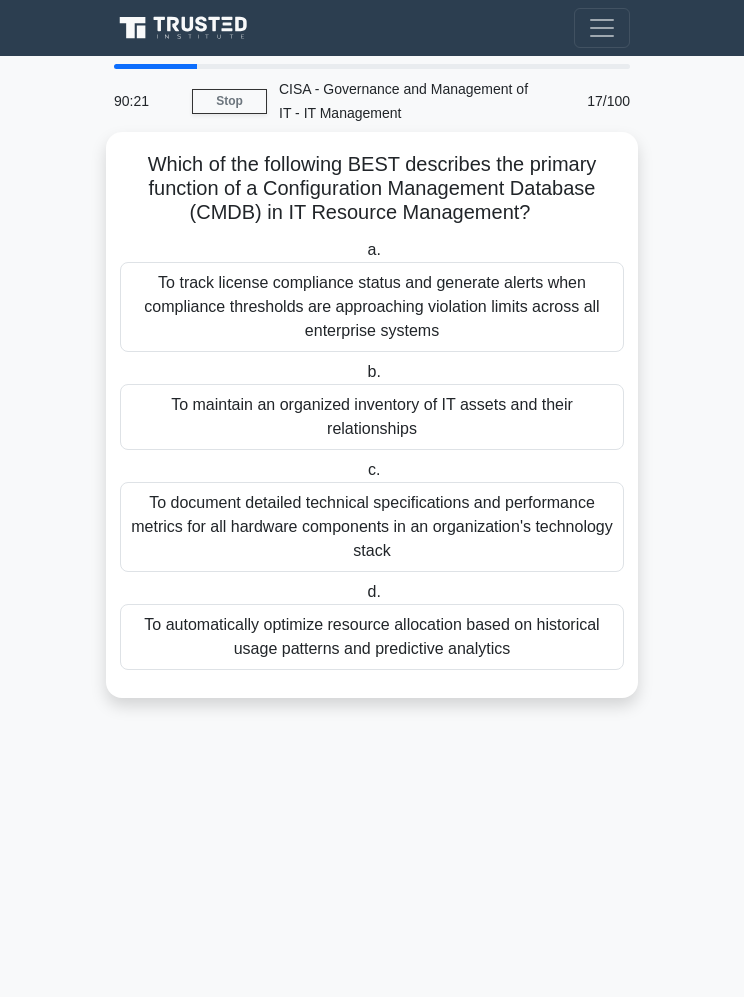 click on "To automatically optimize resource allocation based on historical usage patterns and predictive analytics" at bounding box center [372, 637] 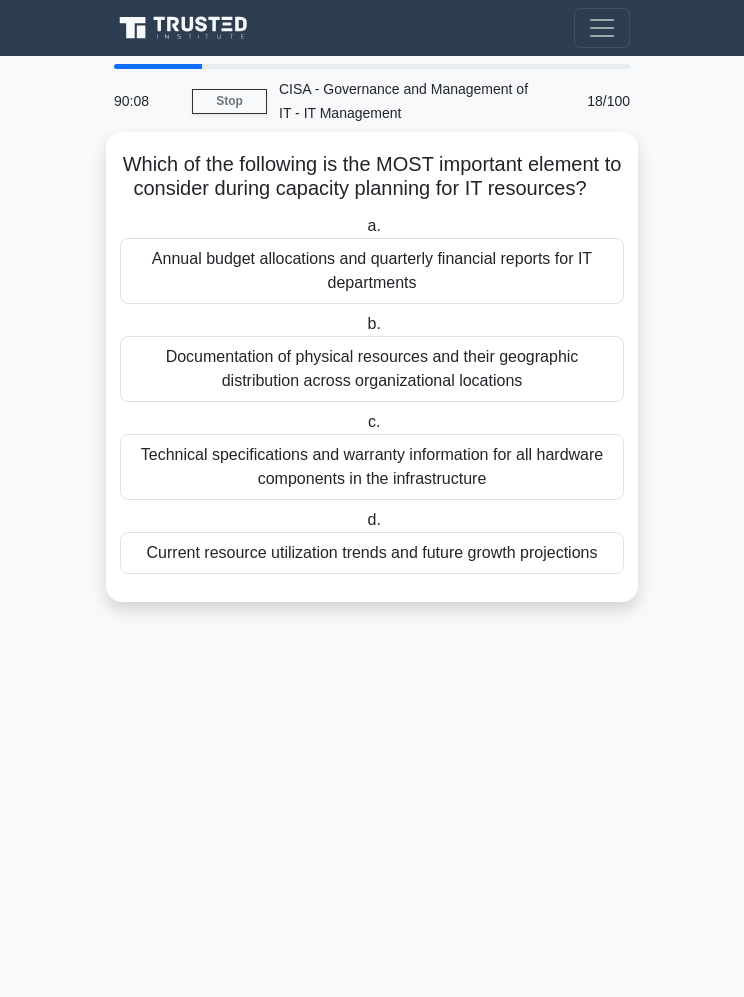 click on "Current resource utilization trends and future growth projections" at bounding box center [372, 553] 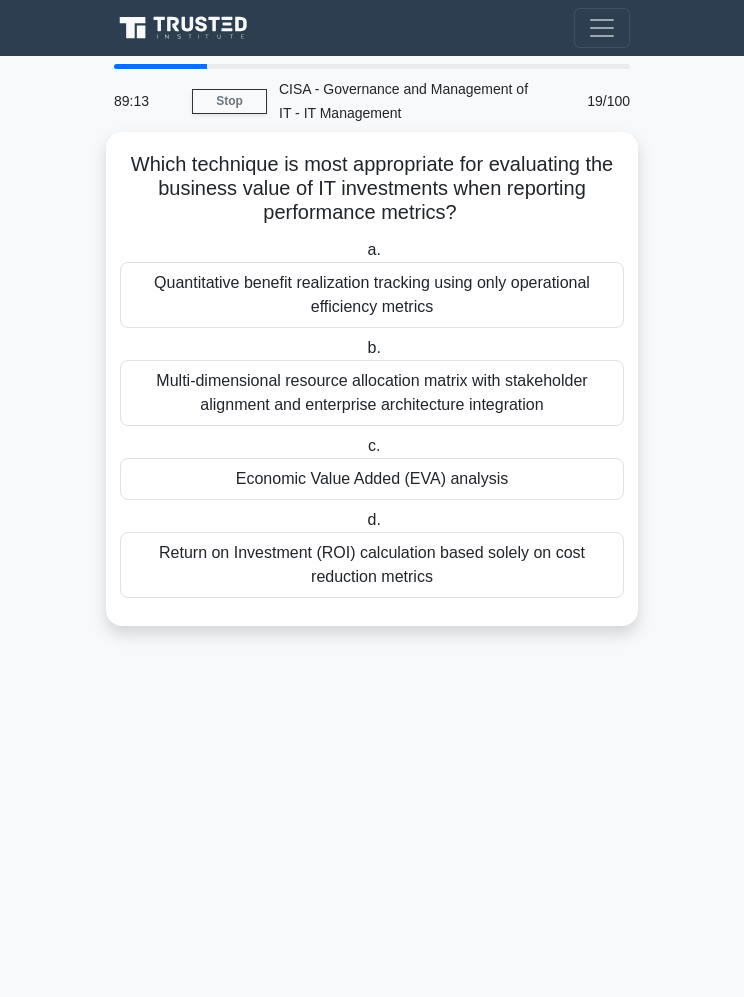 click on "Economic Value Added (EVA) analysis" at bounding box center (372, 479) 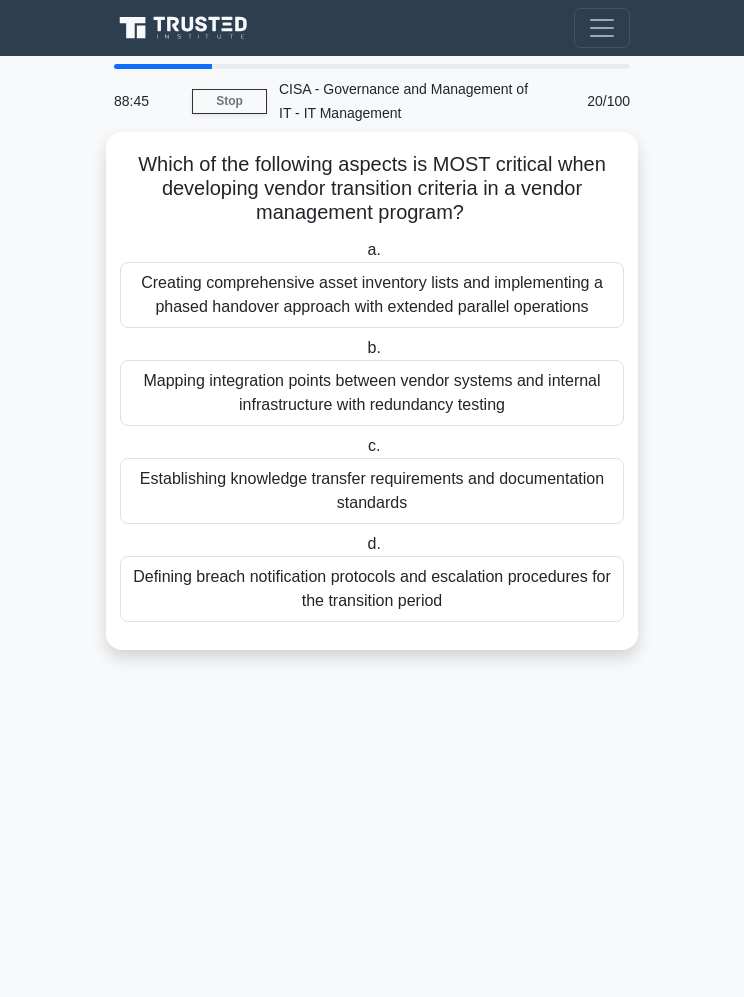 click on "Establishing knowledge transfer requirements and documentation standards" at bounding box center [372, 491] 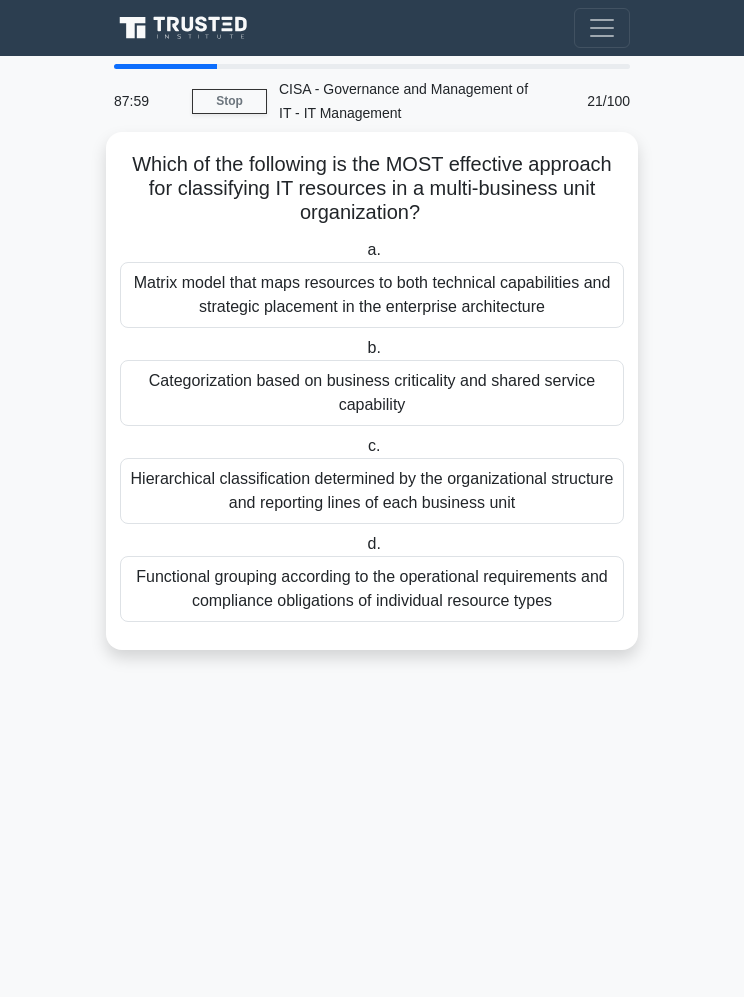 click on "Hierarchical classification determined by the organizational structure and reporting lines of each business unit" at bounding box center (372, 491) 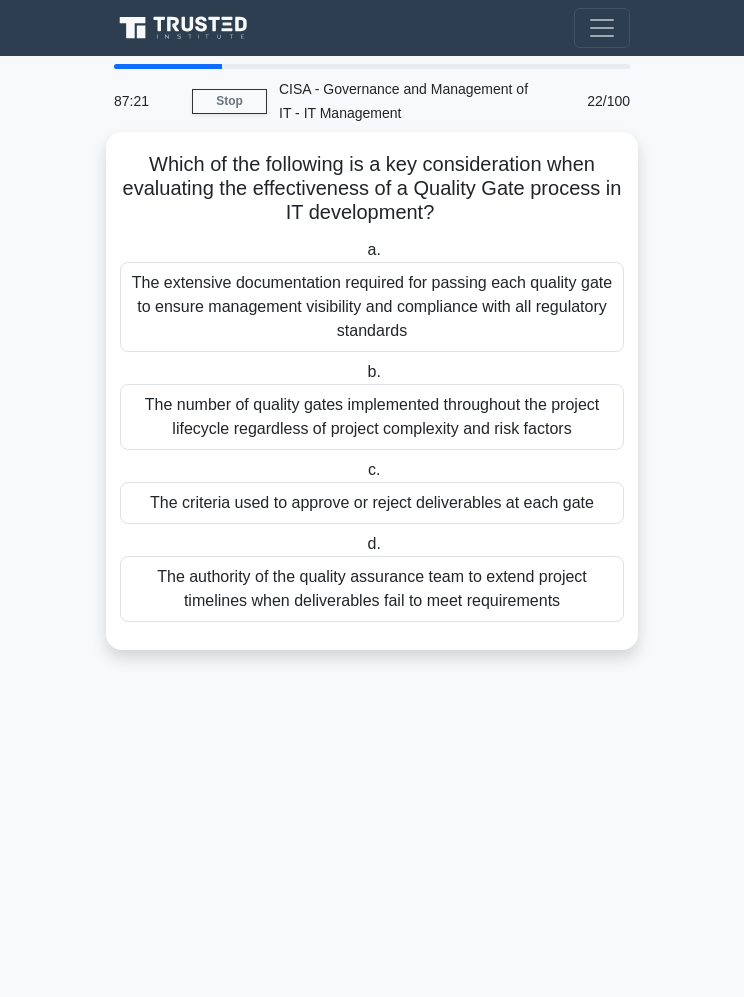 click on "The criteria used to approve or reject deliverables at each gate" at bounding box center [372, 503] 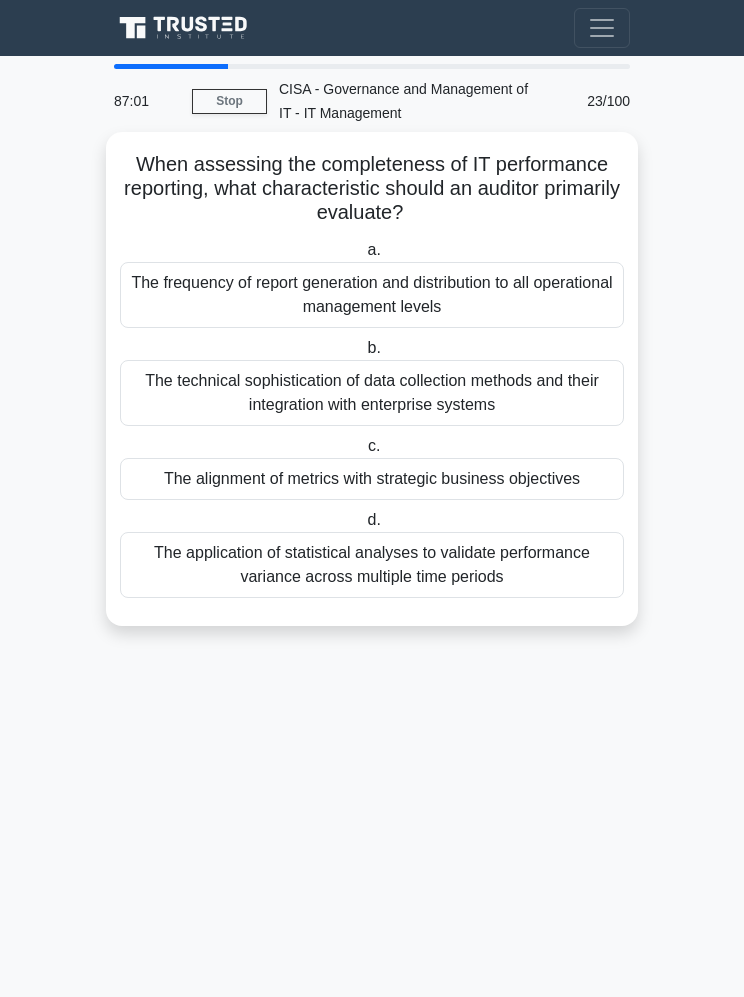 click on "The alignment of metrics with strategic business objectives" at bounding box center (372, 479) 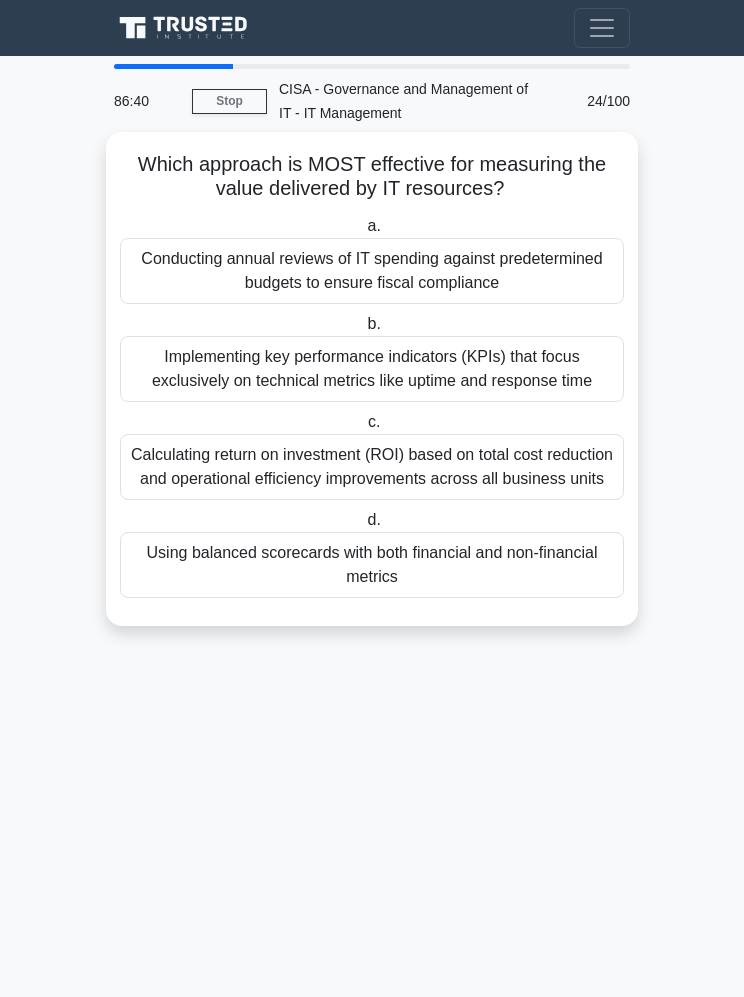 click on "Using balanced scorecards with both financial and non-financial metrics" at bounding box center (372, 565) 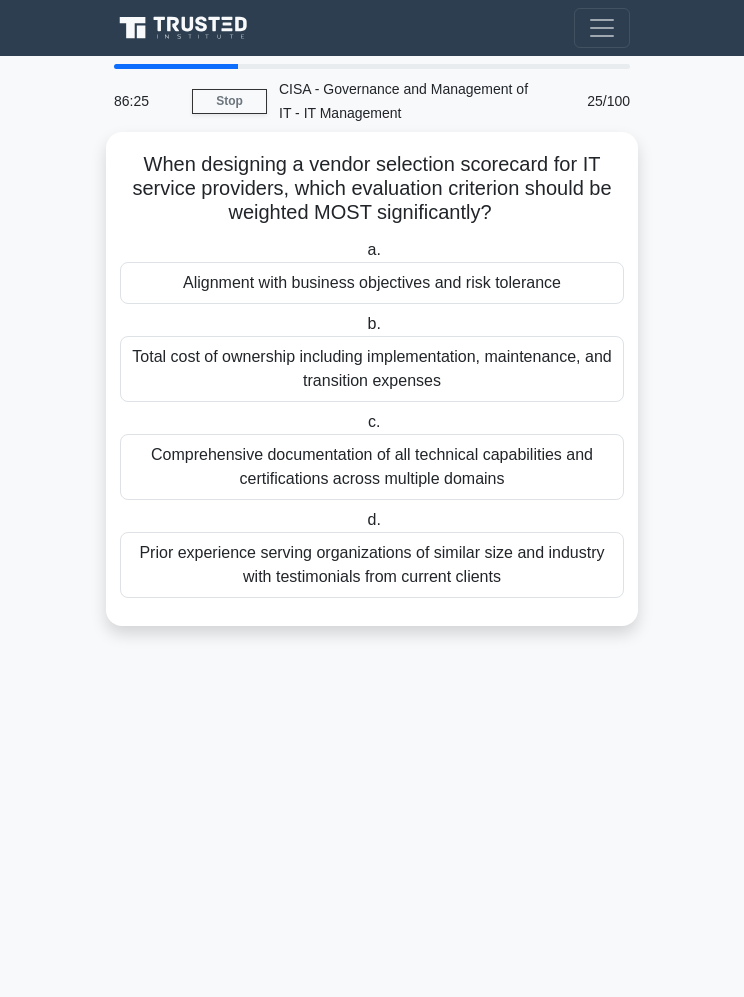 click on "Alignment with business objectives and risk tolerance" at bounding box center [372, 283] 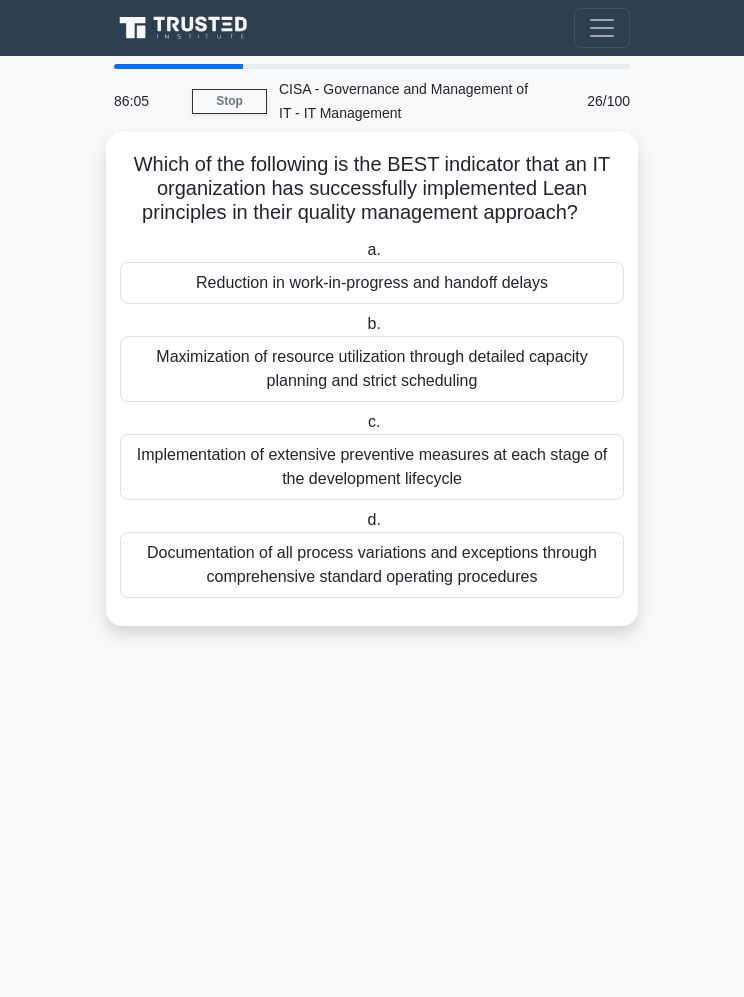 click on "Reduction in work-in-progress and handoff delays" at bounding box center [372, 283] 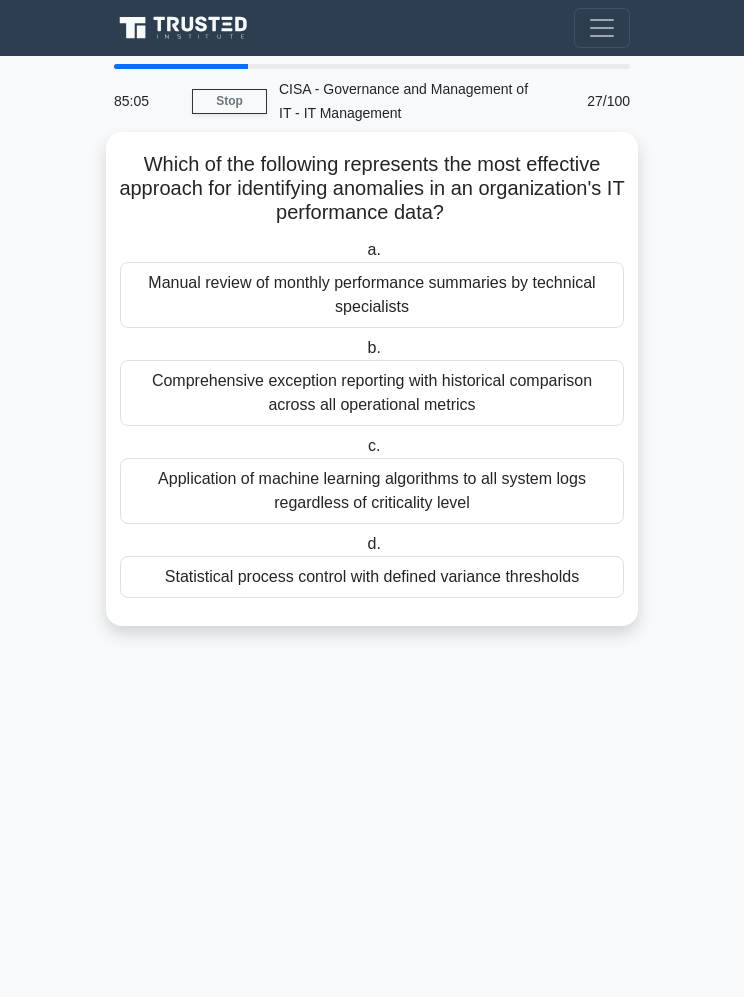 click on "Statistical process control with defined variance thresholds" at bounding box center (372, 577) 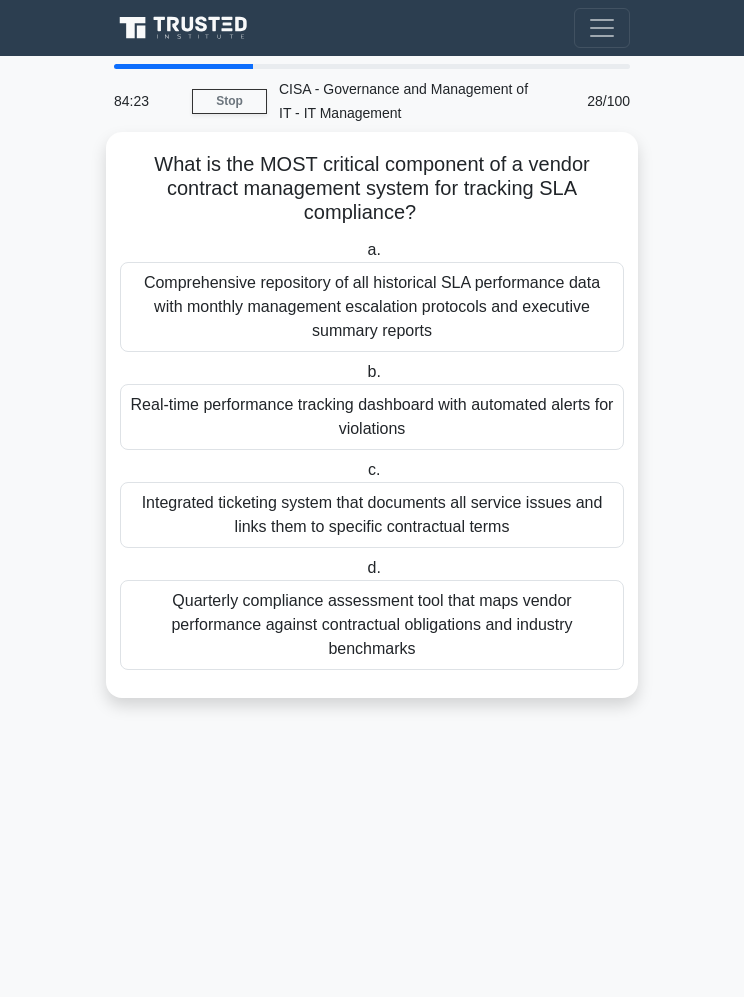 click on "Integrated ticketing system that documents all service issues and links them to specific contractual terms" at bounding box center (372, 515) 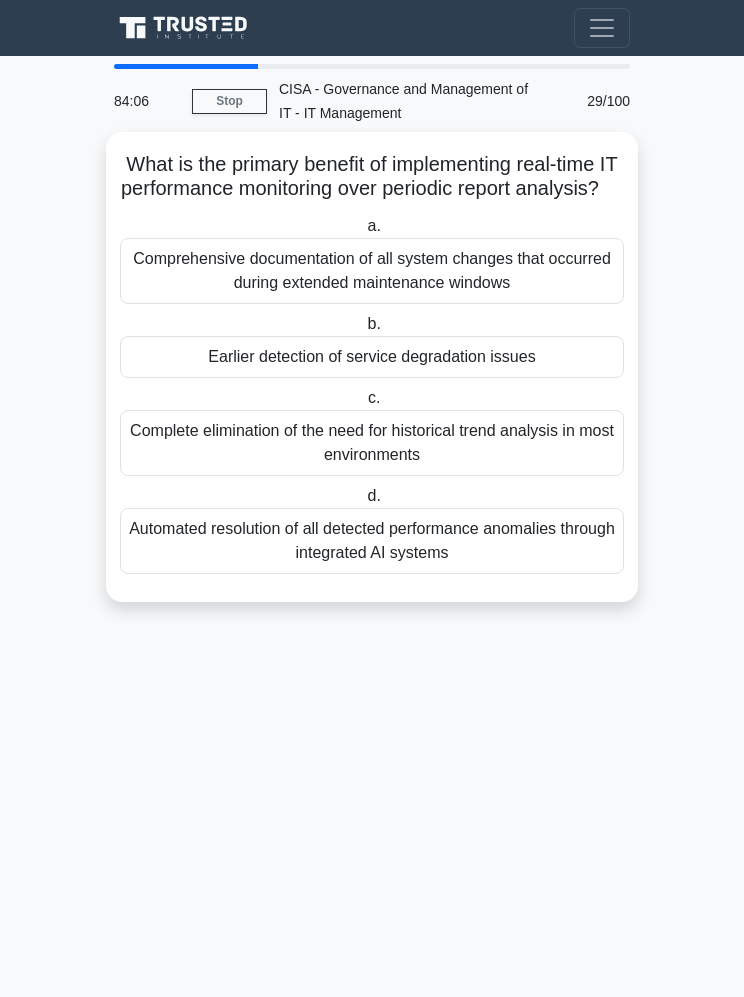 click on "Earlier detection of service degradation issues" at bounding box center (372, 357) 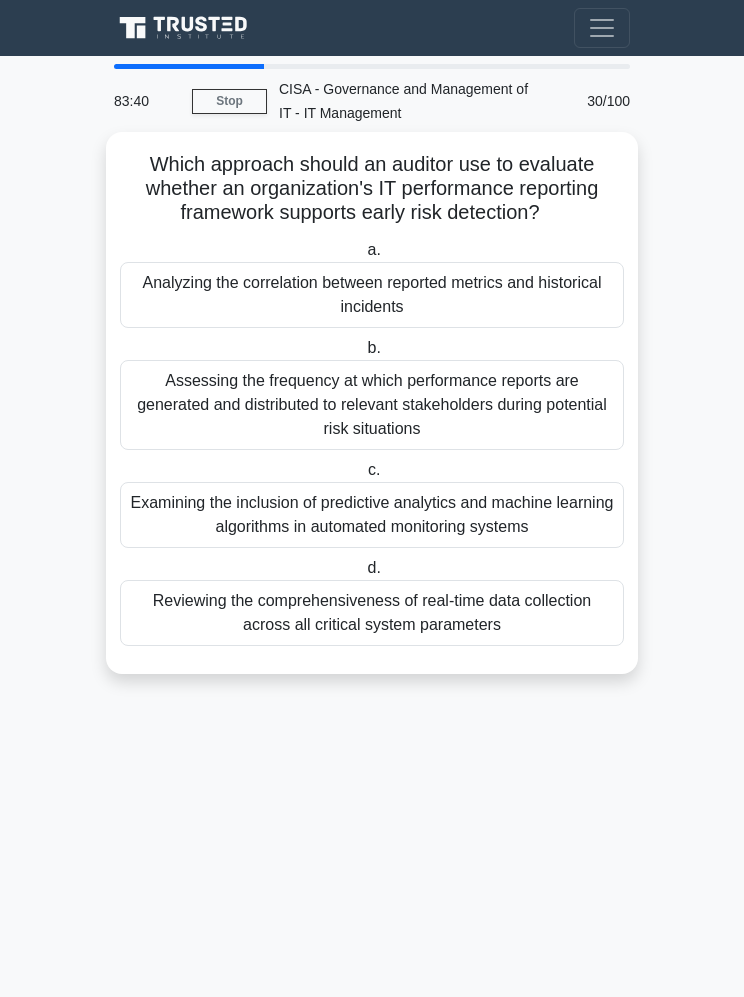 click on "Analyzing the correlation between reported metrics and historical incidents" at bounding box center [372, 295] 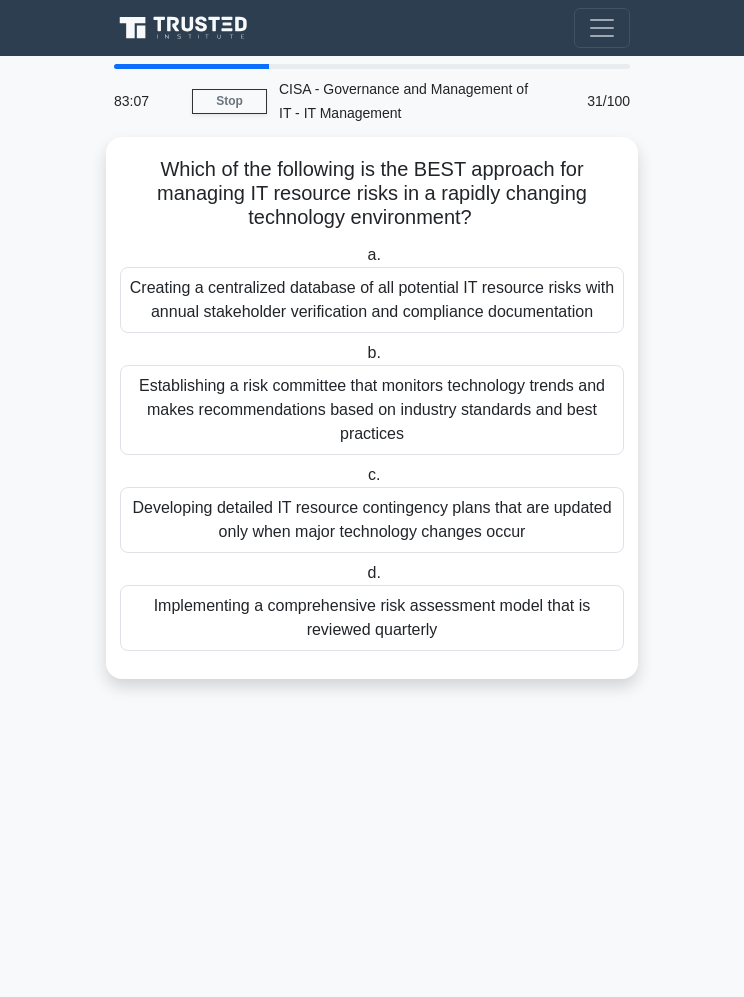 scroll, scrollTop: 0, scrollLeft: 0, axis: both 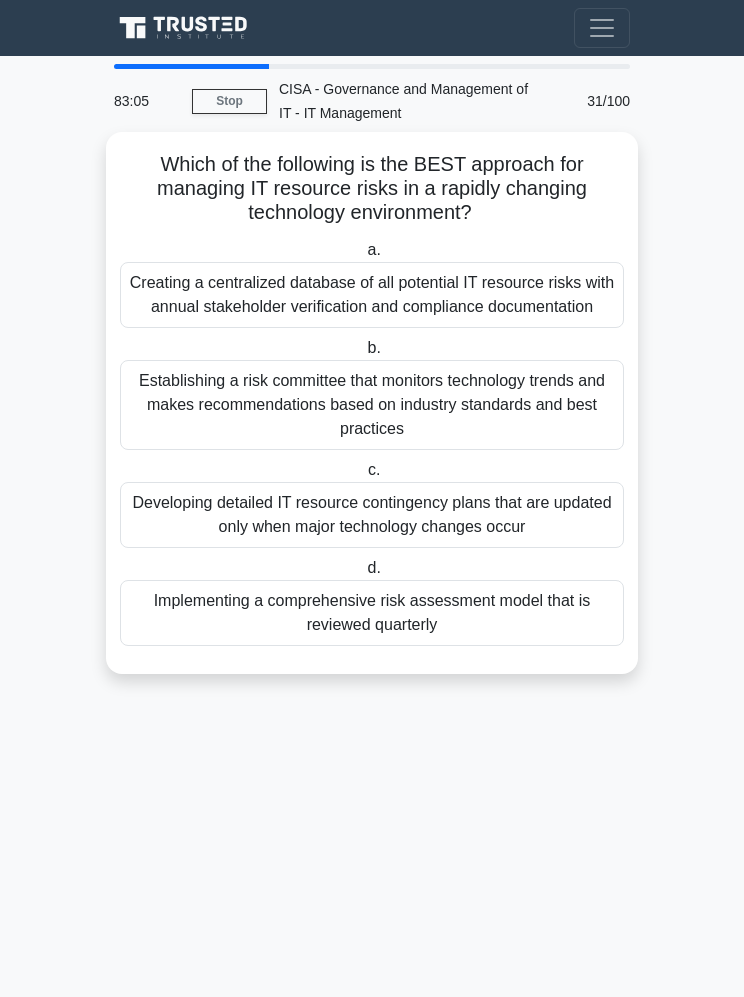 click on "Establishing a risk committee that monitors technology trends and makes recommendations based on industry standards and best practices" at bounding box center [372, 405] 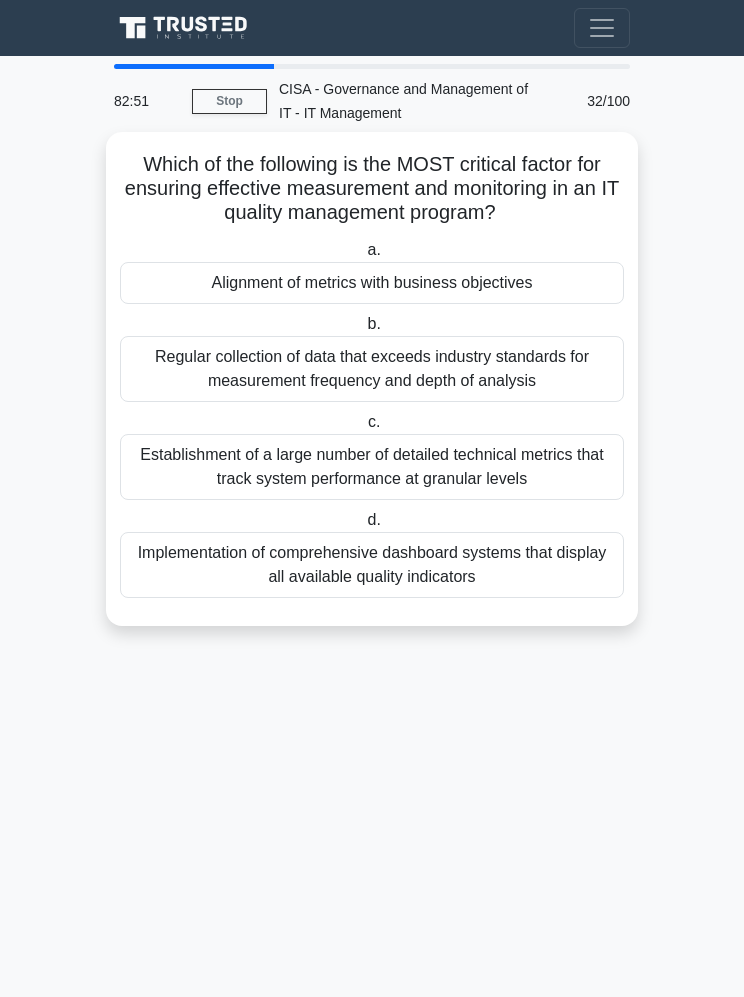 click on "Alignment of metrics with business objectives" at bounding box center (372, 283) 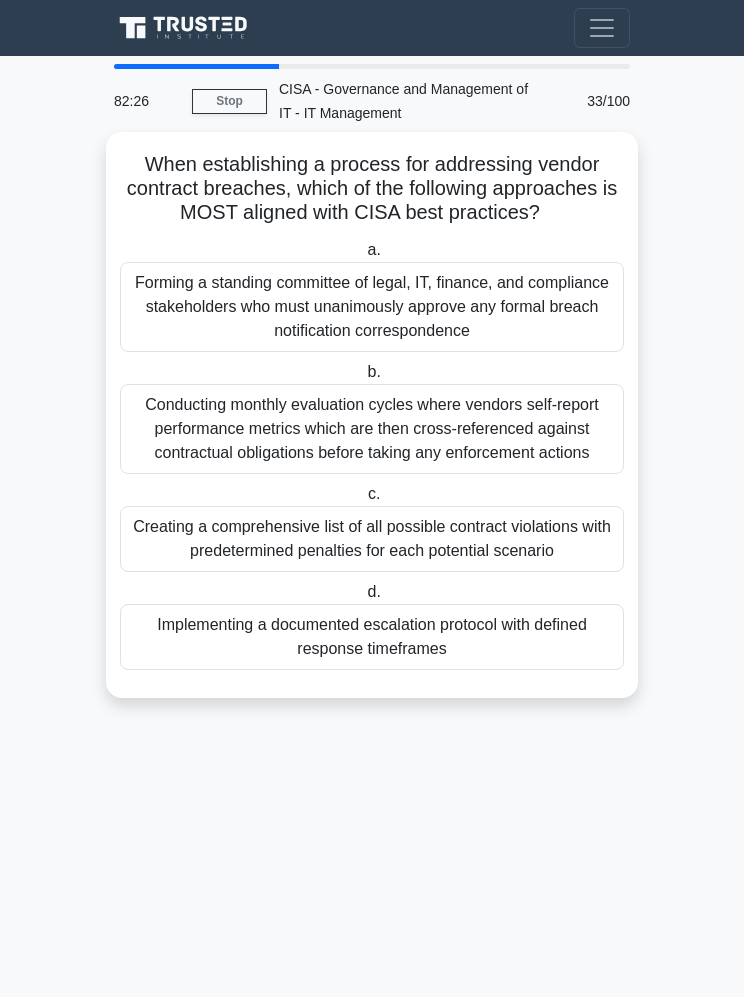 click on "Implementing a documented escalation protocol with defined response timeframes" at bounding box center [372, 637] 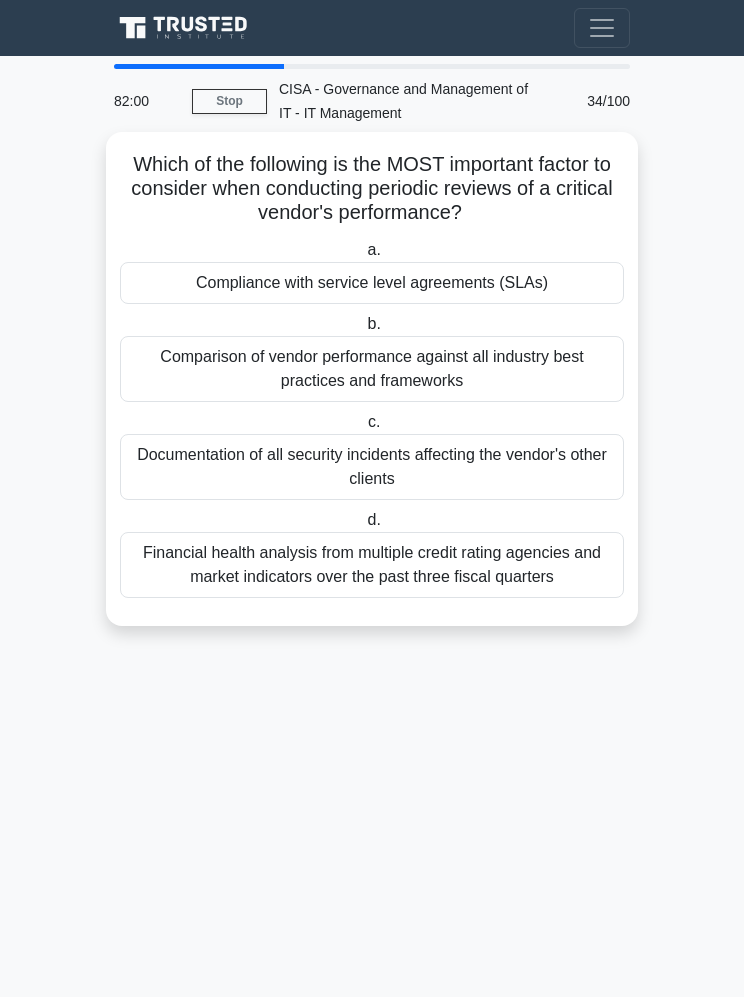click on "Compliance with service level agreements (SLAs)" at bounding box center (372, 283) 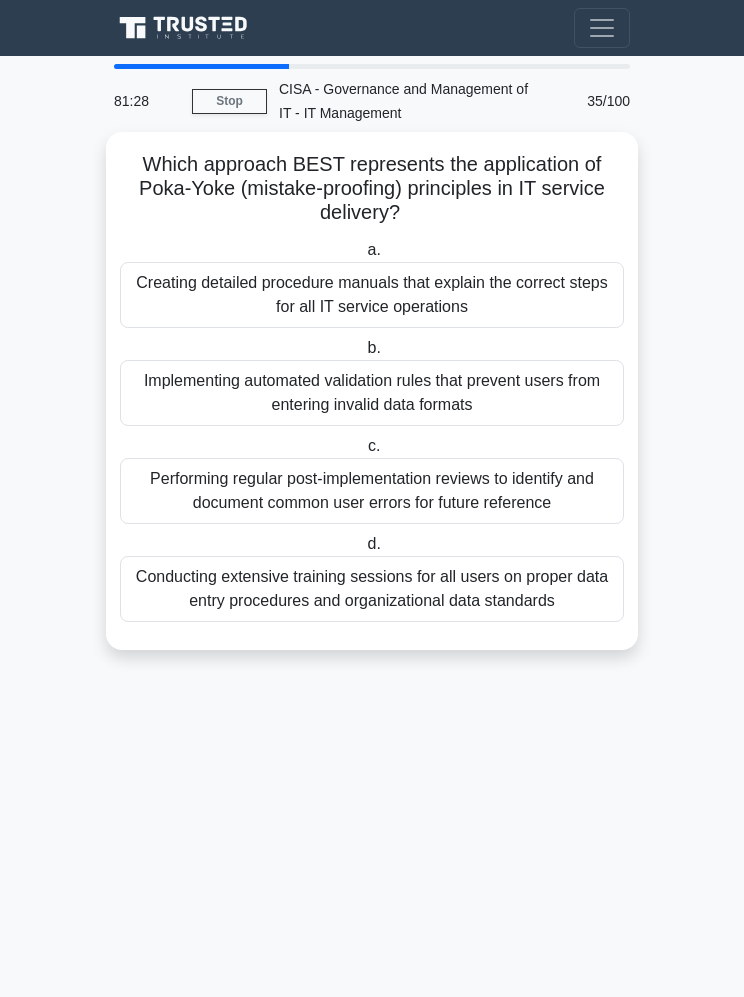 click on "Implementing automated validation rules that prevent users from entering invalid data formats" at bounding box center (372, 393) 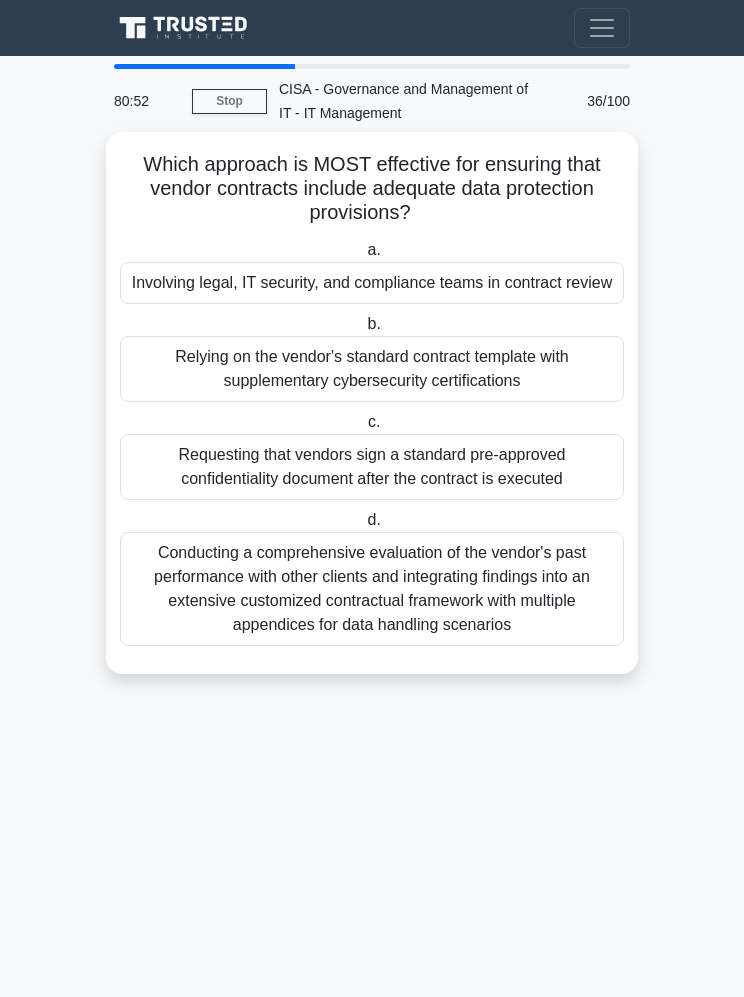 click on "Involving legal, IT security, and compliance teams in contract review" at bounding box center [372, 283] 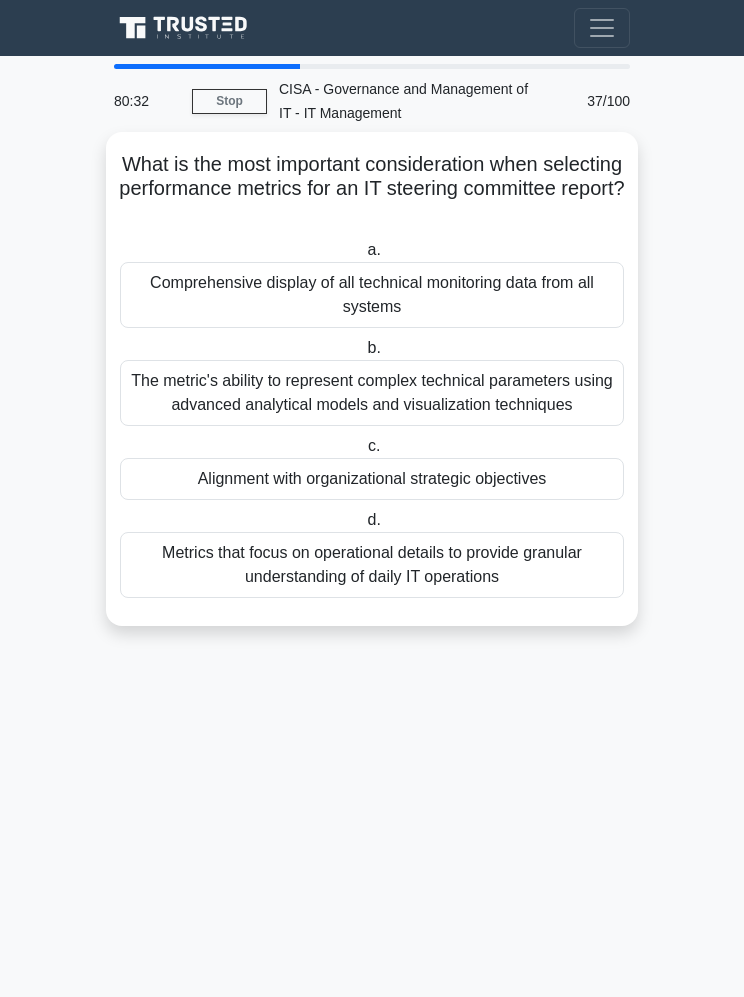 click on "Alignment with organizational strategic objectives" at bounding box center (372, 479) 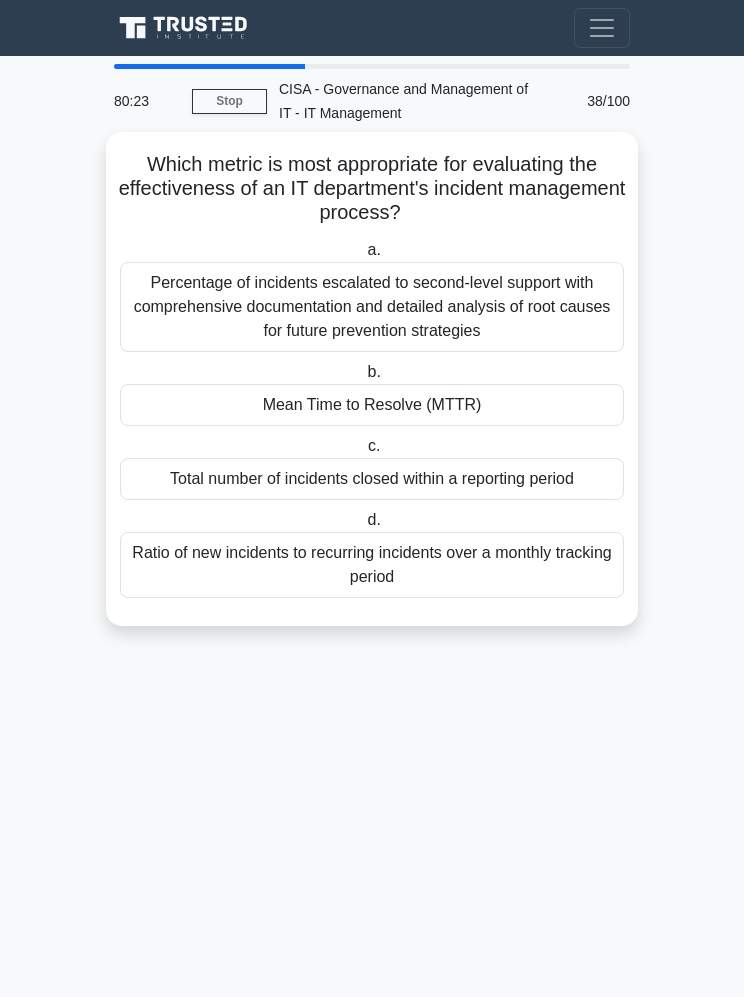 click on "Mean Time to Resolve (MTTR)" at bounding box center (372, 405) 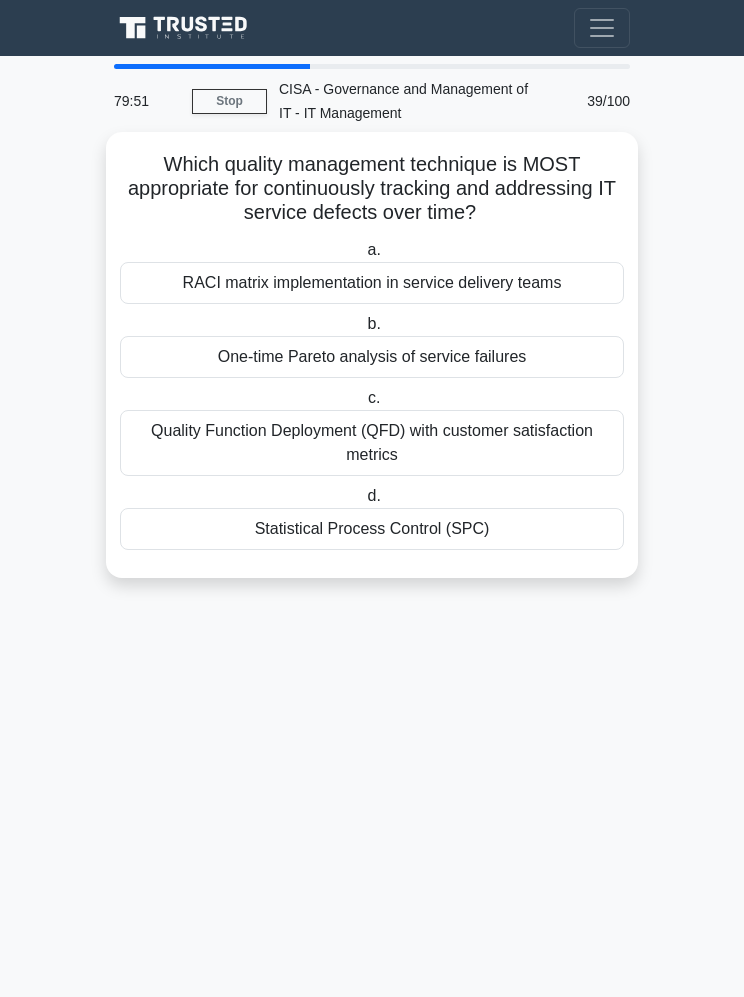 click on "RACI matrix implementation in service delivery teams" at bounding box center [372, 283] 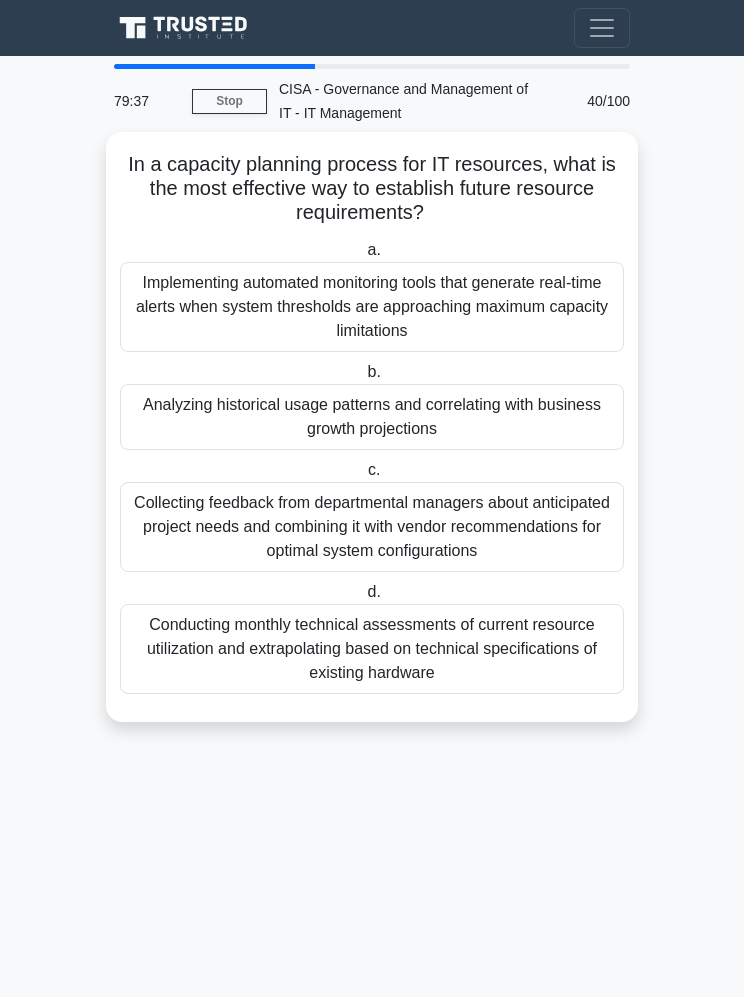 click on "Analyzing historical usage patterns and correlating with business growth projections" at bounding box center [372, 417] 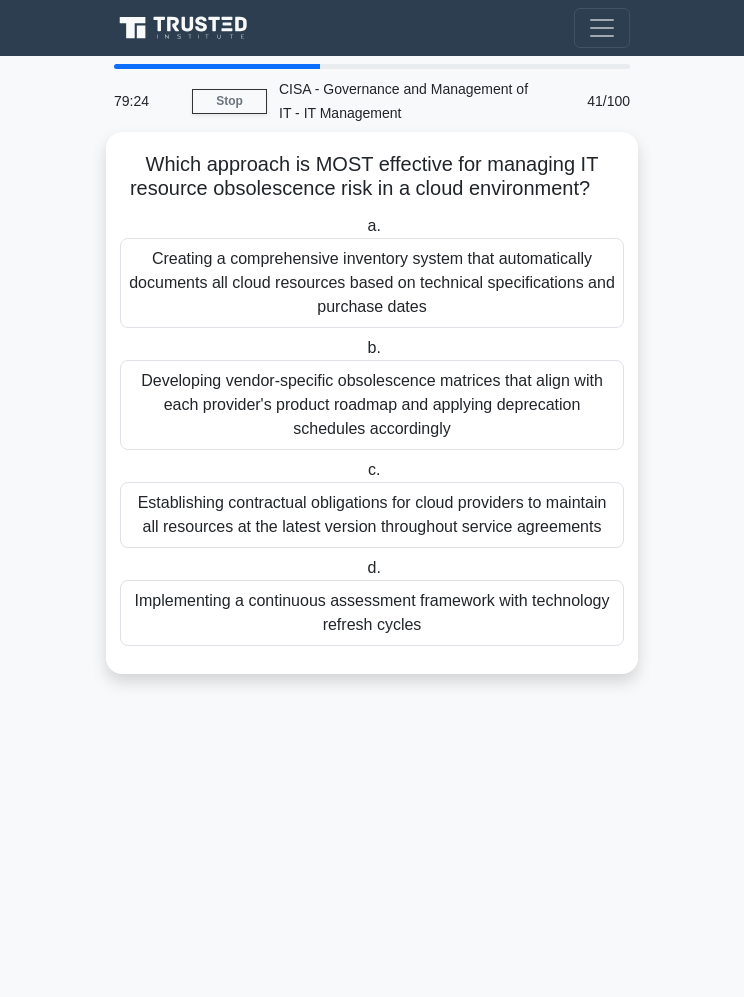 click on "Implementing a continuous assessment framework with technology refresh cycles" at bounding box center [372, 613] 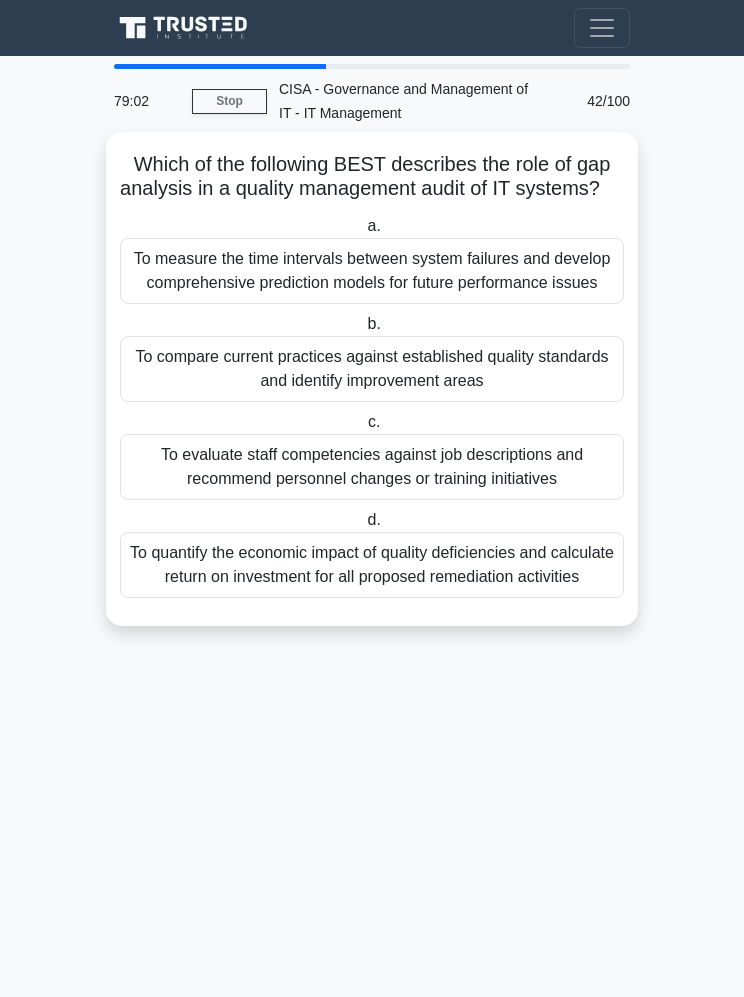click on "To compare current practices against established quality standards and identify improvement areas" at bounding box center (372, 369) 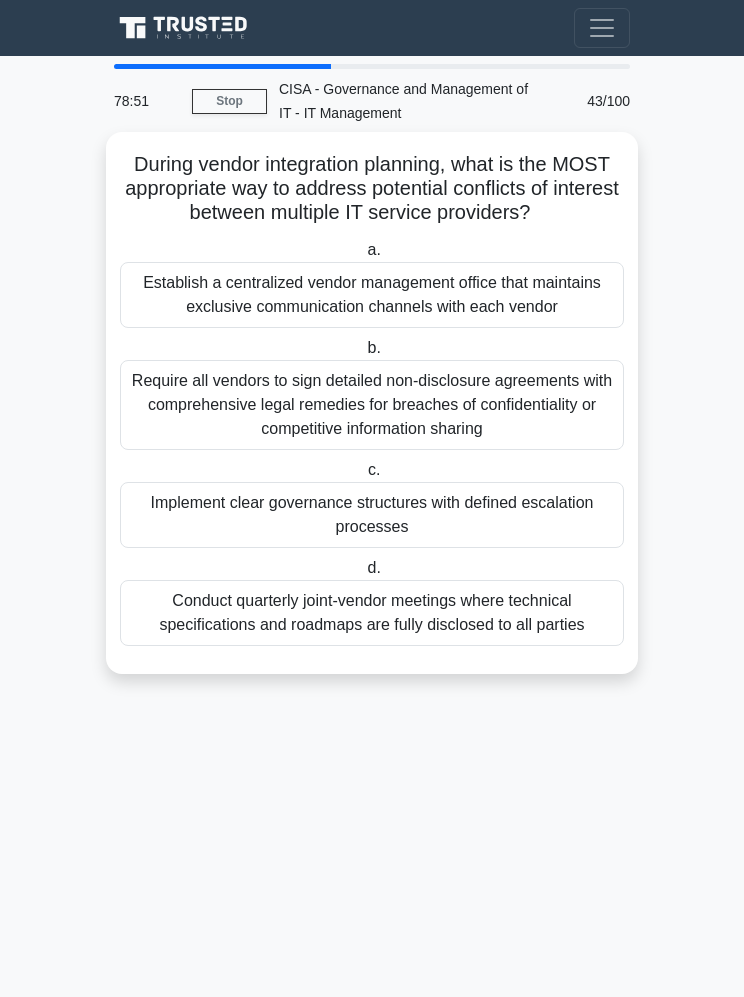 click on "Implement clear governance structures with defined escalation processes" at bounding box center [372, 515] 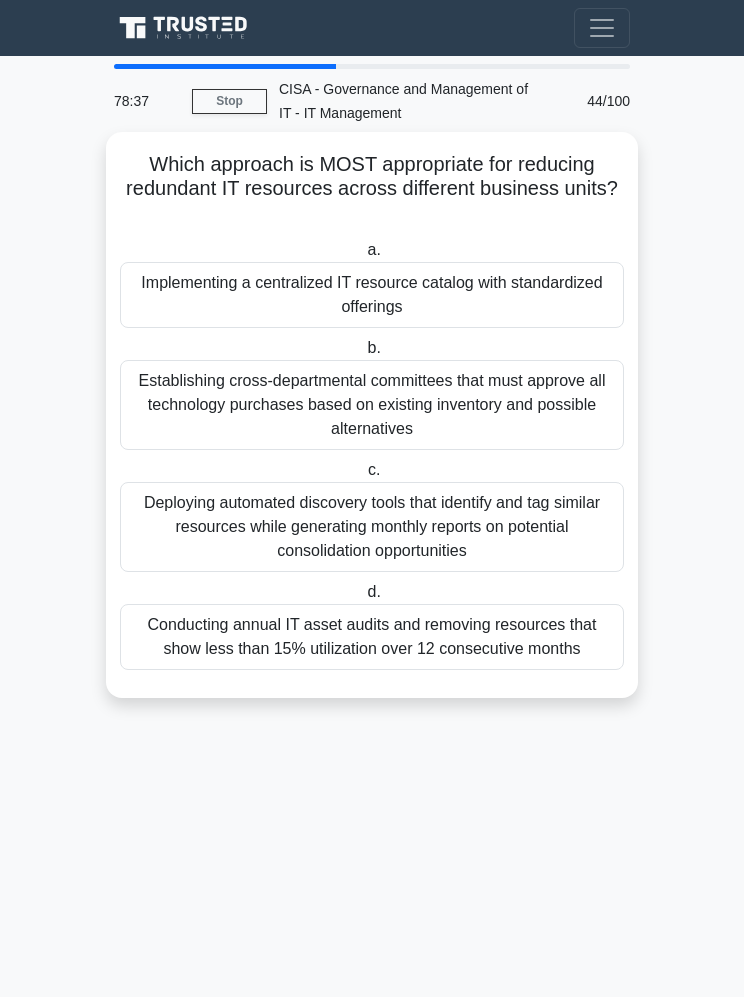 click on "Implementing a centralized IT resource catalog with standardized offerings" at bounding box center [372, 295] 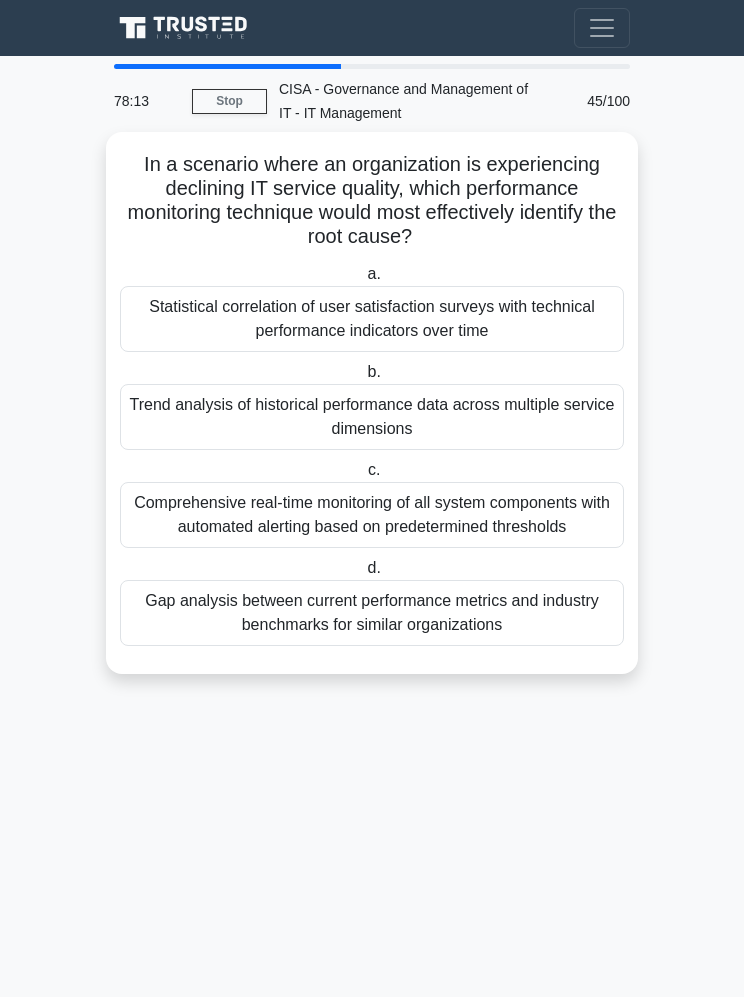 click on "Trend analysis of historical performance data across multiple service dimensions" at bounding box center [372, 417] 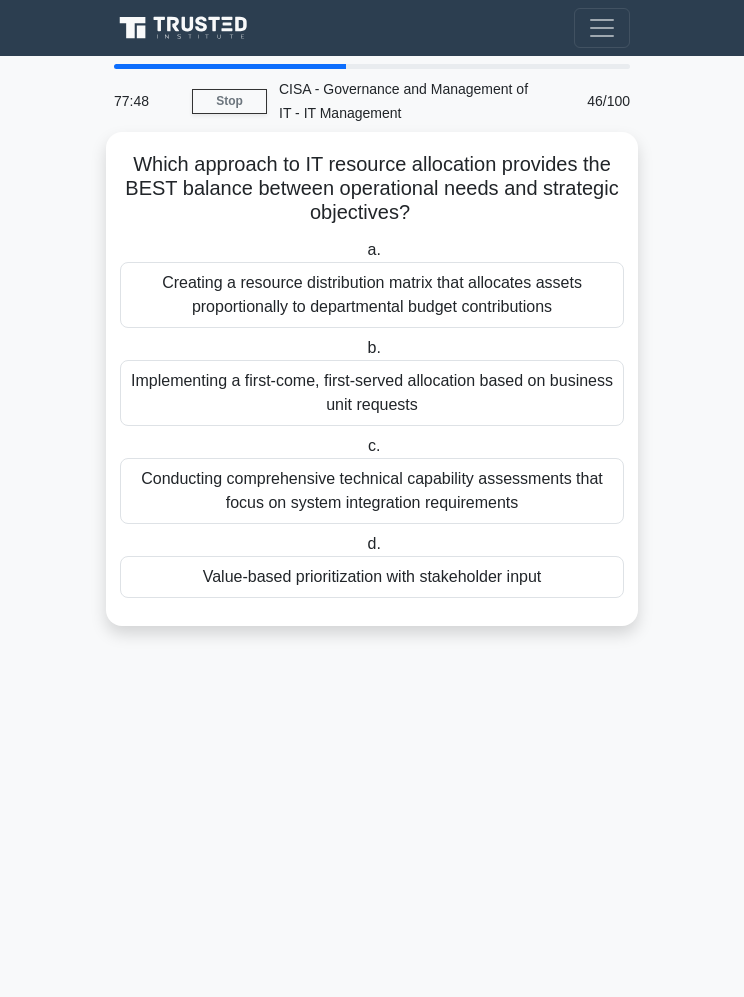 click on "Creating a resource distribution matrix that allocates assets proportionally to departmental budget contributions" at bounding box center (372, 295) 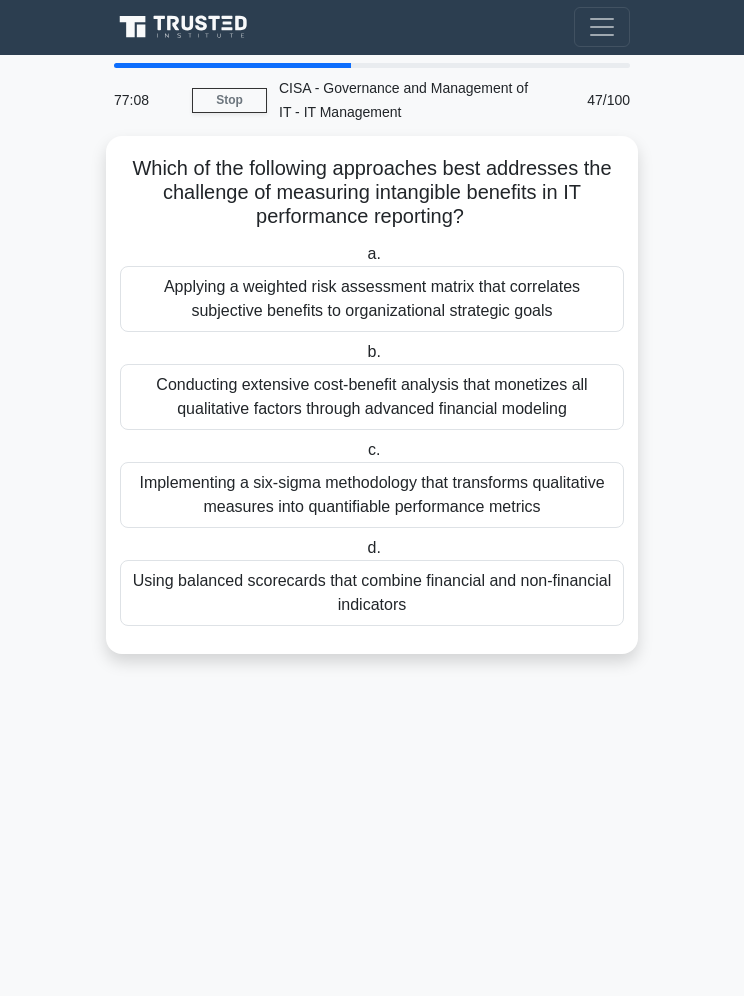 scroll, scrollTop: 51, scrollLeft: 0, axis: vertical 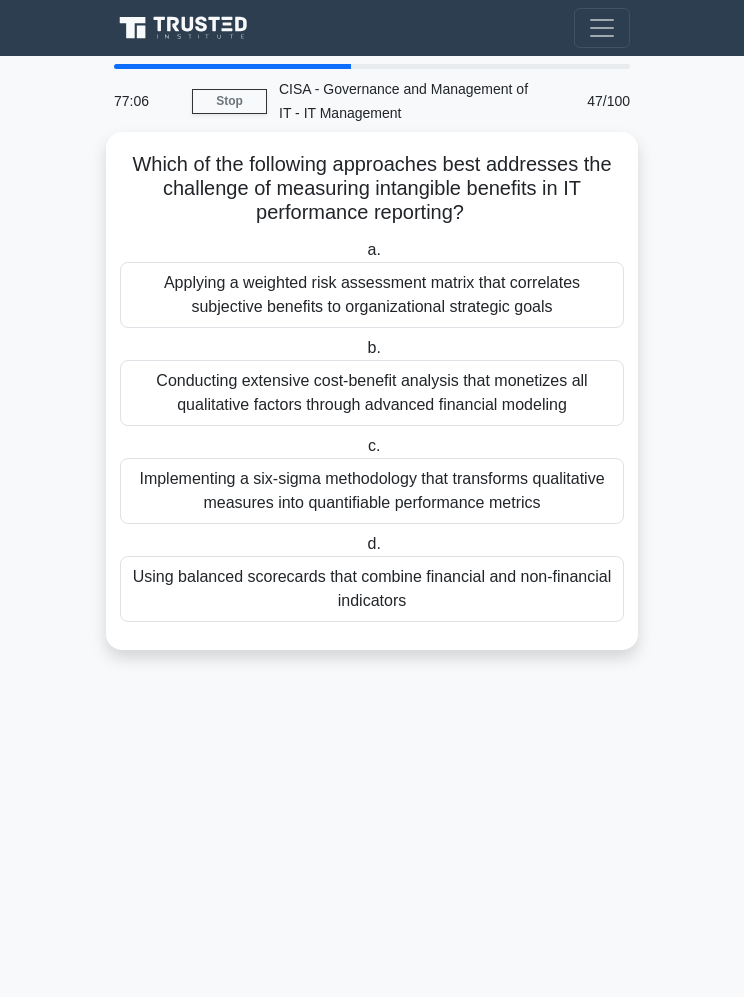 click on "Using balanced scorecards that combine financial and non-financial indicators" at bounding box center [372, 589] 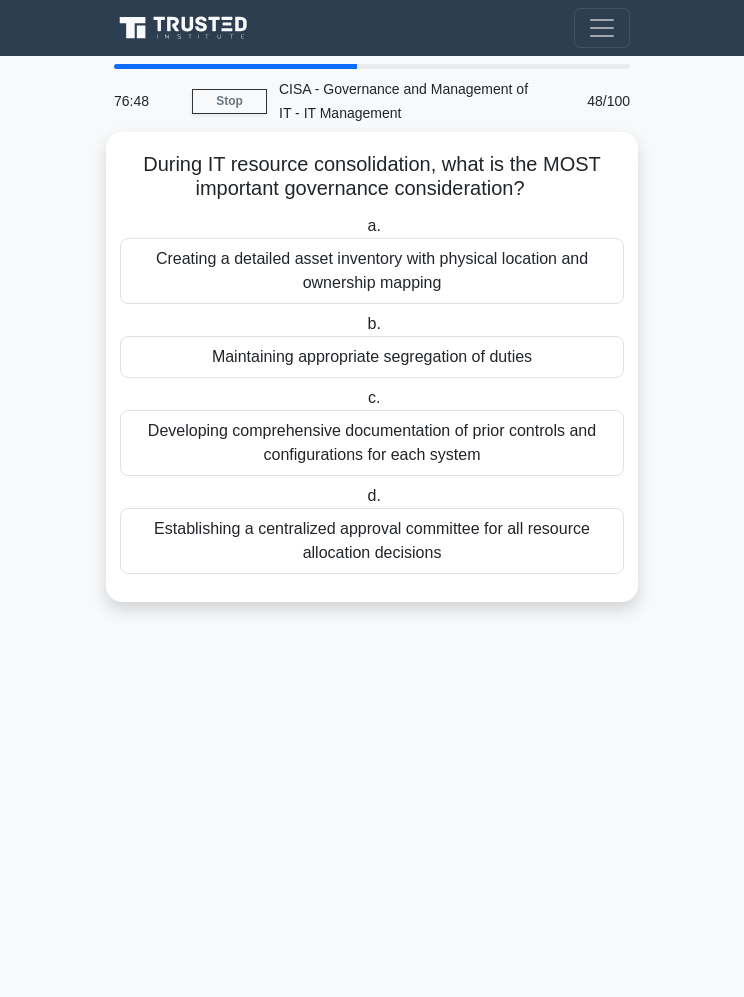 click on "Maintaining appropriate segregation of duties" at bounding box center (372, 357) 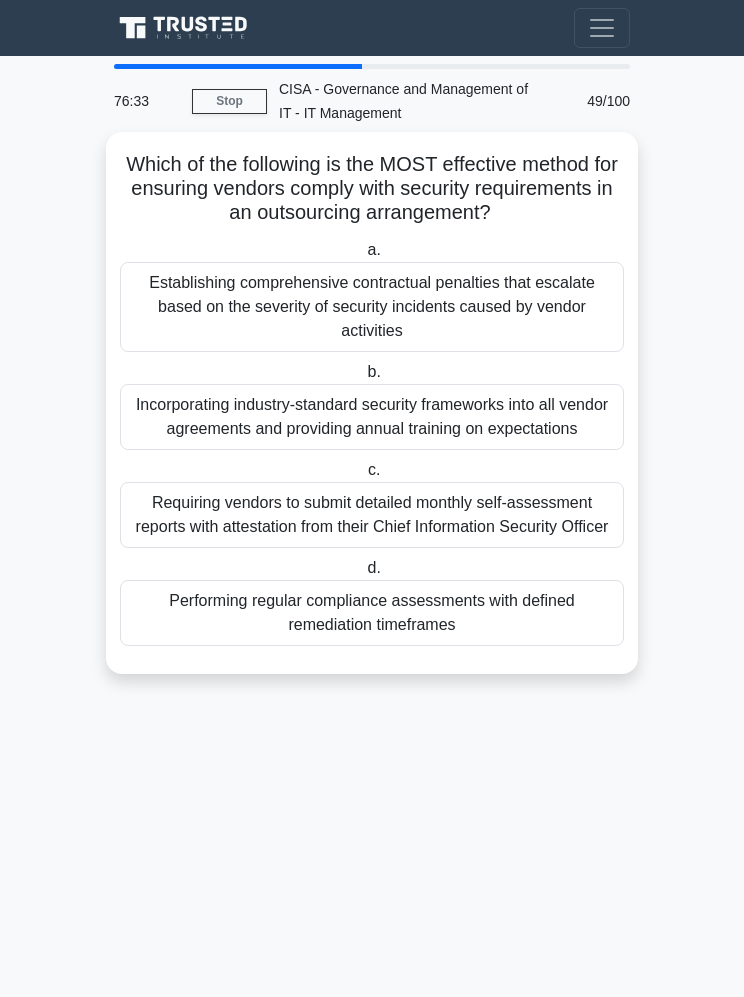 click on "Performing regular compliance assessments with defined remediation timeframes" at bounding box center [372, 613] 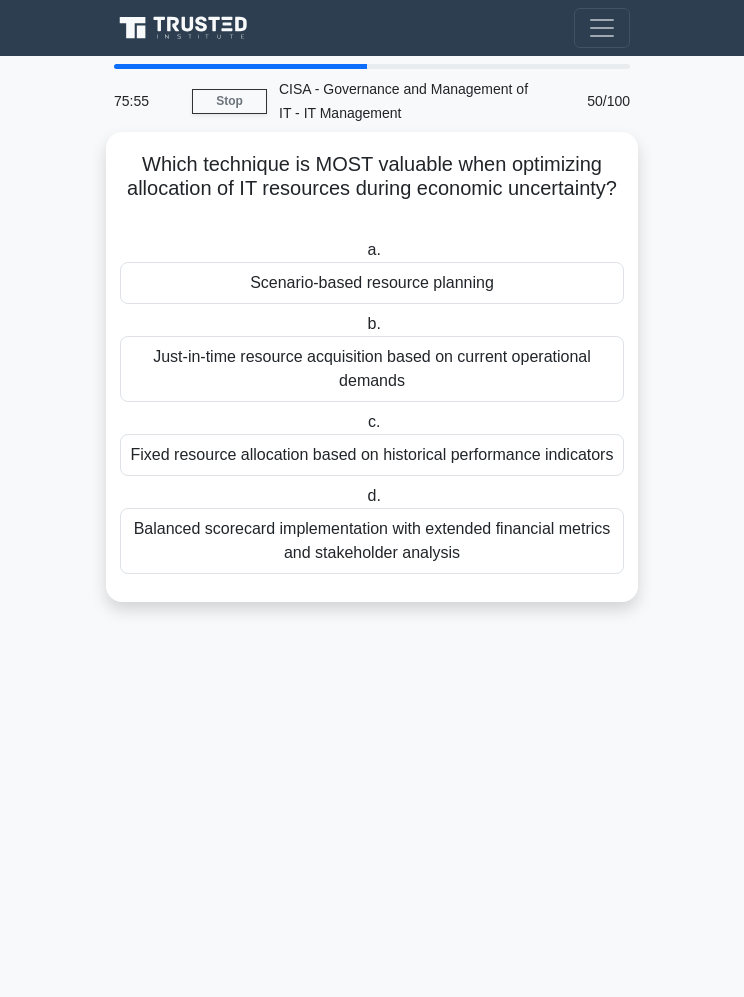 click on "Balanced scorecard implementation with extended financial metrics and stakeholder analysis" at bounding box center [372, 541] 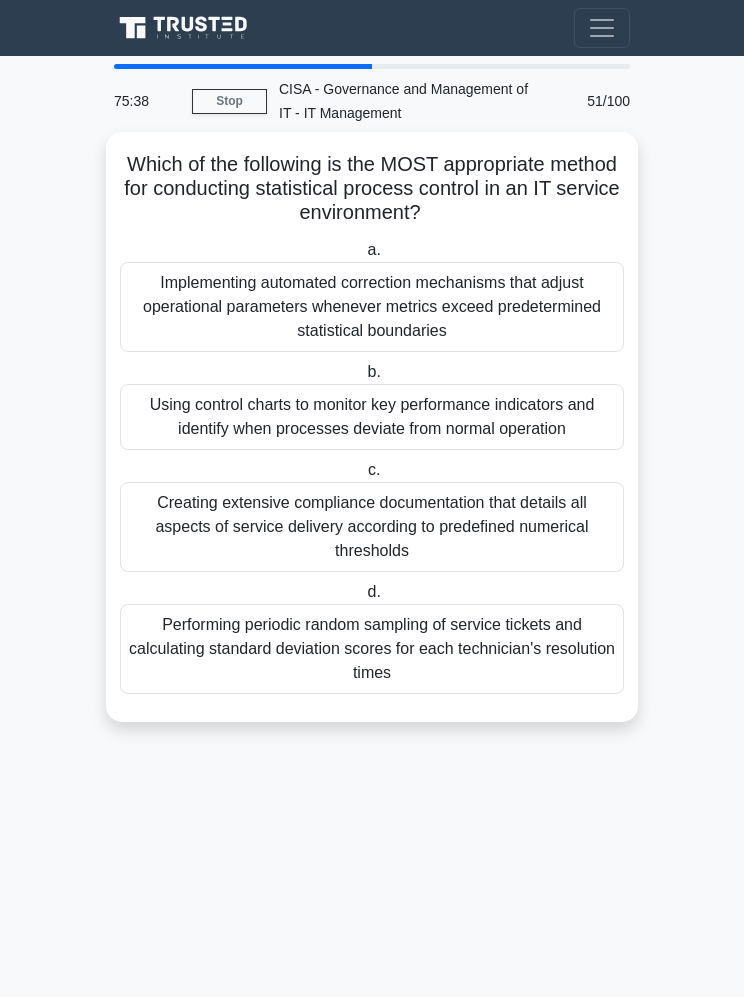 click on "Performing periodic random sampling of service tickets and calculating standard deviation scores for each technician's resolution times" at bounding box center (372, 649) 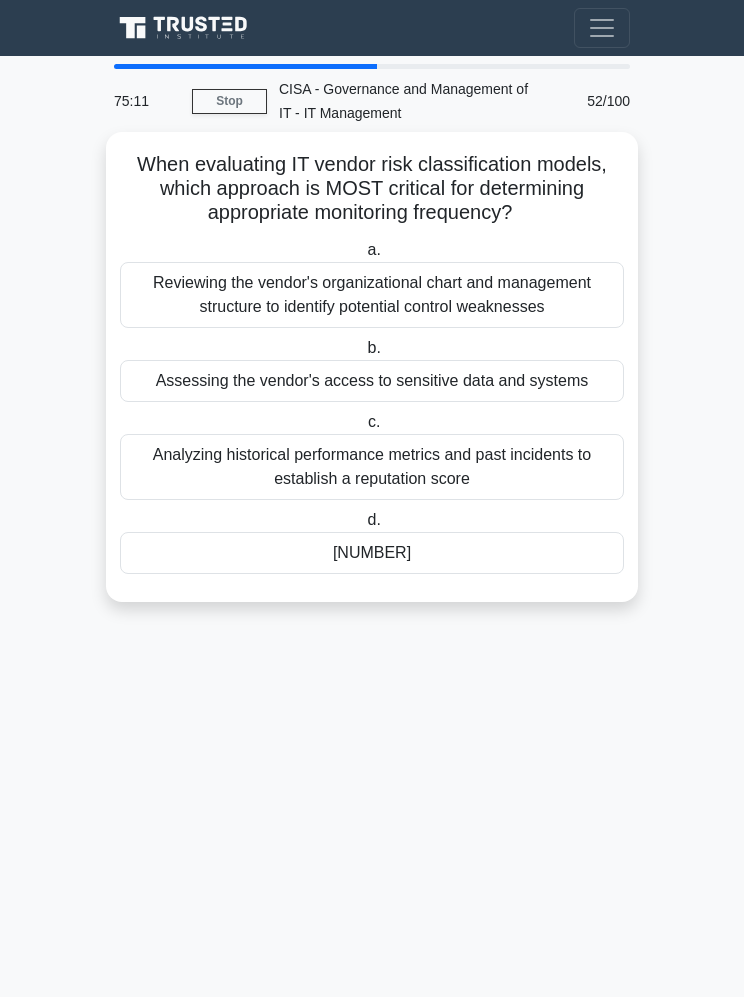 click on "Assessing the vendor's access to sensitive data and systems" at bounding box center (372, 381) 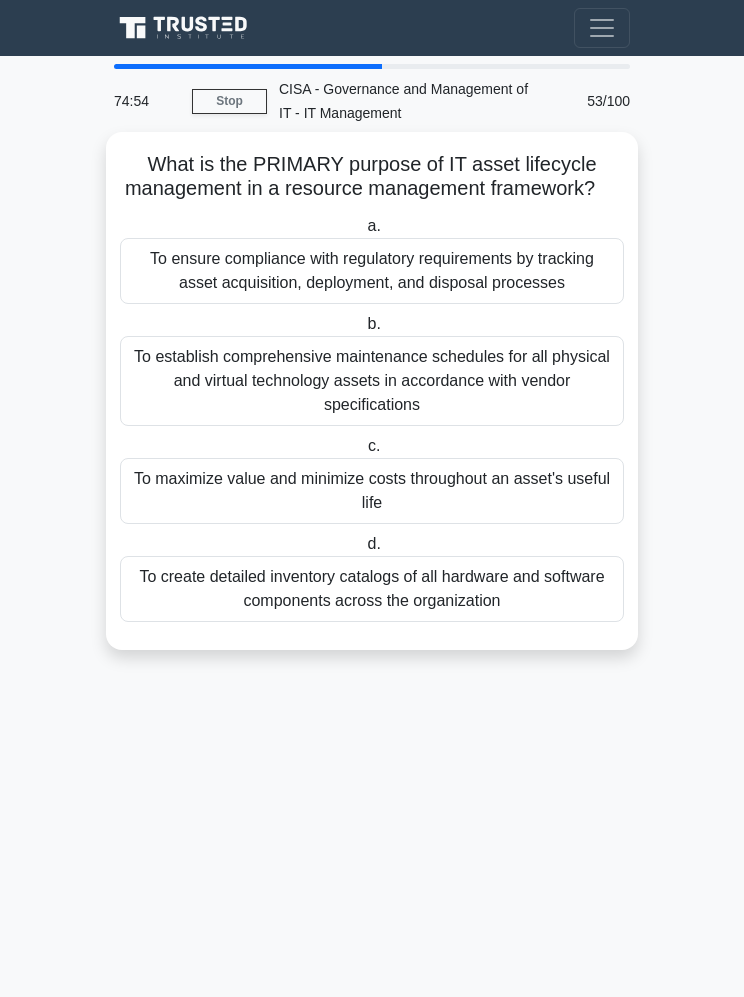 click on "To maximize value and minimize costs throughout an asset's useful life" at bounding box center [372, 491] 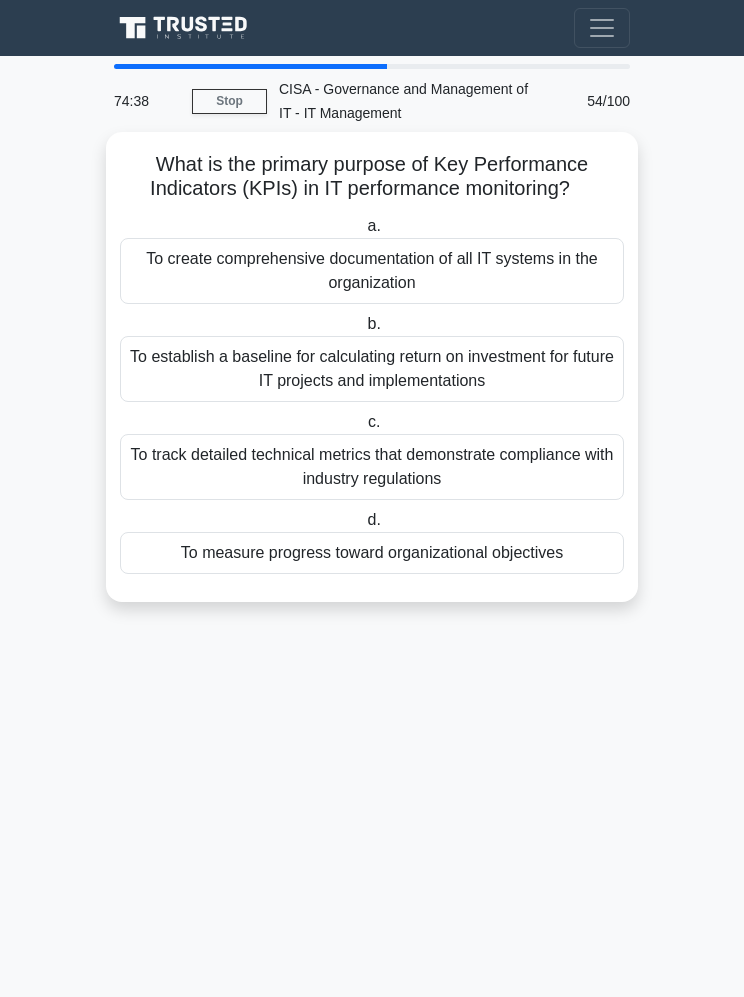 click on "To measure progress toward organizational objectives" at bounding box center [372, 553] 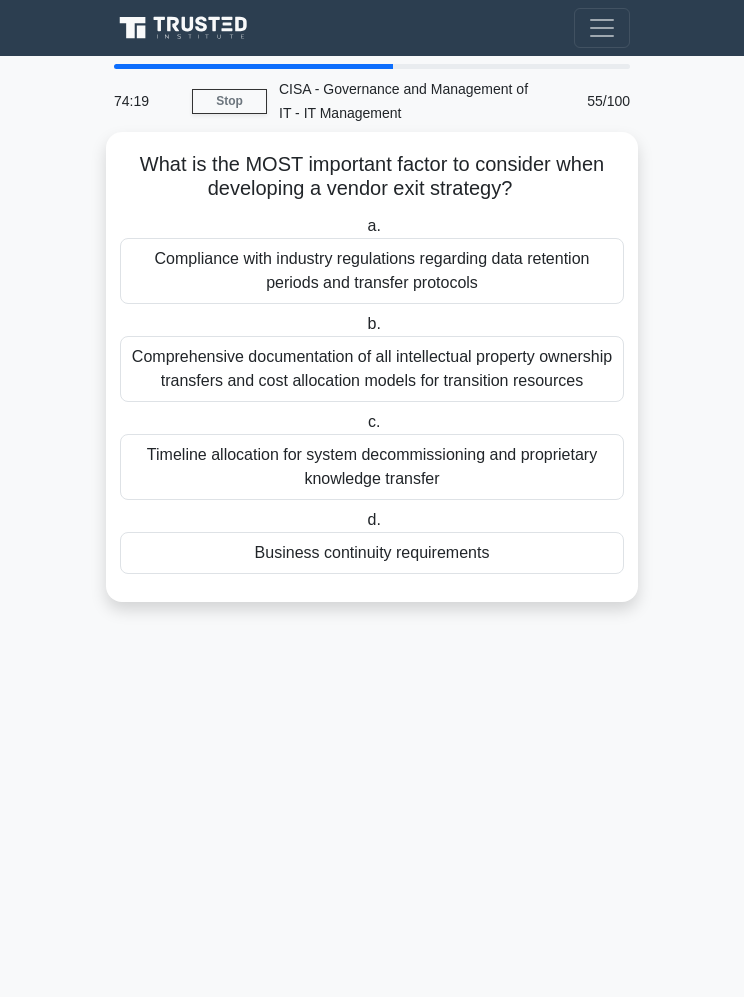 click on "Business continuity requirements" at bounding box center (372, 553) 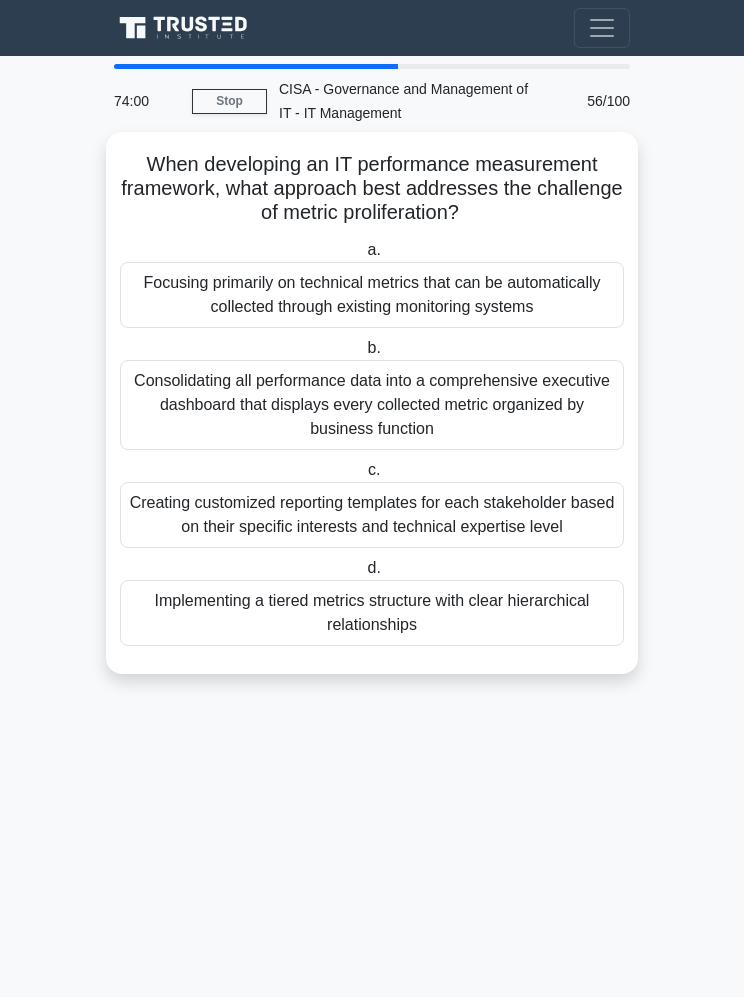 click on "Implementing a tiered metrics structure with clear hierarchical relationships" at bounding box center [372, 613] 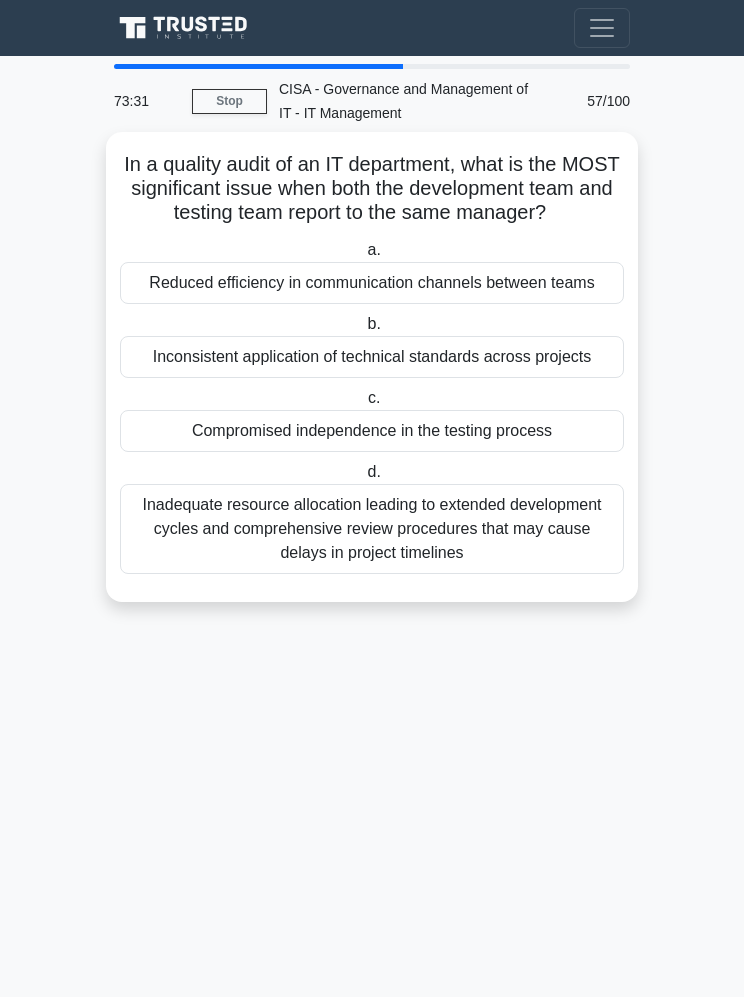 click on "Compromised independence in the testing process" at bounding box center (372, 431) 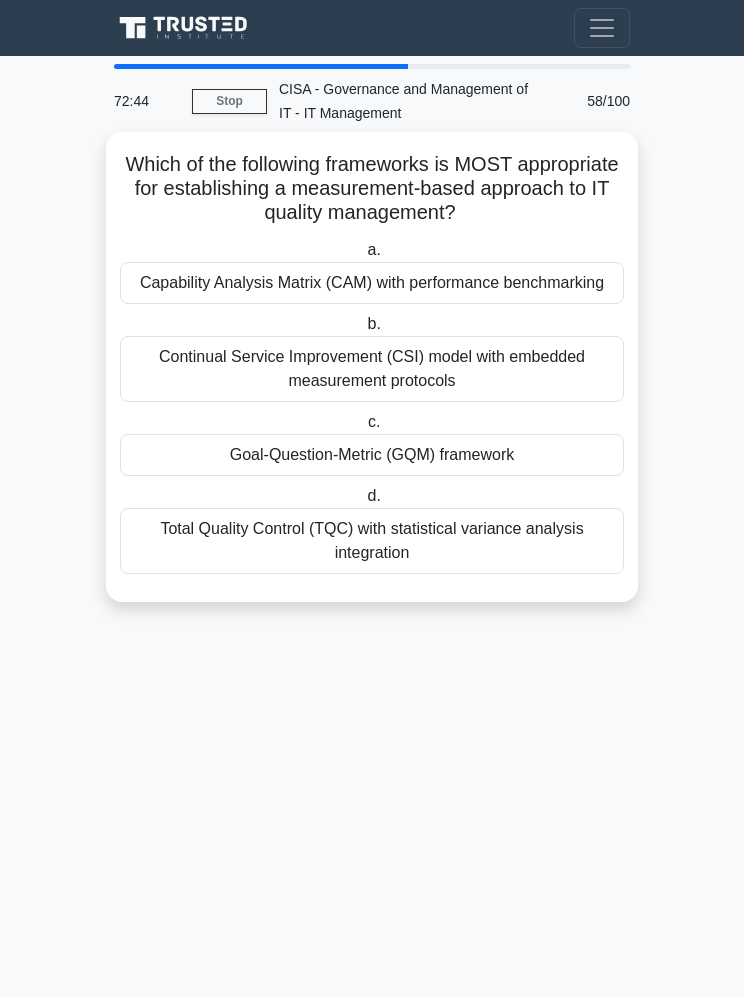 click on "Goal-Question-Metric (GQM) framework" at bounding box center (372, 455) 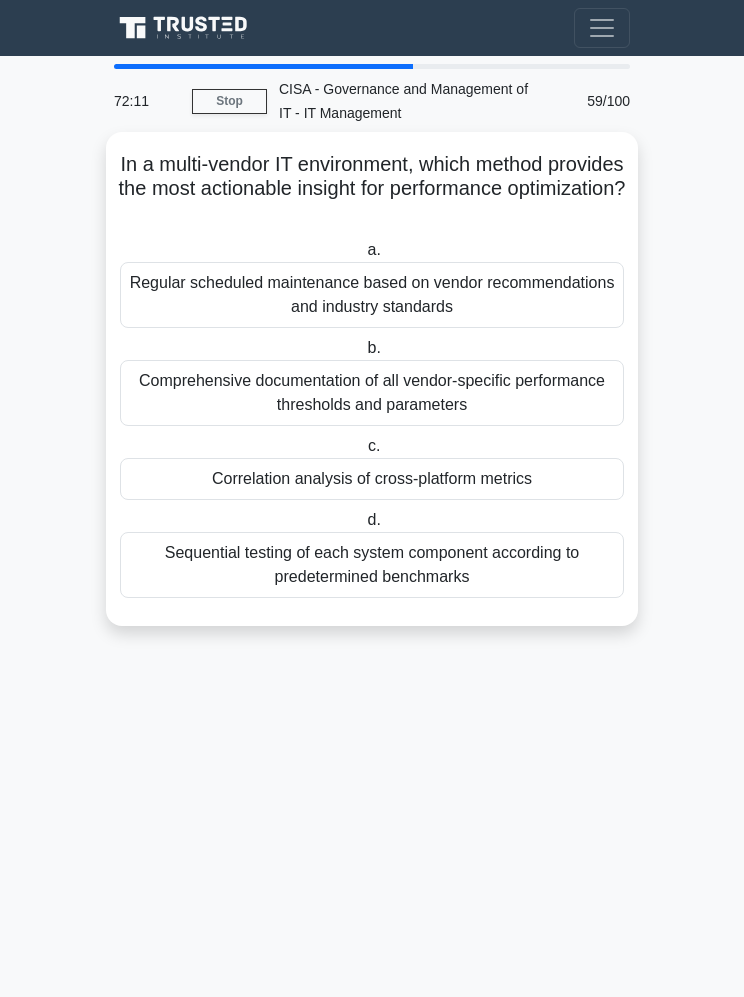 click on "Correlation analysis of cross-platform metrics" at bounding box center (372, 479) 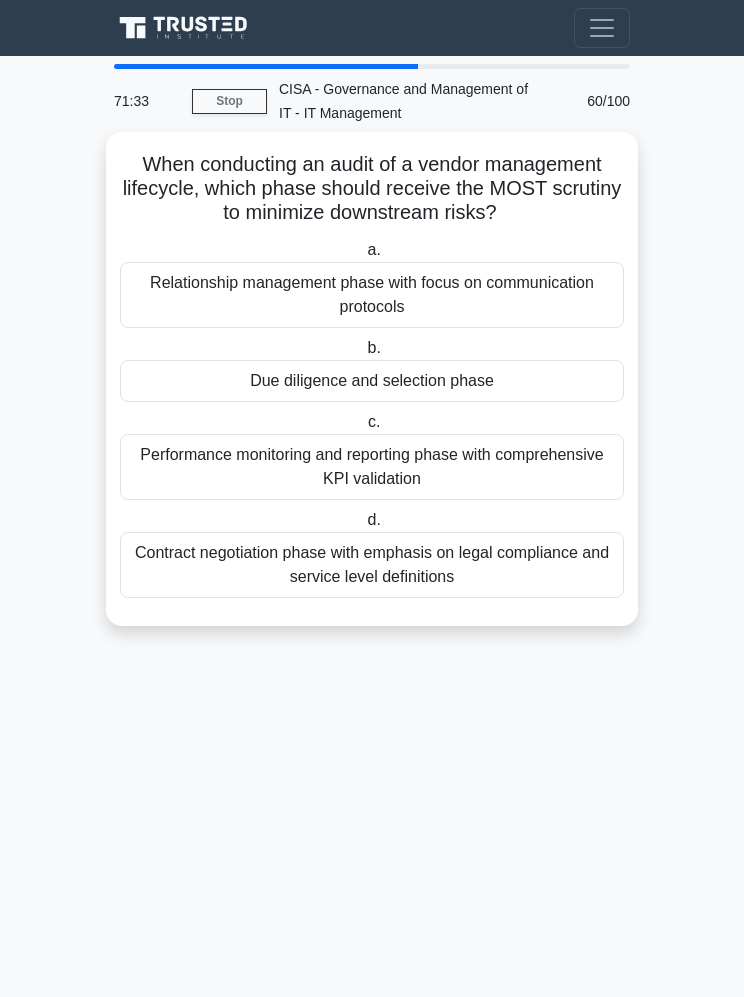 click on "Performance monitoring and reporting phase with comprehensive KPI validation" at bounding box center (372, 467) 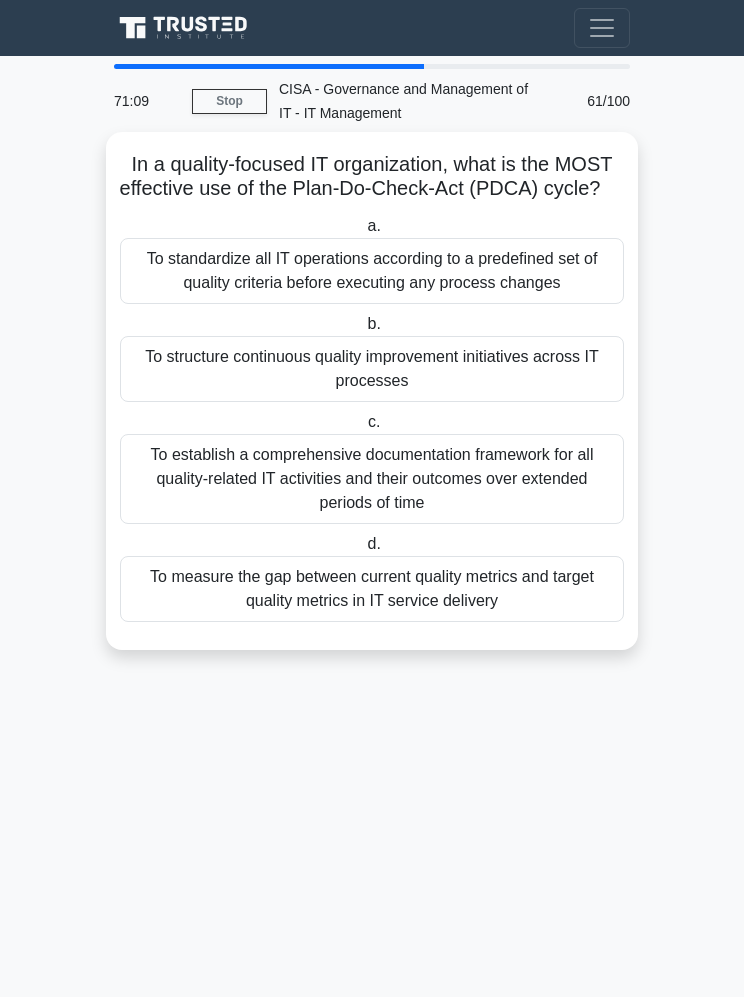 click on "To structure continuous quality improvement initiatives across IT processes" at bounding box center [372, 369] 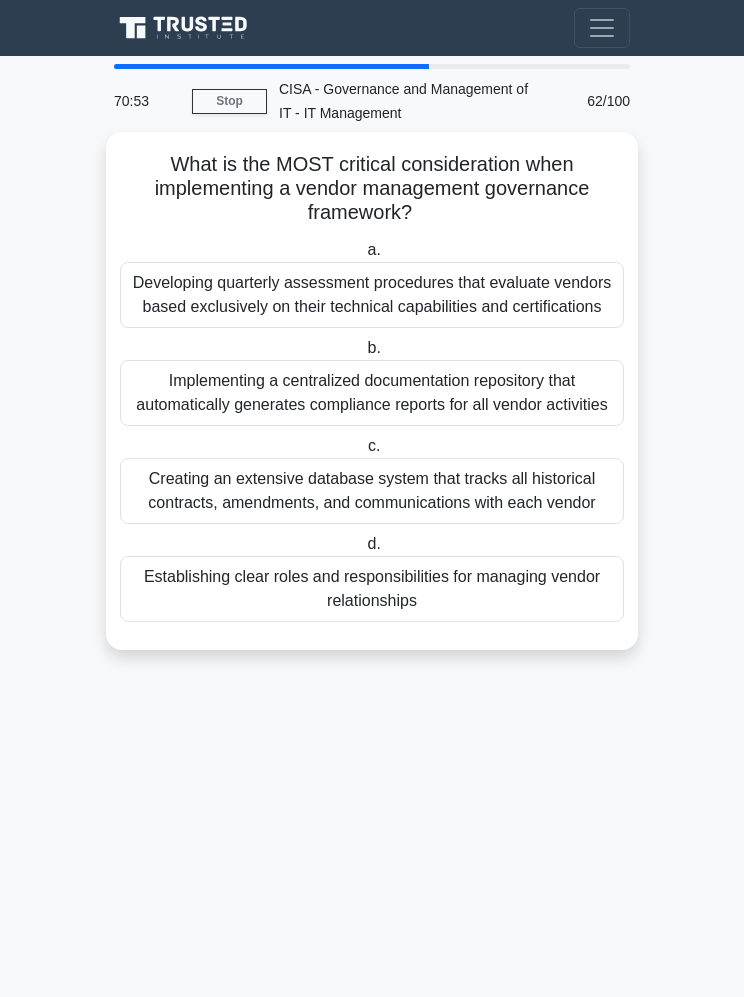 click on "Establishing clear roles and responsibilities for managing vendor relationships" at bounding box center [372, 589] 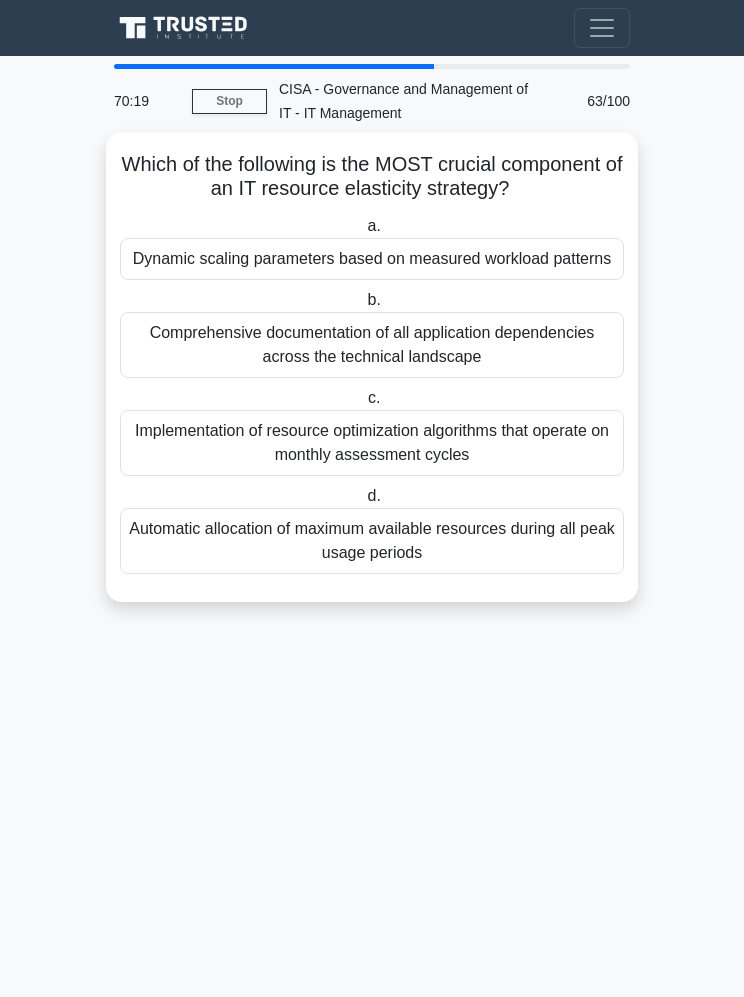 click on "Dynamic scaling parameters based on measured workload patterns" at bounding box center [372, 259] 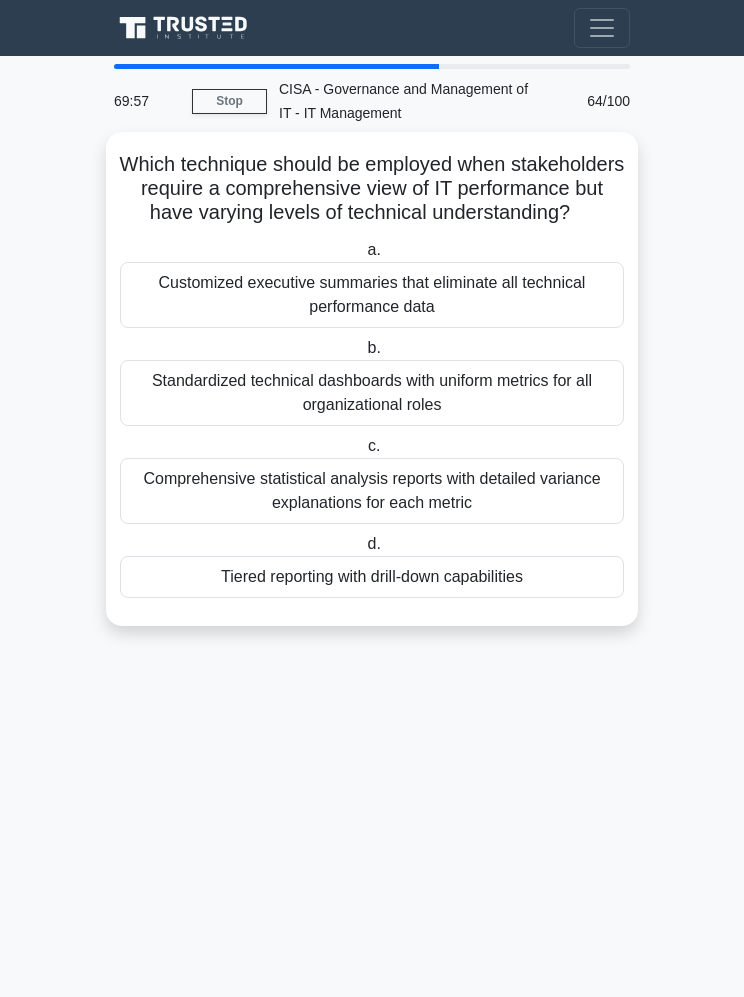 click on "Tiered reporting with drill-down capabilities" at bounding box center [372, 577] 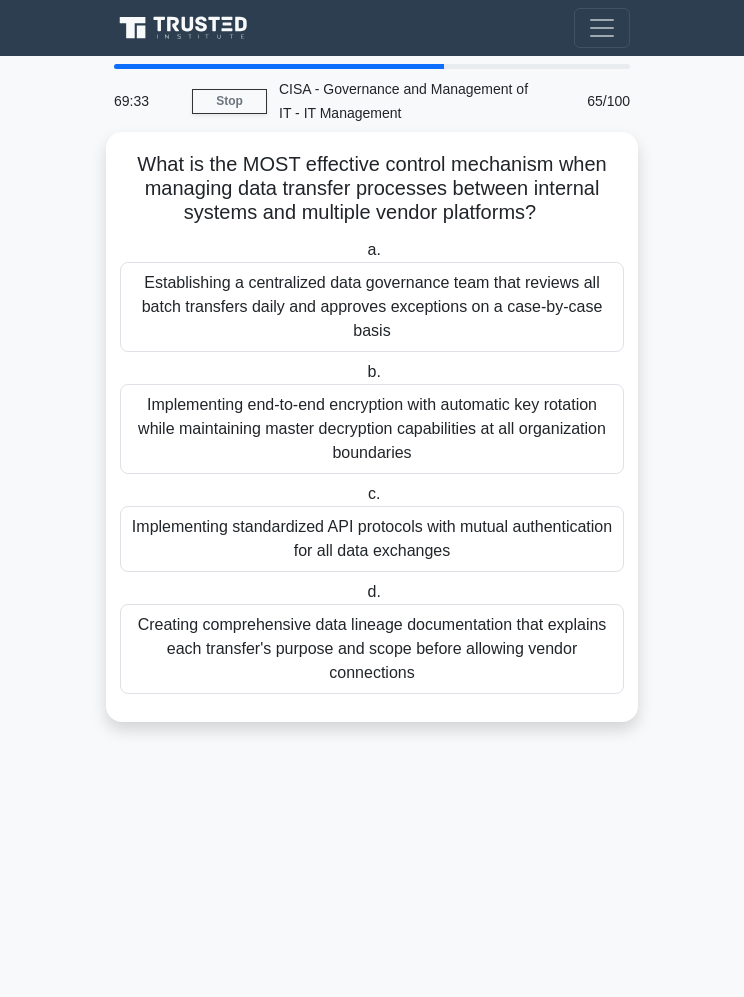 click on "Implementing standardized API protocols with mutual authentication for all data exchanges" at bounding box center (372, 539) 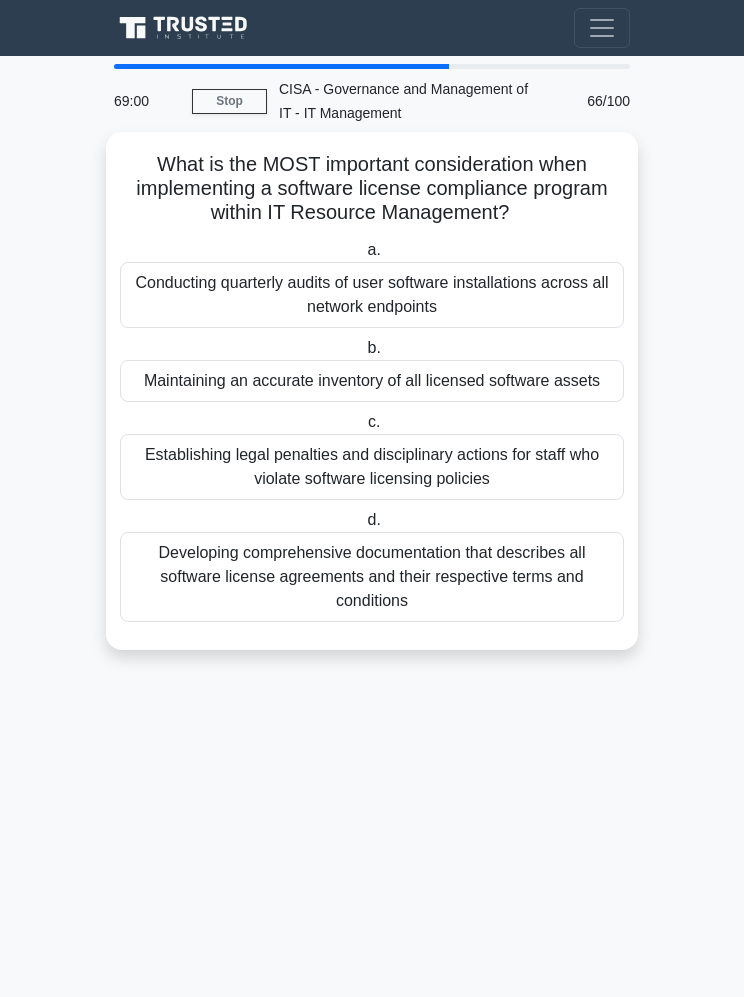 click on "Maintaining an accurate inventory of all licensed software assets" at bounding box center [372, 381] 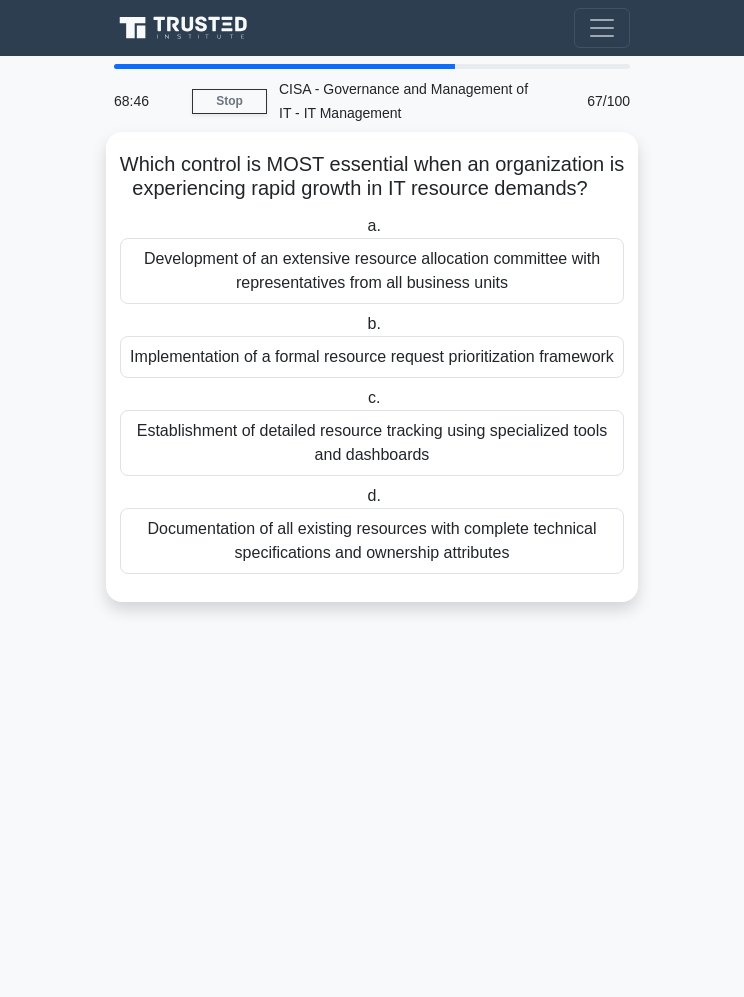 click on "Implementation of a formal resource request prioritization framework" at bounding box center (372, 357) 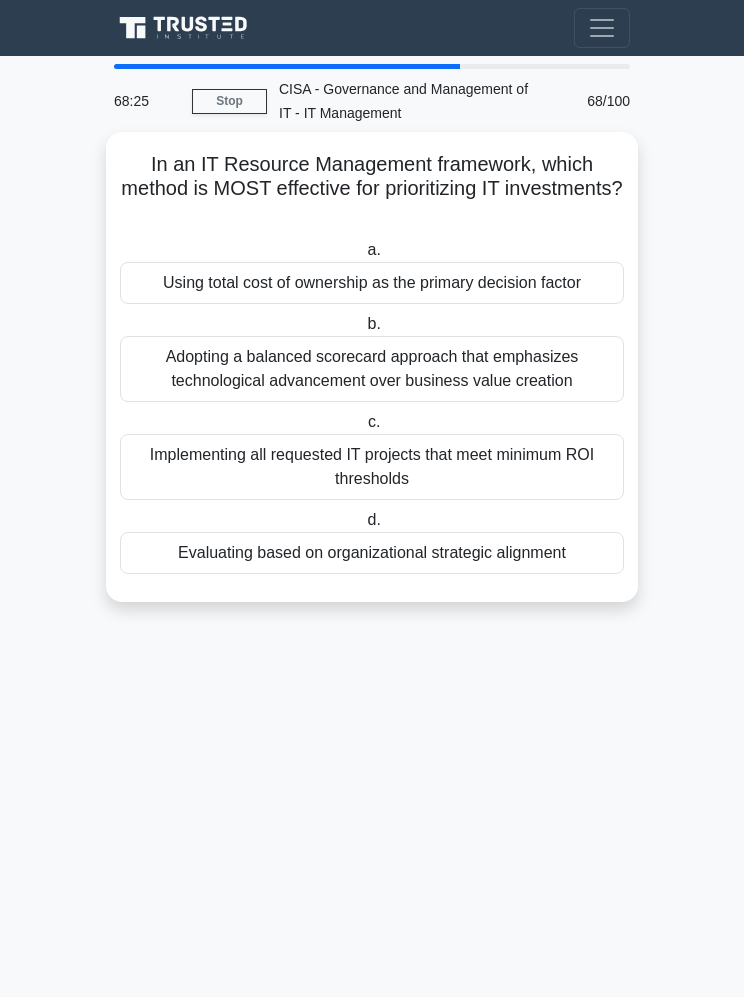 click on "Evaluating based on organizational strategic alignment" at bounding box center [372, 553] 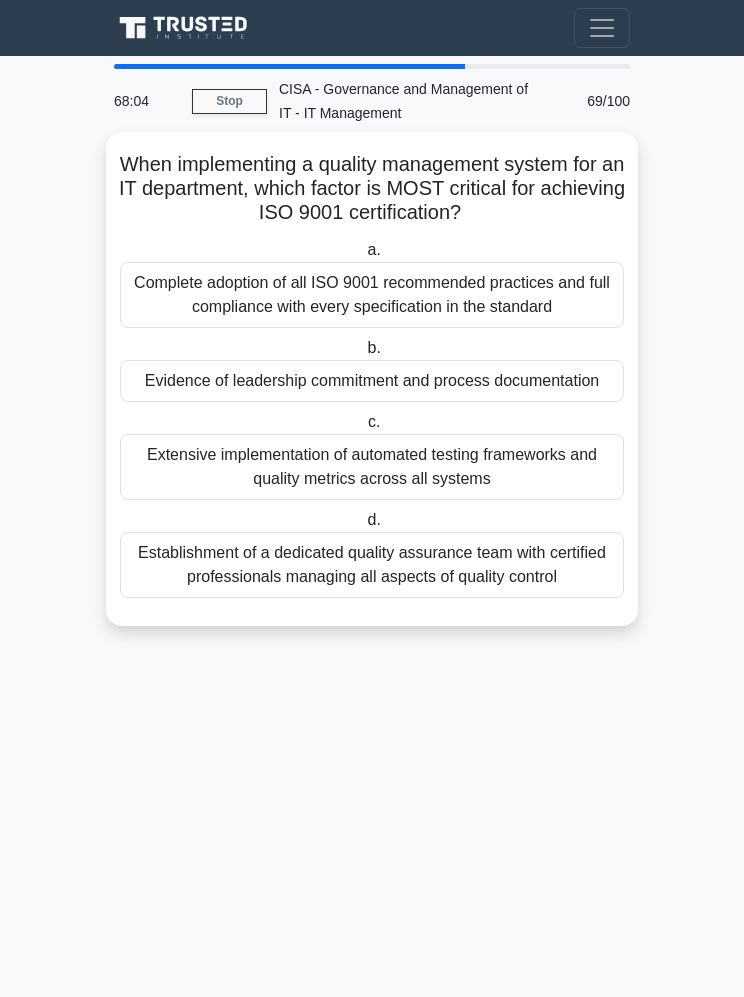click on "Evidence of leadership commitment and process documentation" at bounding box center [372, 381] 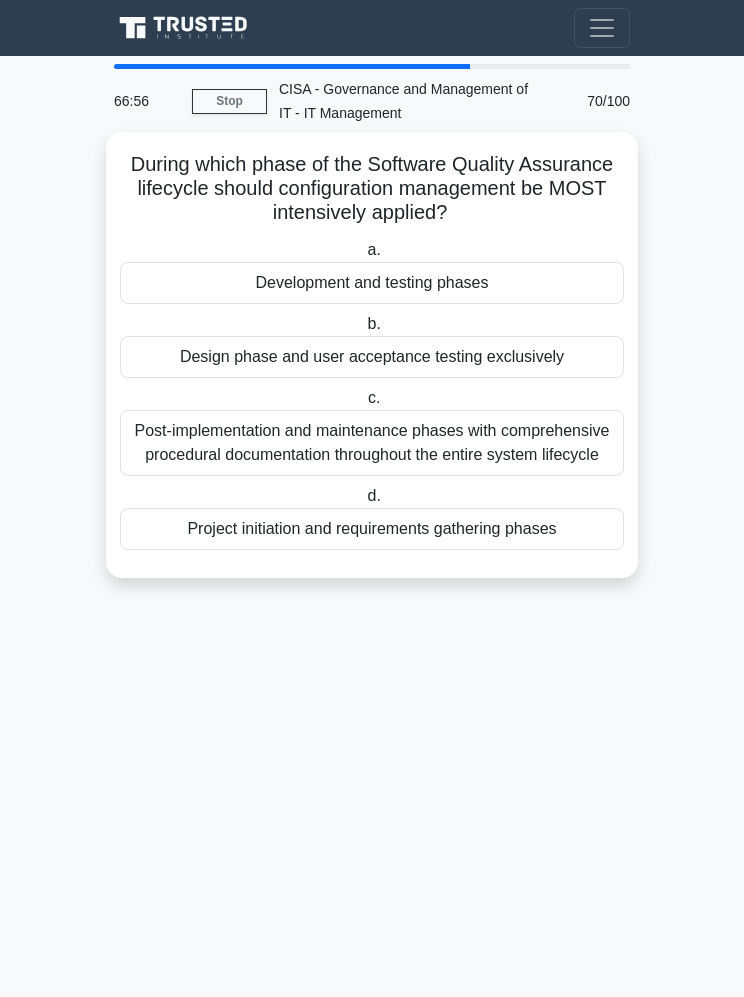 click on "Development and testing phases" at bounding box center [372, 283] 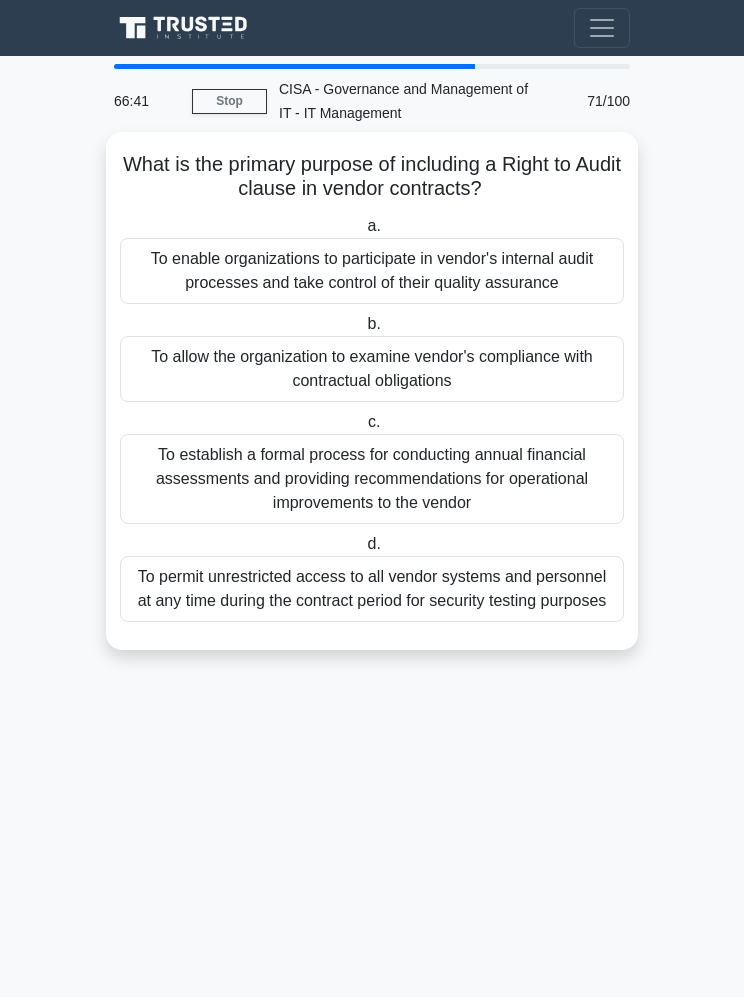 click on "To allow the organization to examine vendor's compliance with contractual obligations" at bounding box center [372, 369] 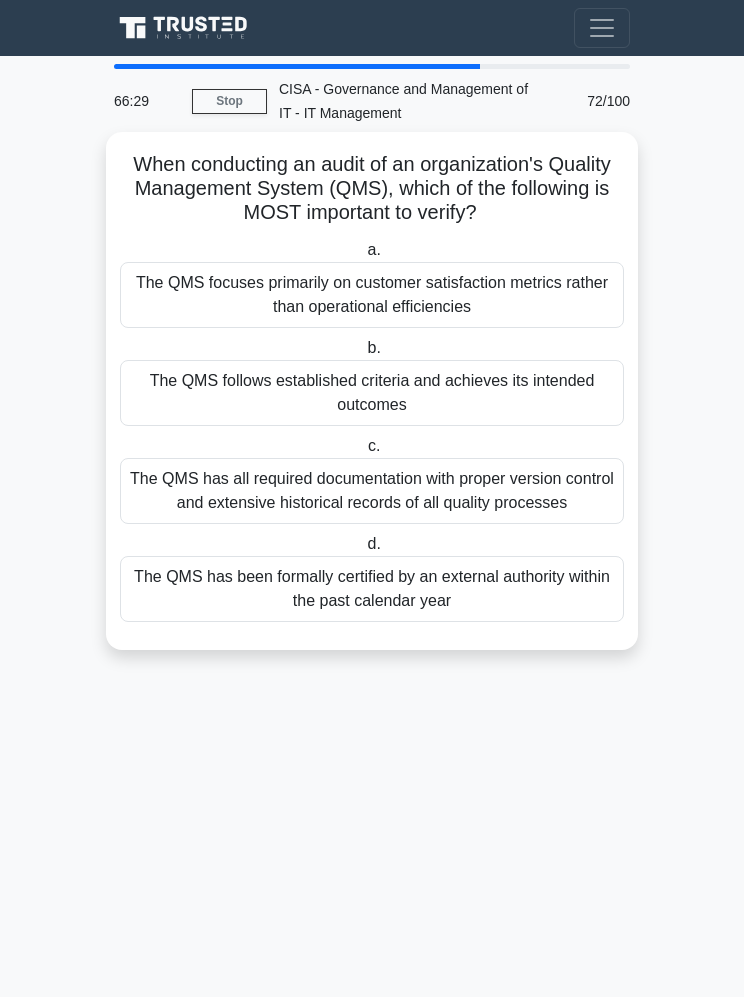 click on "The QMS follows established criteria and achieves its intended outcomes" at bounding box center (372, 393) 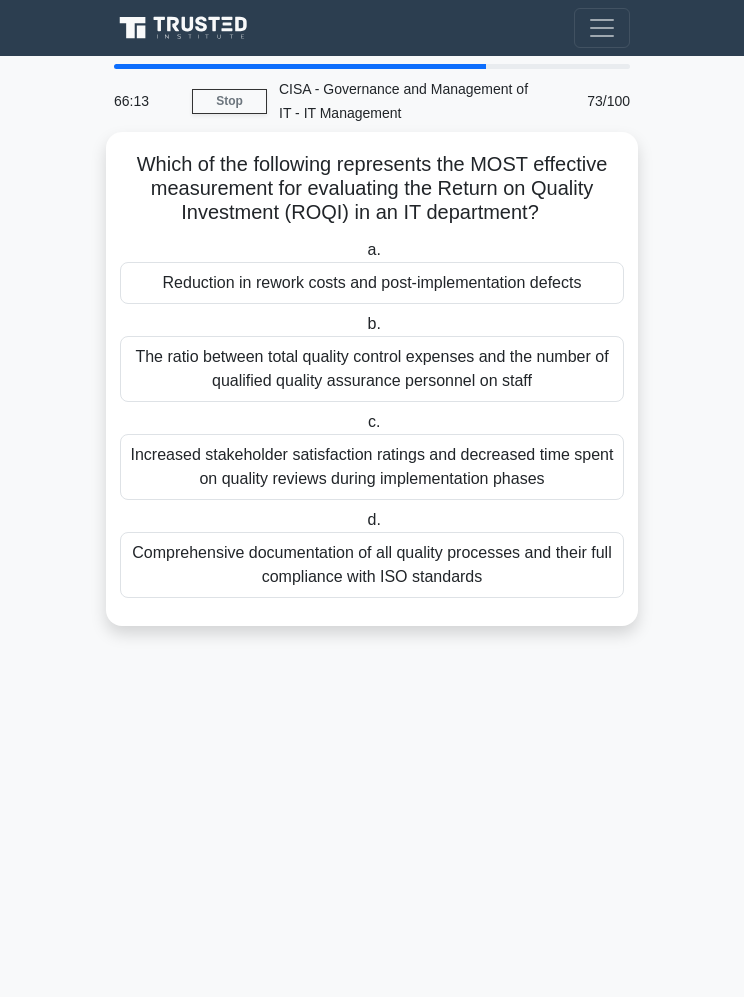 click on "Reduction in rework costs and post-implementation defects" at bounding box center [372, 283] 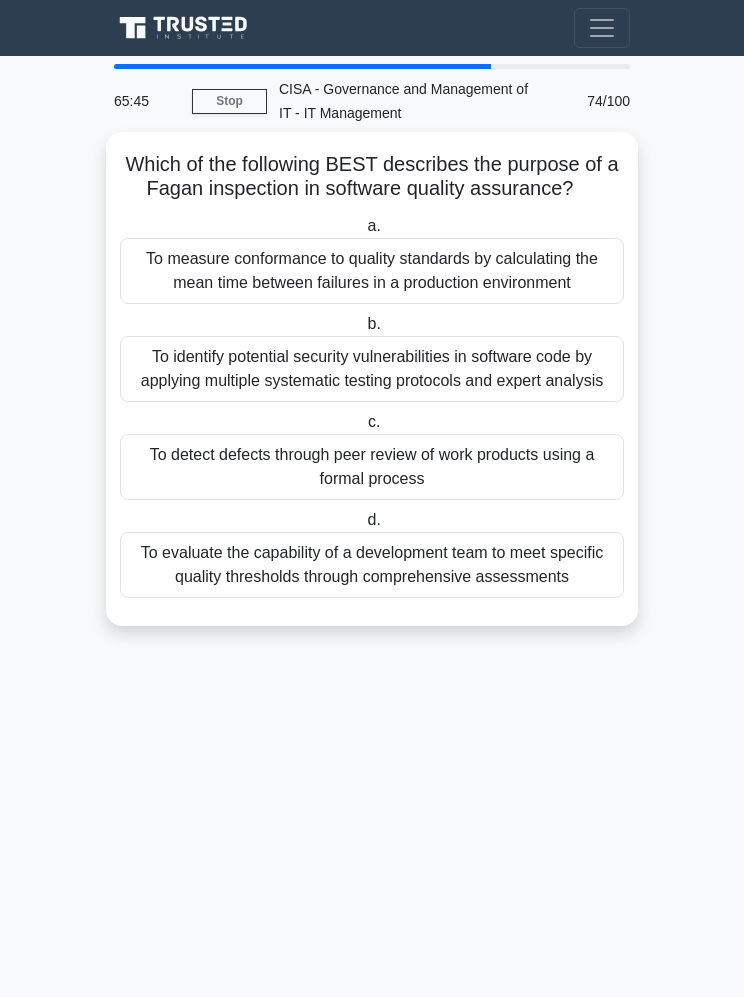 click on "To detect defects through peer review of work products using a formal process" at bounding box center [372, 467] 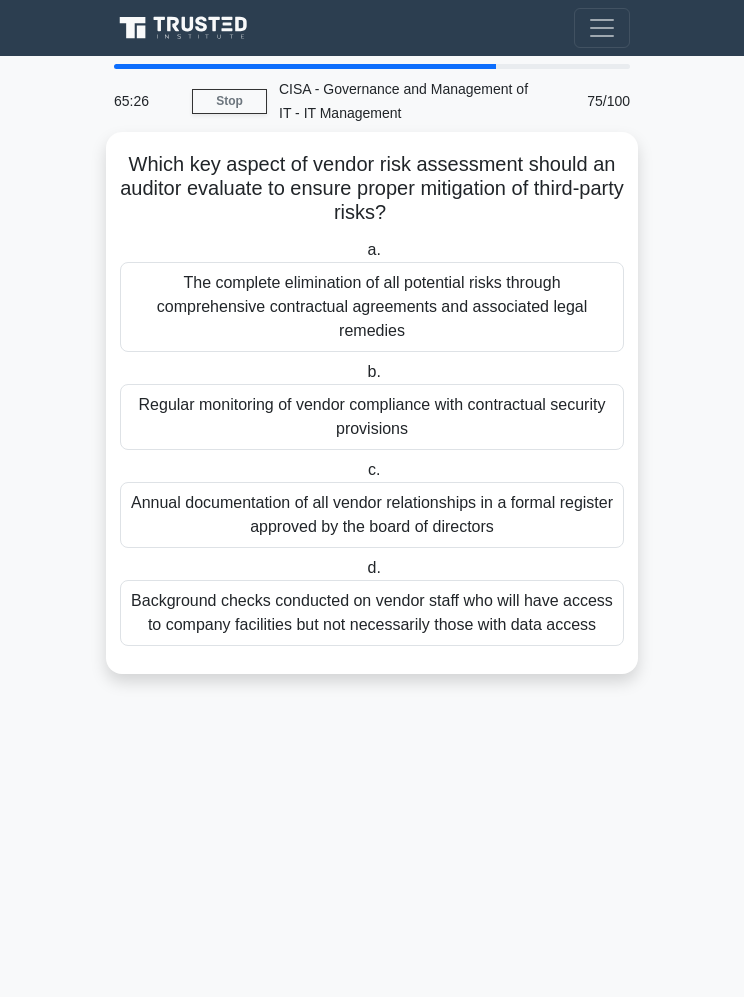 click on "Regular monitoring of vendor compliance with contractual security provisions" at bounding box center (372, 417) 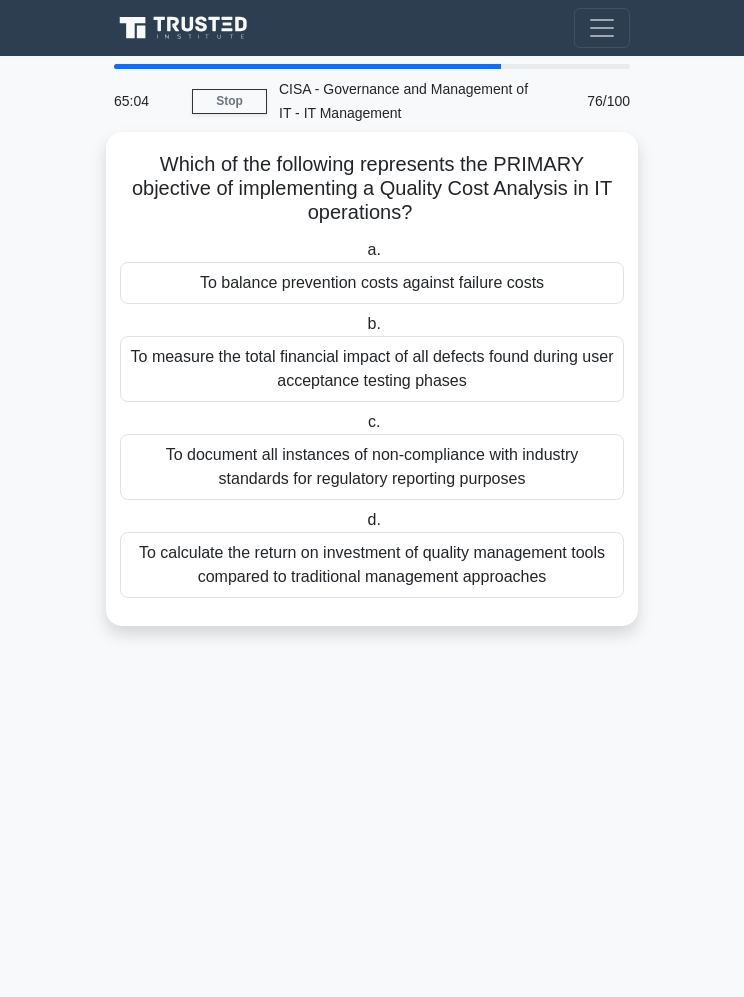 click on "To balance prevention costs against failure costs" at bounding box center (372, 283) 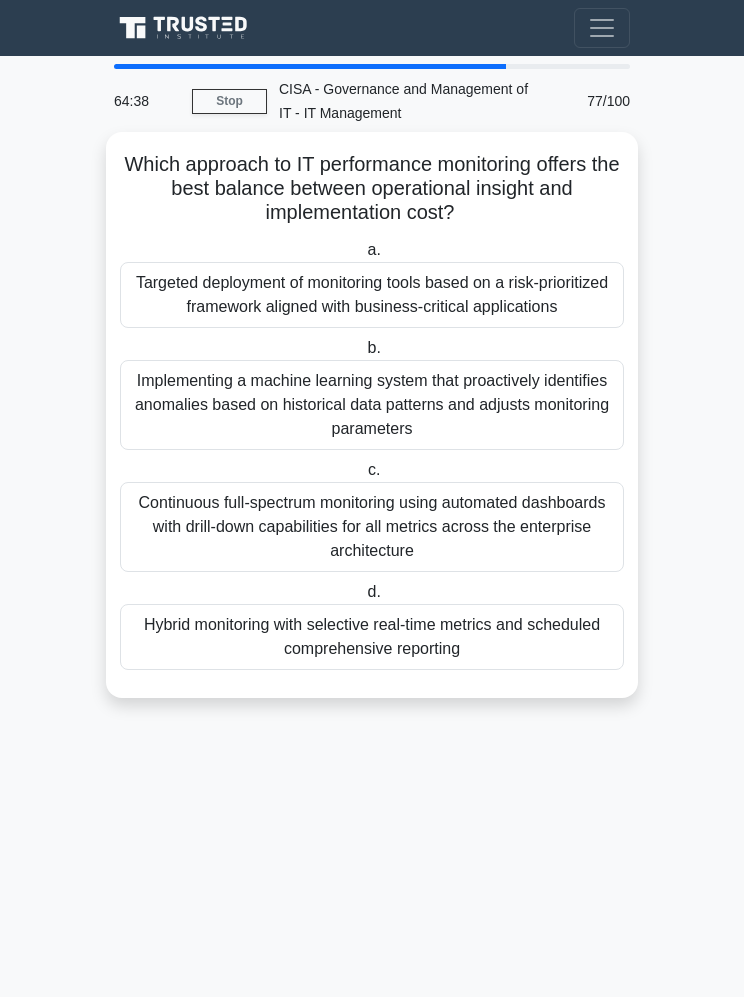 click on "Hybrid monitoring with selective real-time metrics and scheduled comprehensive reporting" at bounding box center (372, 637) 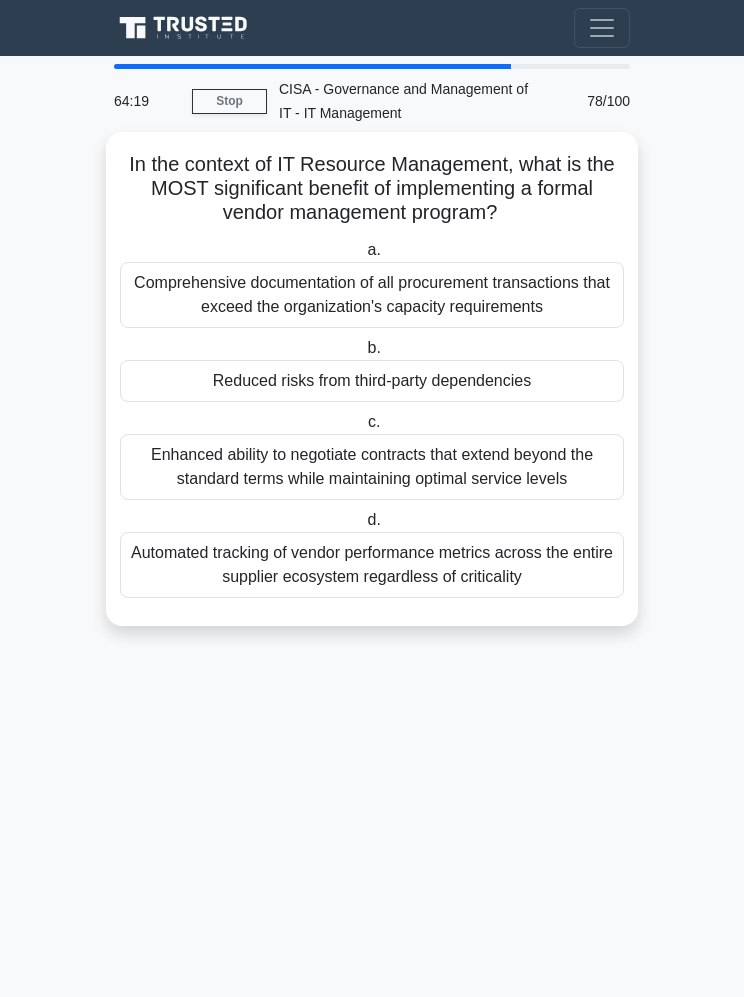 click on "Reduced risks from third-party dependencies" at bounding box center [372, 381] 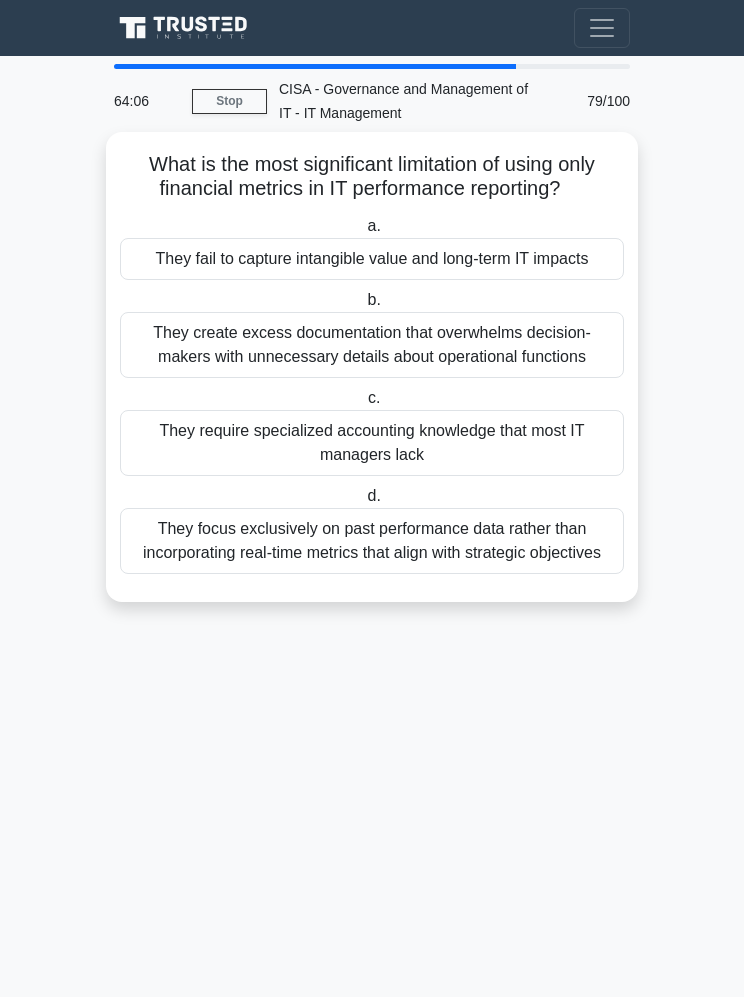 click on "They fail to capture intangible value and long-term IT impacts" at bounding box center [372, 259] 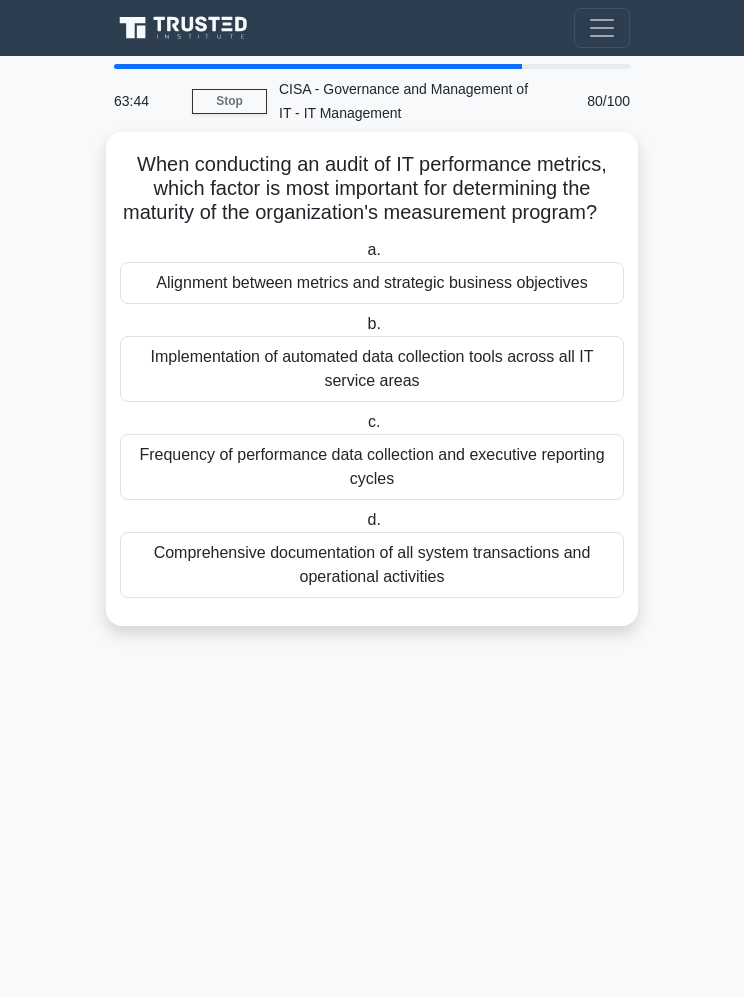 click on "Alignment between metrics and strategic business objectives" at bounding box center [372, 283] 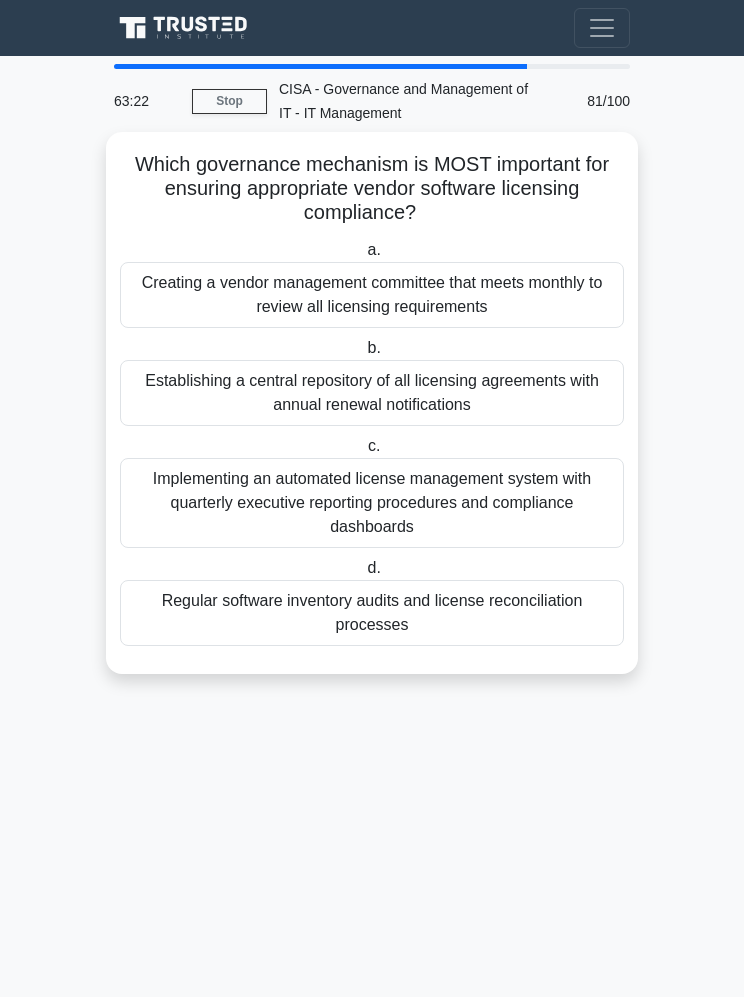 click on "Regular software inventory audits and license reconciliation processes" at bounding box center [372, 613] 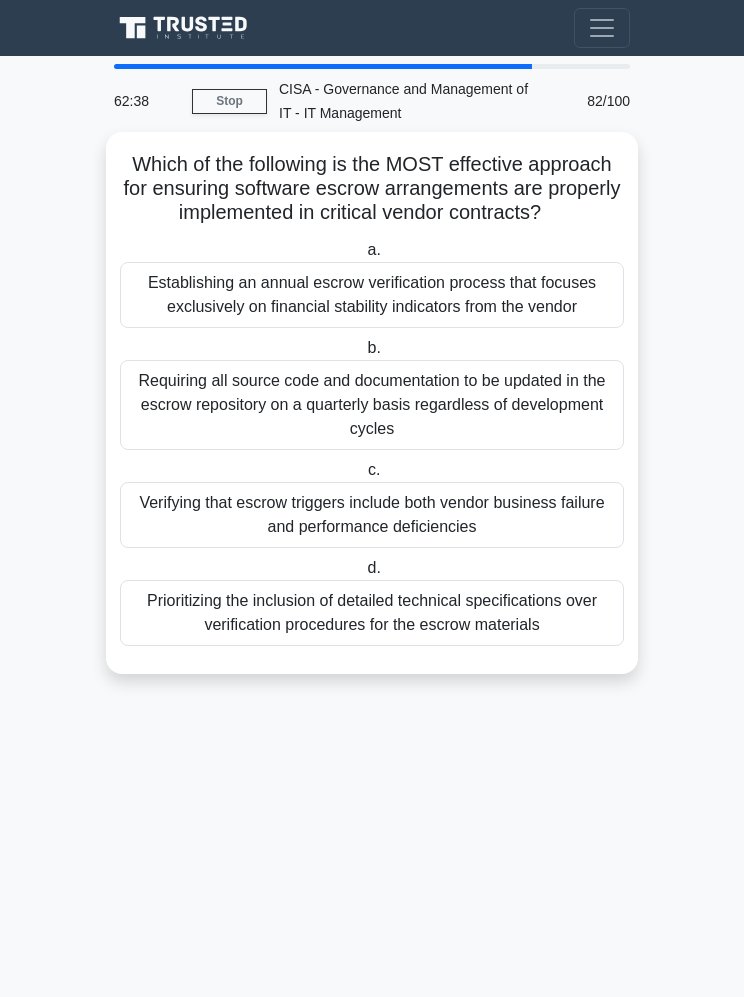 click on "Establishing an annual escrow verification process that focuses exclusively on financial stability indicators from the vendor" at bounding box center [372, 295] 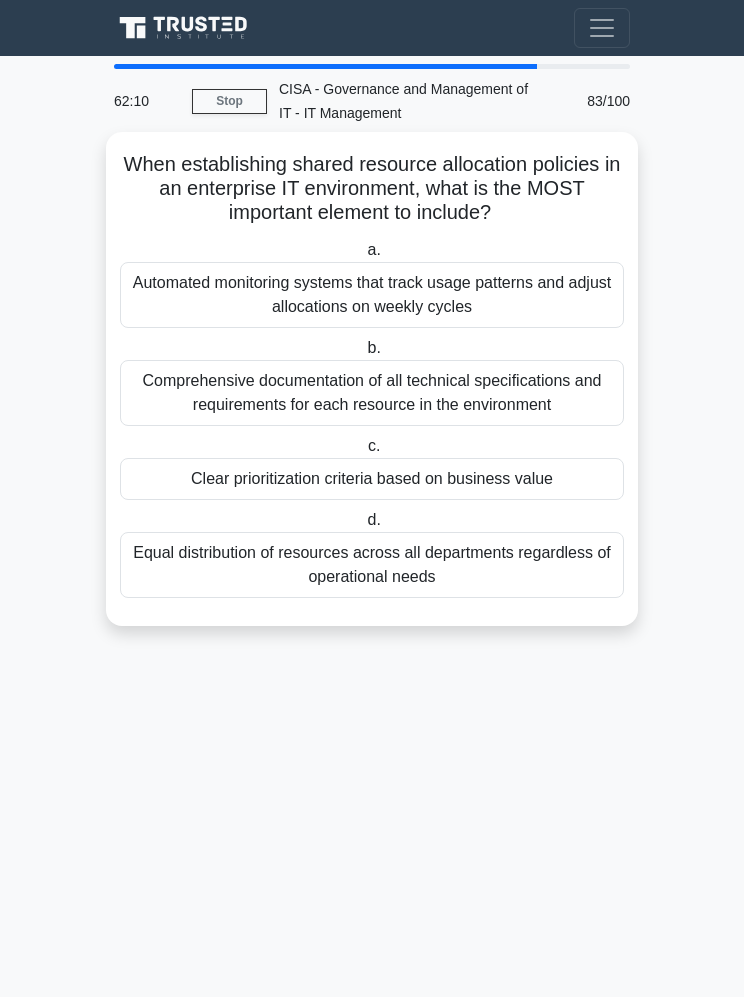 click on "Clear prioritization criteria based on business value" at bounding box center (372, 479) 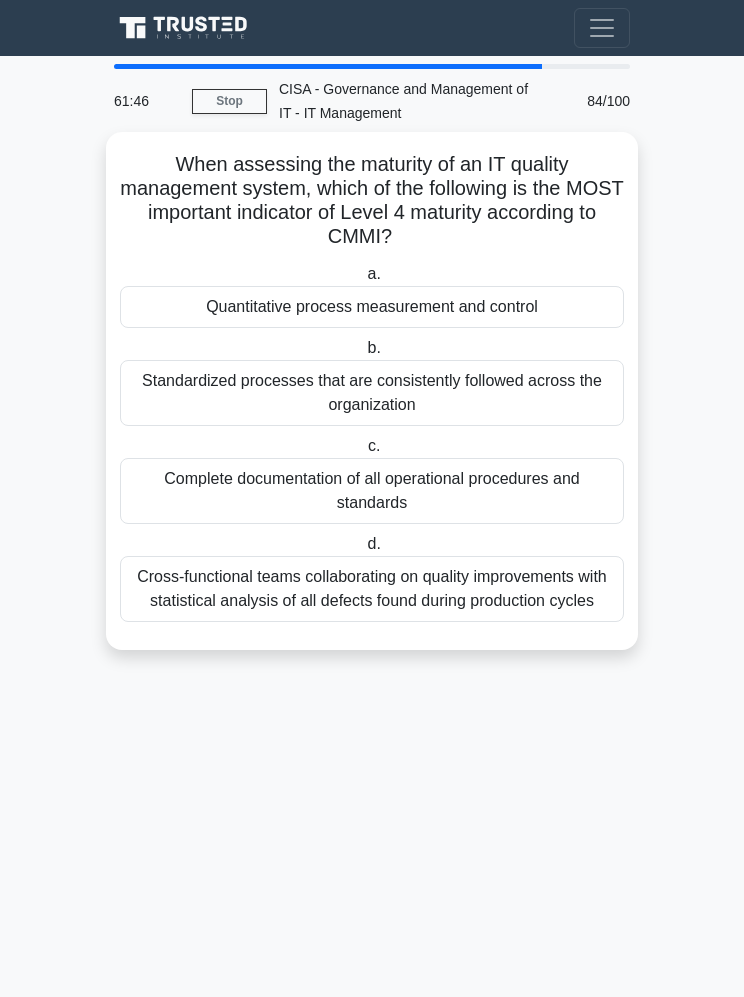 click on "Quantitative process measurement and control" at bounding box center (372, 307) 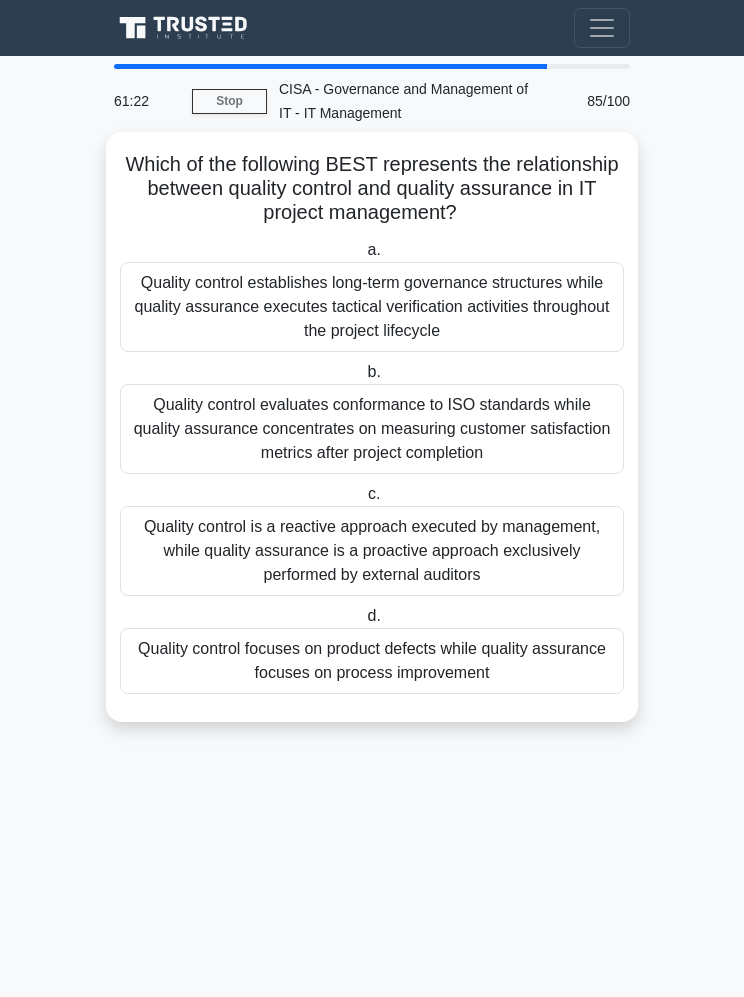 click on "Quality control focuses on product defects while quality assurance focuses on process improvement" at bounding box center (372, 661) 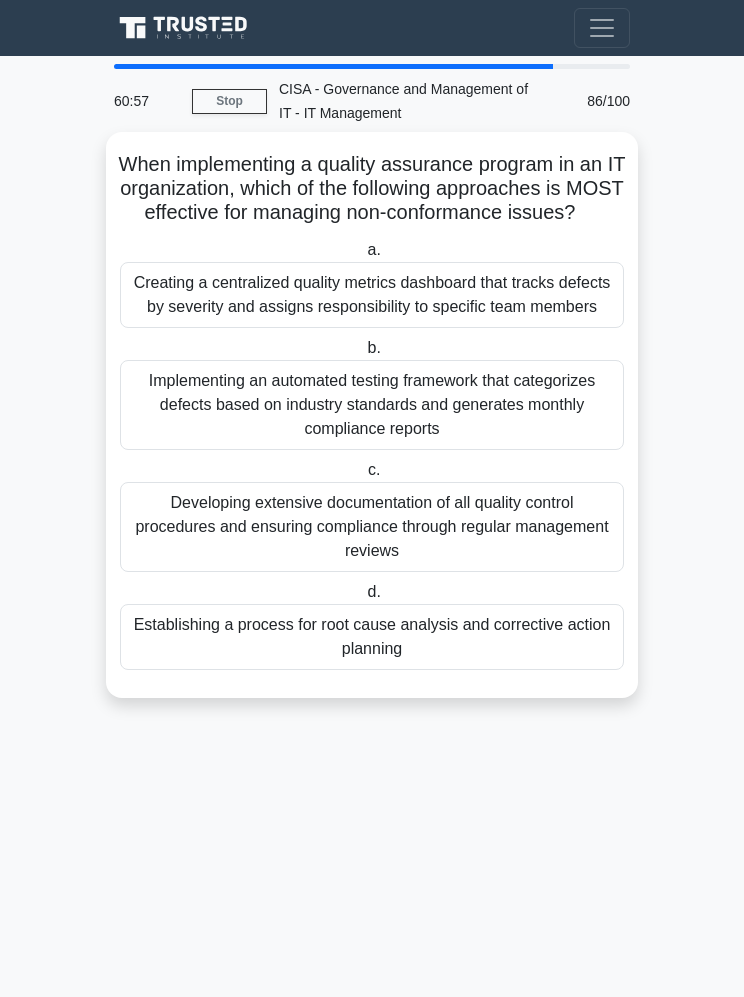 click on "Establishing a process for root cause analysis and corrective action planning" at bounding box center (372, 637) 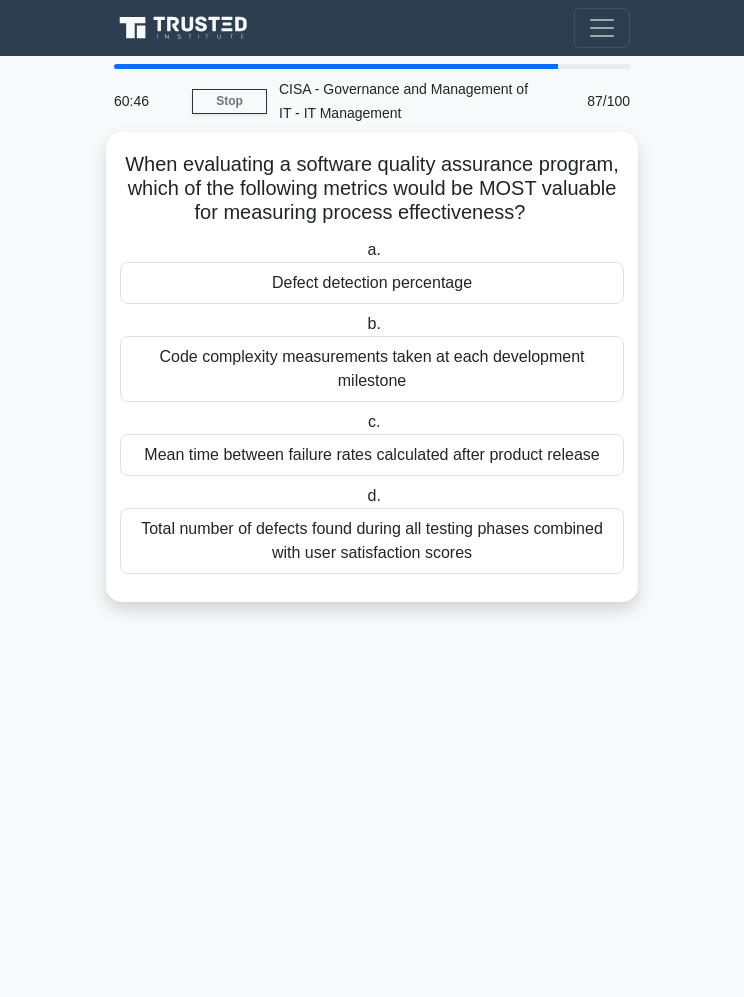 click on "Defect detection percentage" at bounding box center [372, 283] 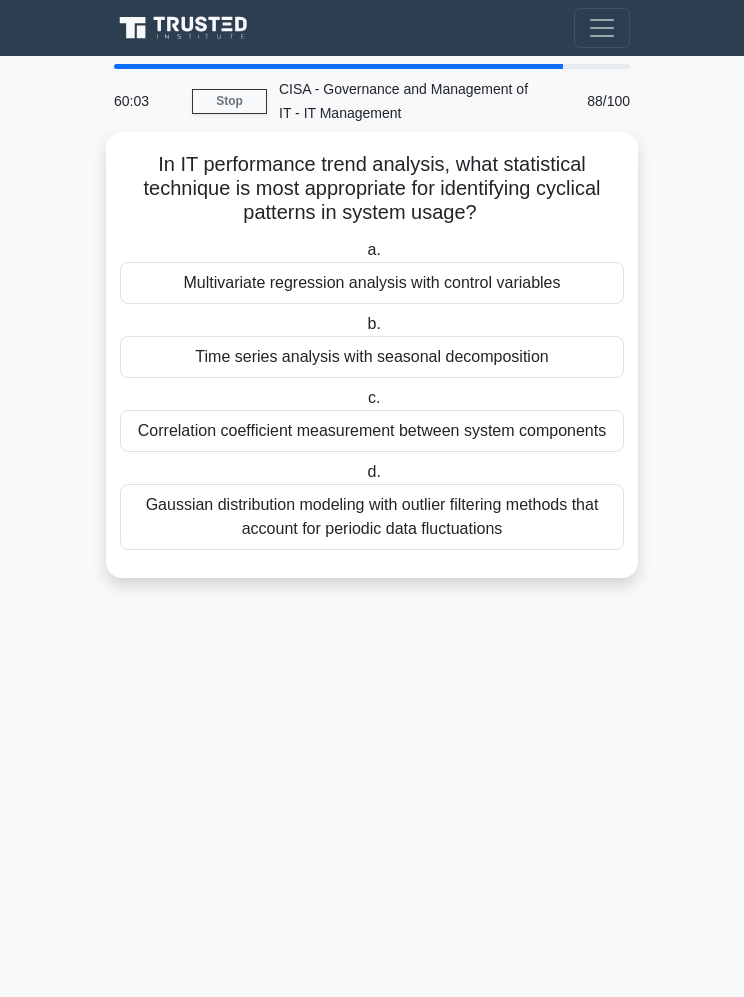 click on "Multivariate regression analysis with control variables" at bounding box center (372, 283) 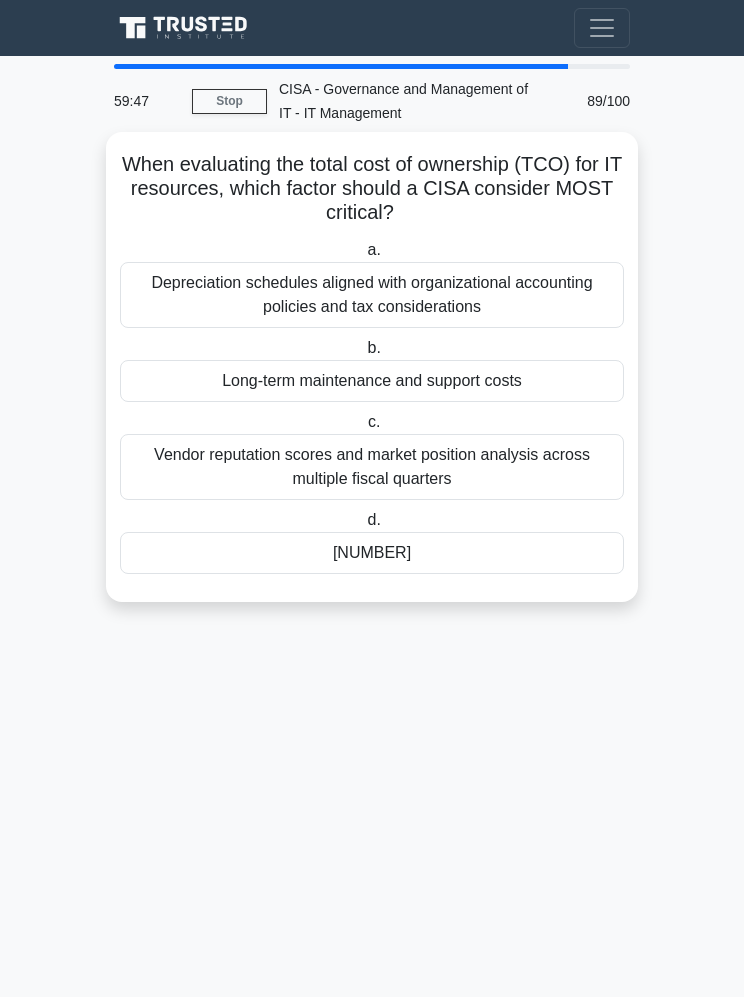 click on "Long-term maintenance and support costs" at bounding box center [372, 381] 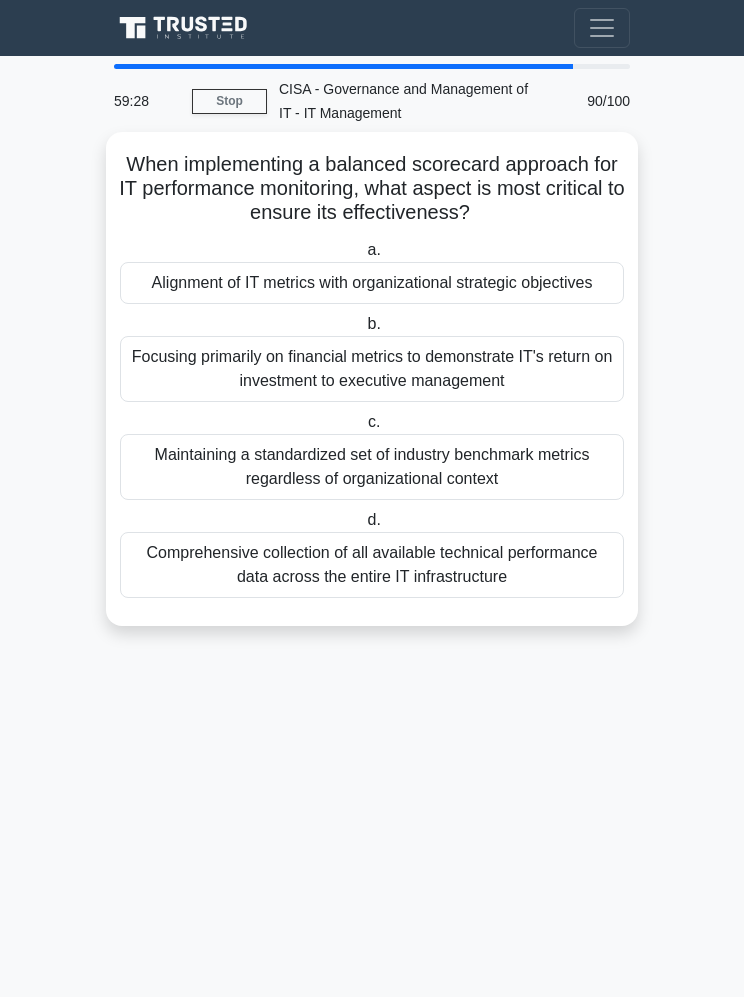 click on "Alignment of IT metrics with organizational strategic objectives" at bounding box center [372, 283] 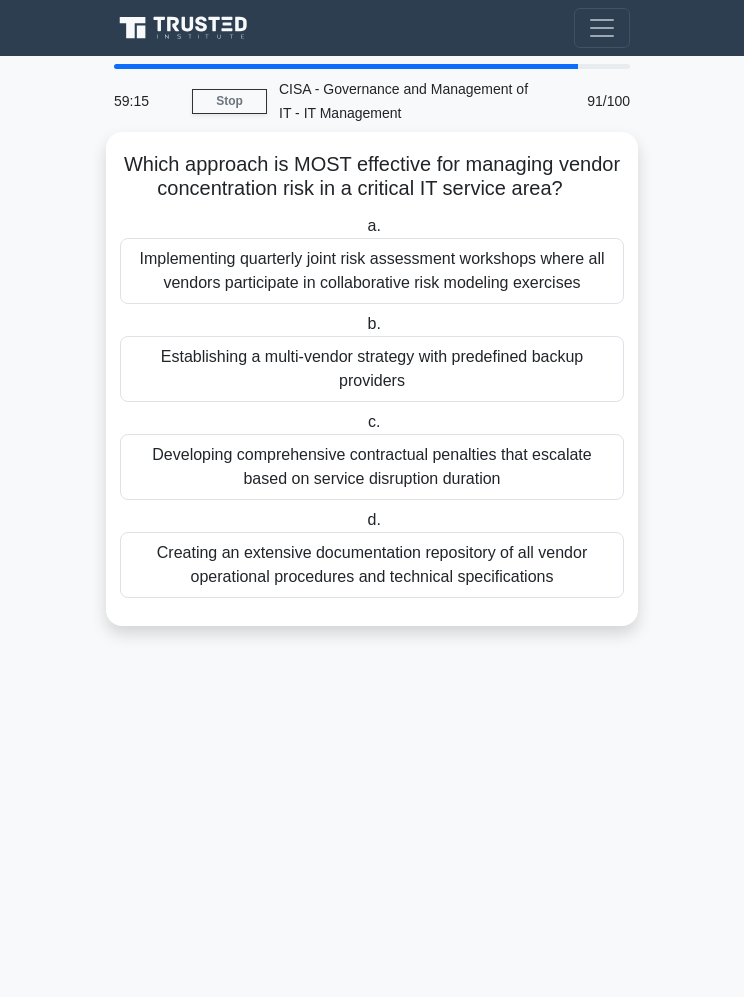 click on "Establishing a multi-vendor strategy with predefined backup providers" at bounding box center [372, 369] 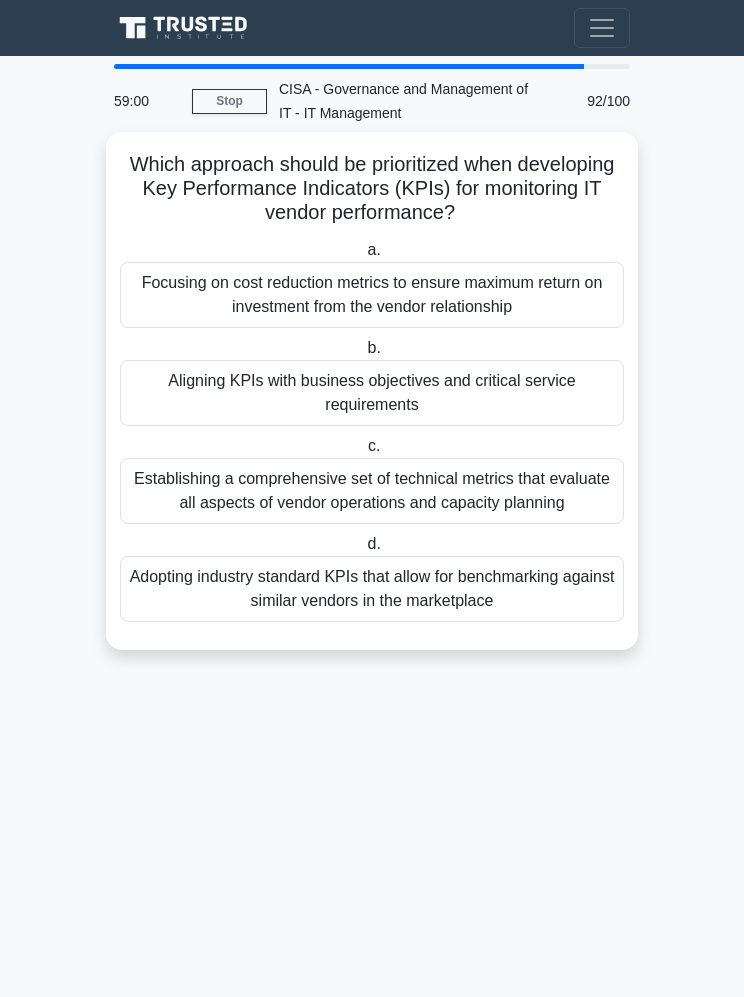 click on "Aligning KPIs with business objectives and critical service requirements" at bounding box center [372, 393] 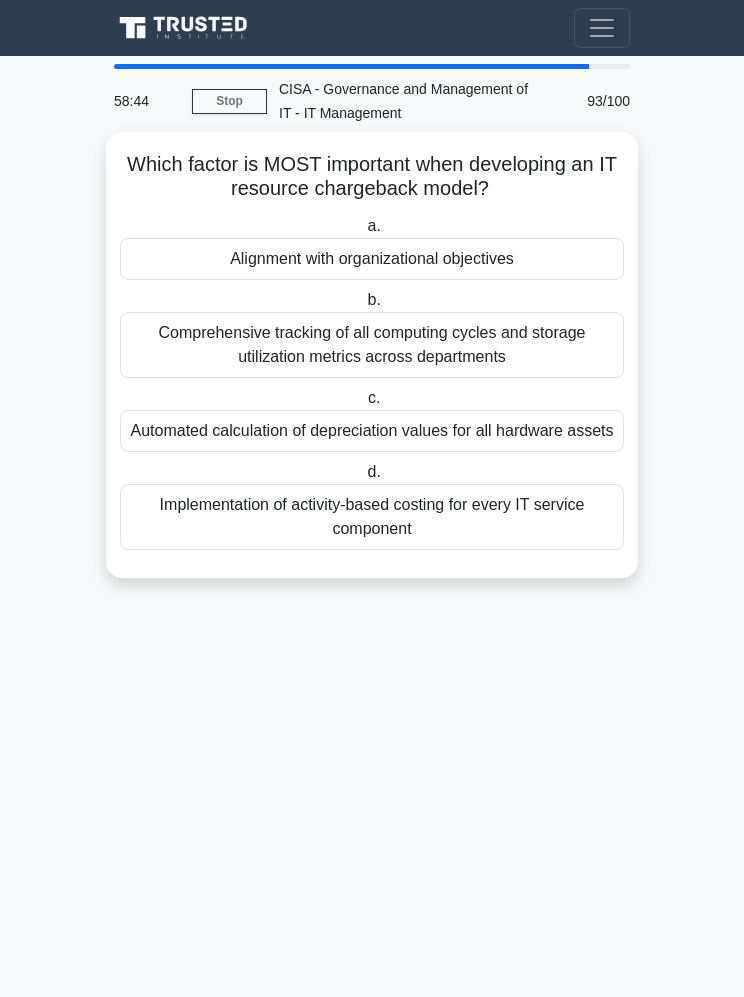 click on "Alignment with organizational objectives" at bounding box center (372, 259) 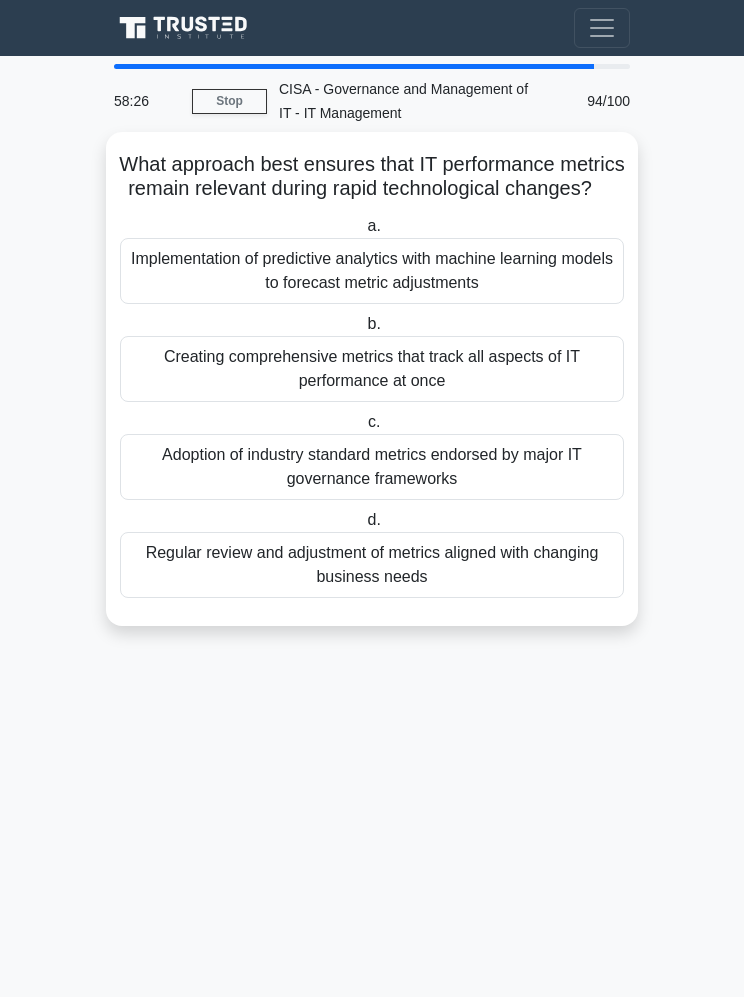 click on "Regular review and adjustment of metrics aligned with changing business needs" at bounding box center (372, 565) 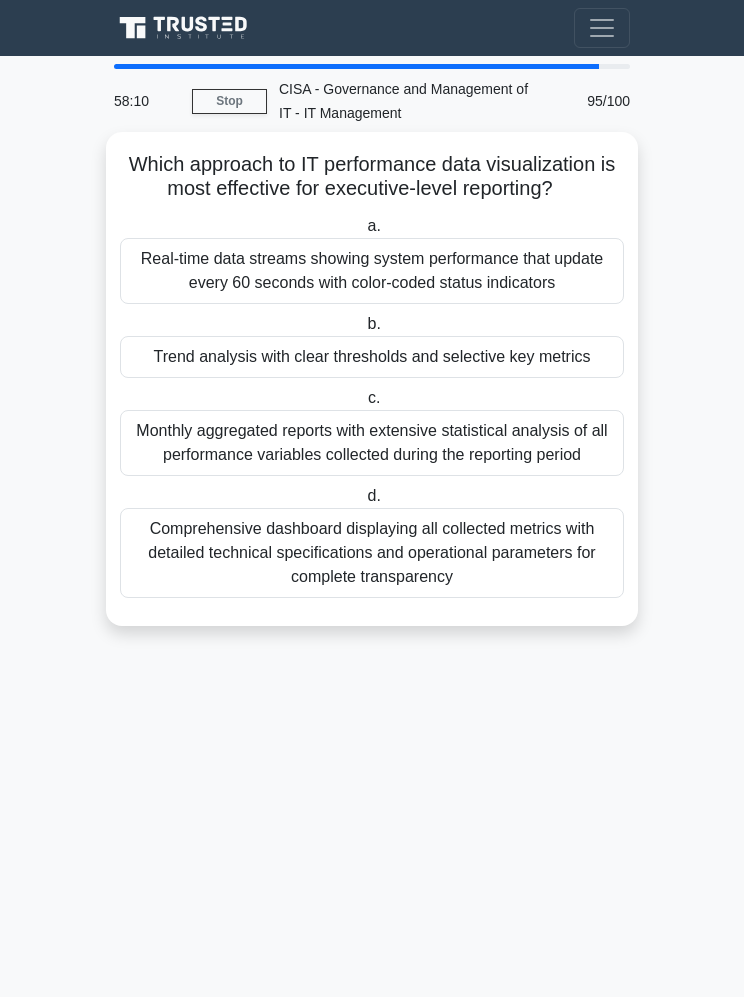 click on "Trend analysis with clear thresholds and selective key metrics" at bounding box center [372, 357] 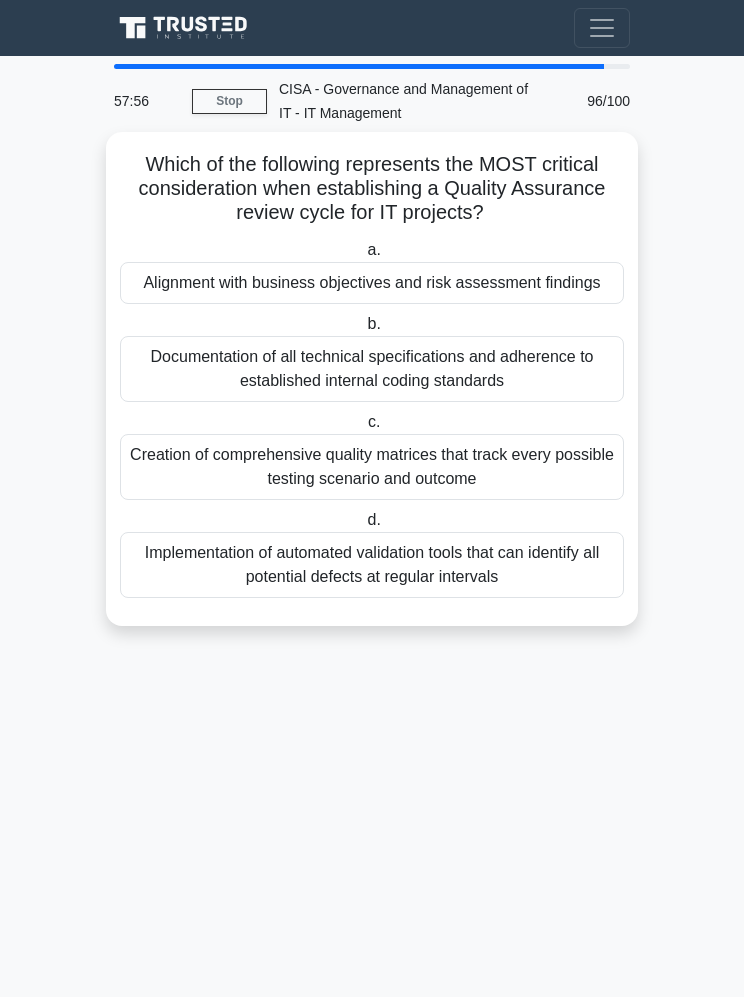 click on "Alignment with business objectives and risk assessment findings" at bounding box center (372, 283) 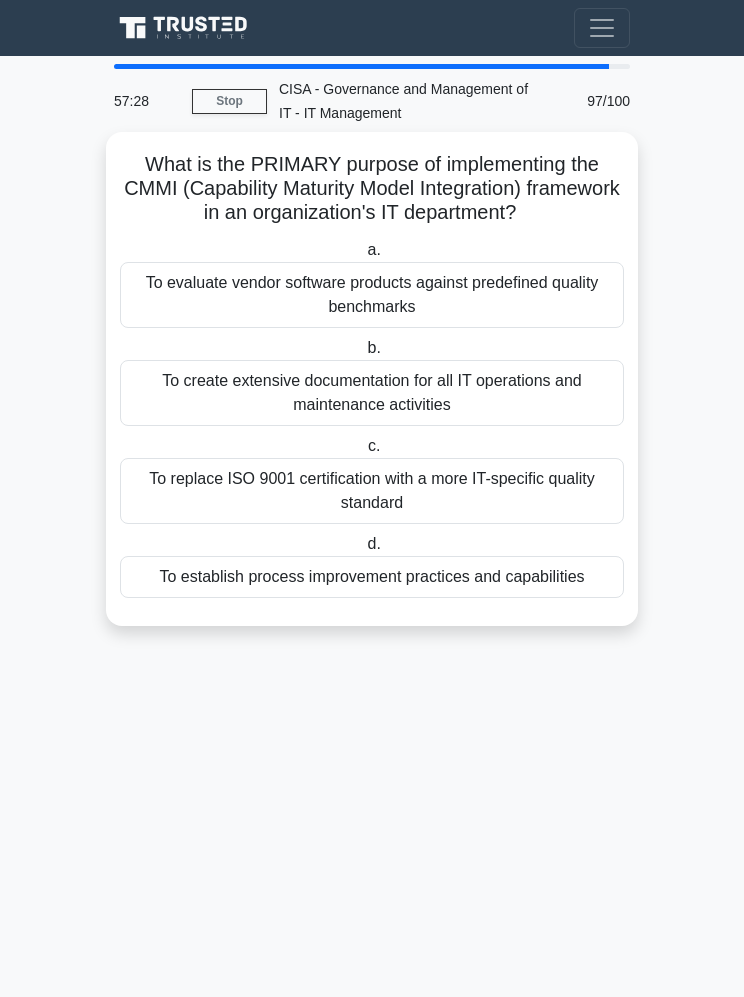 click on "To establish process improvement practices and capabilities" at bounding box center [372, 577] 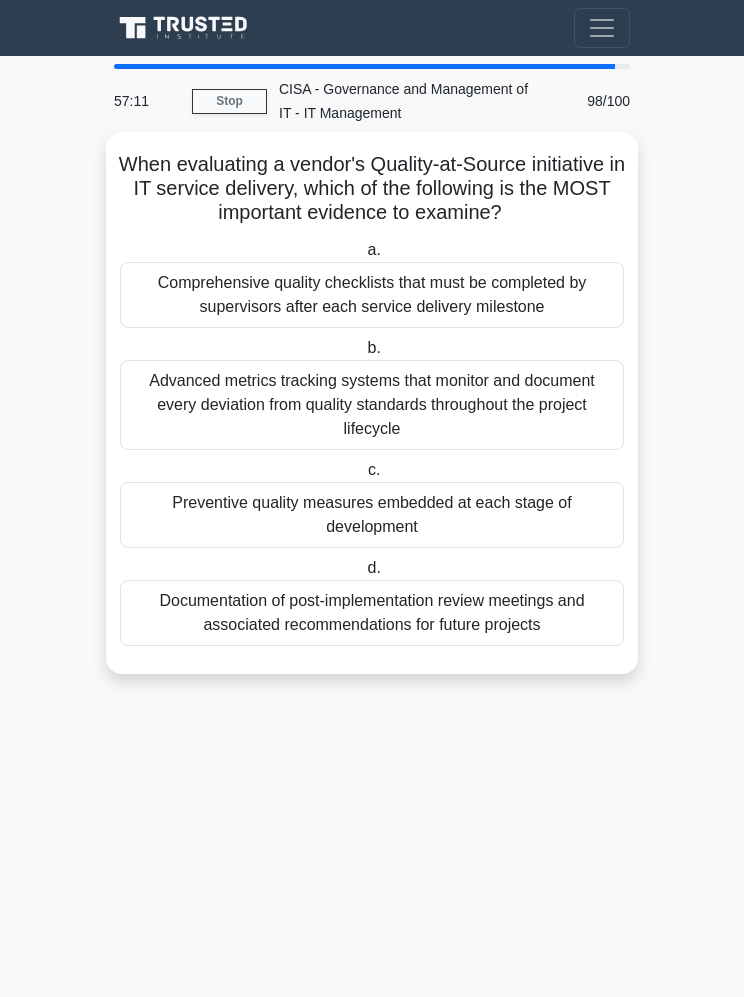 click on "Preventive quality measures embedded at each stage of development" at bounding box center [372, 515] 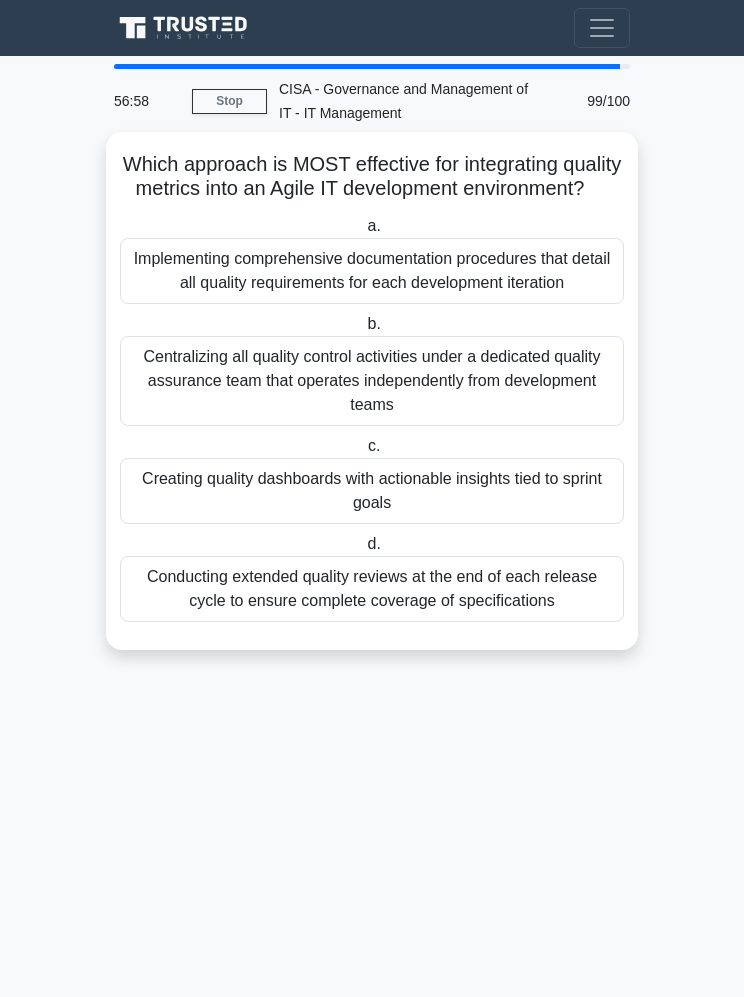 click on "Creating quality dashboards with actionable insights tied to sprint goals" at bounding box center [372, 491] 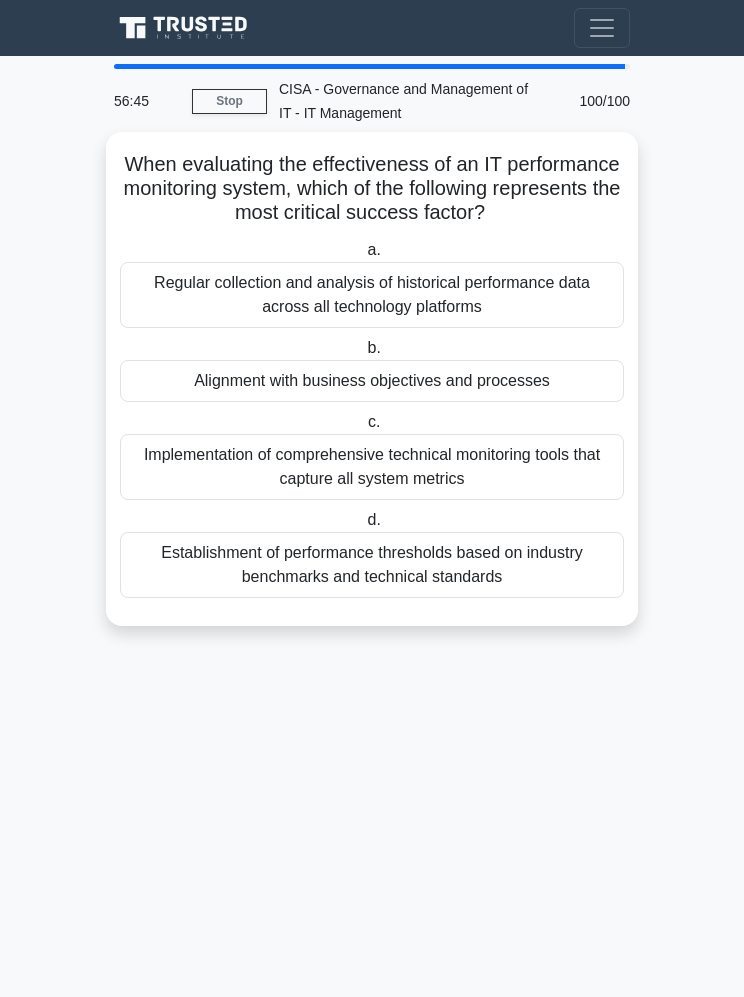 click on "Alignment with business objectives and processes" at bounding box center [372, 381] 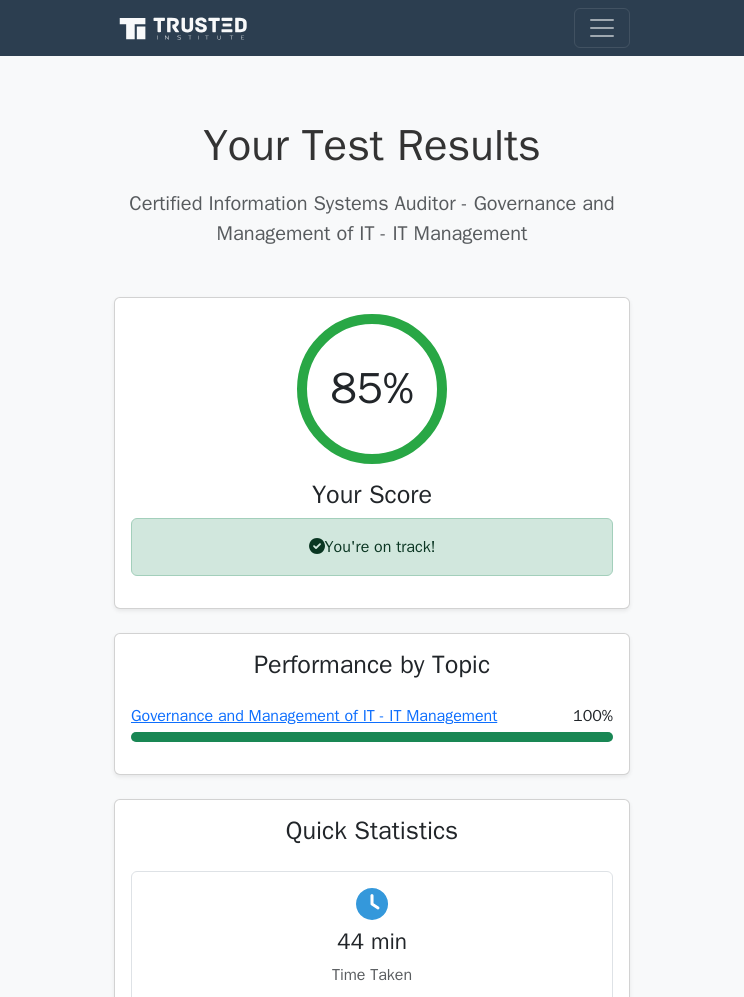 scroll, scrollTop: 0, scrollLeft: 0, axis: both 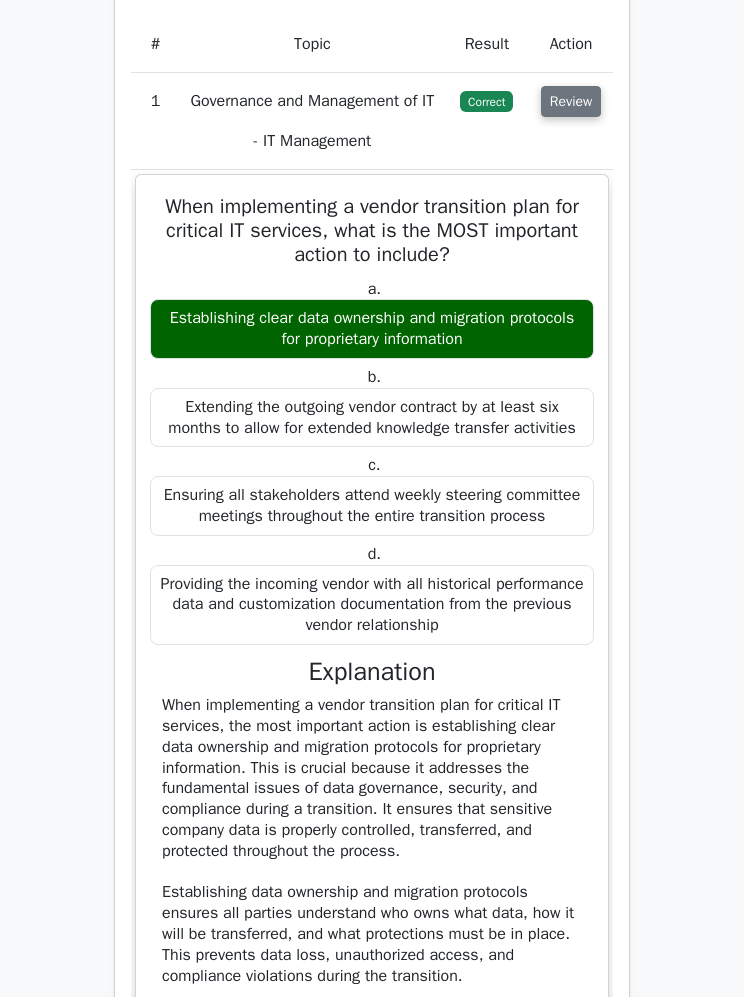 click on "Review" at bounding box center (571, 101) 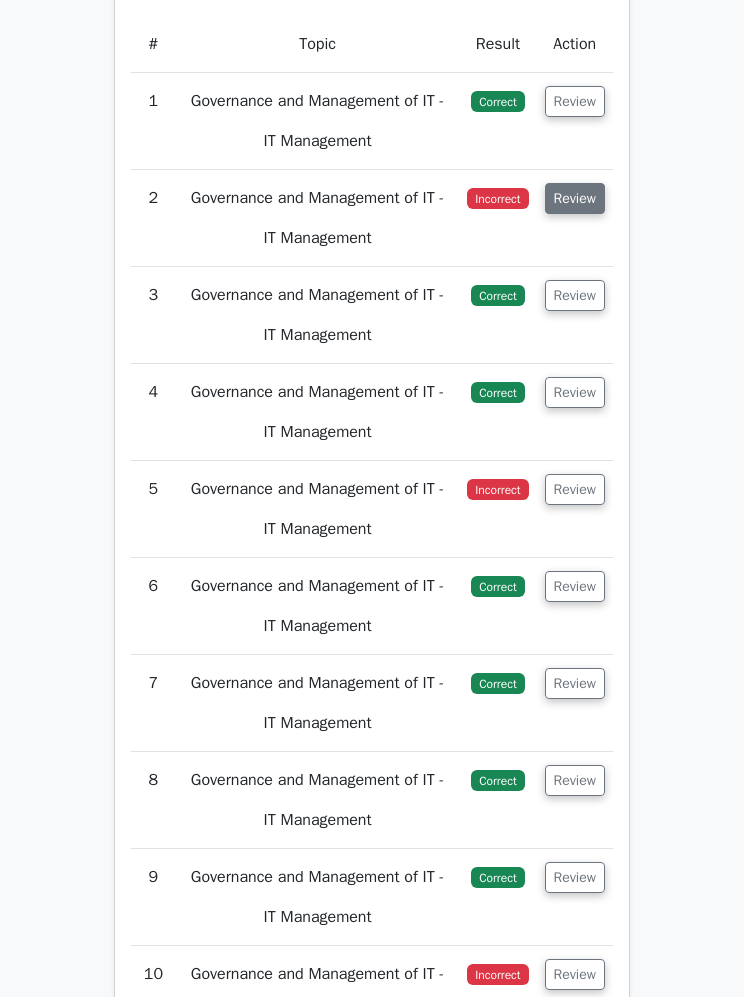 click on "Review" at bounding box center [575, 198] 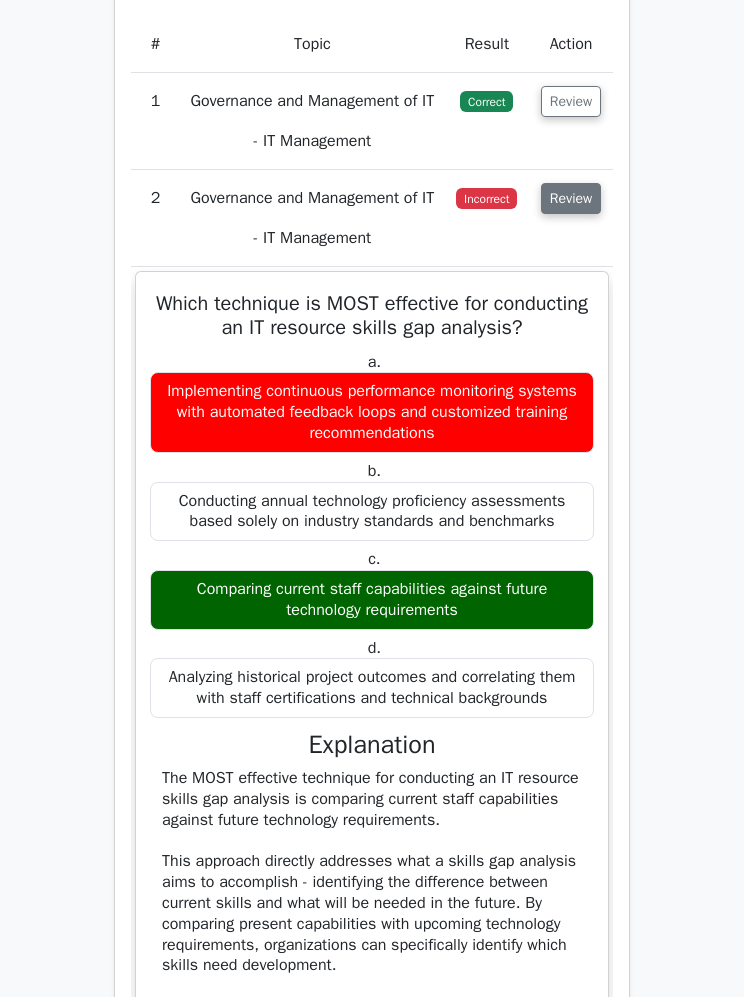 click on "Review" at bounding box center [571, 198] 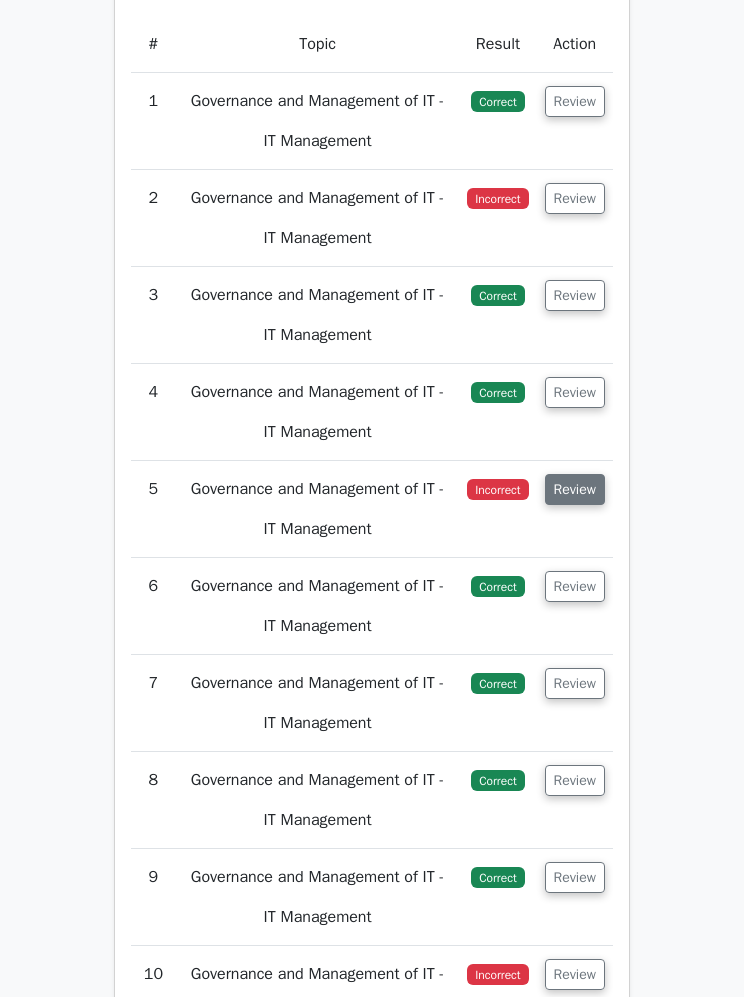 click on "Review" at bounding box center [575, 489] 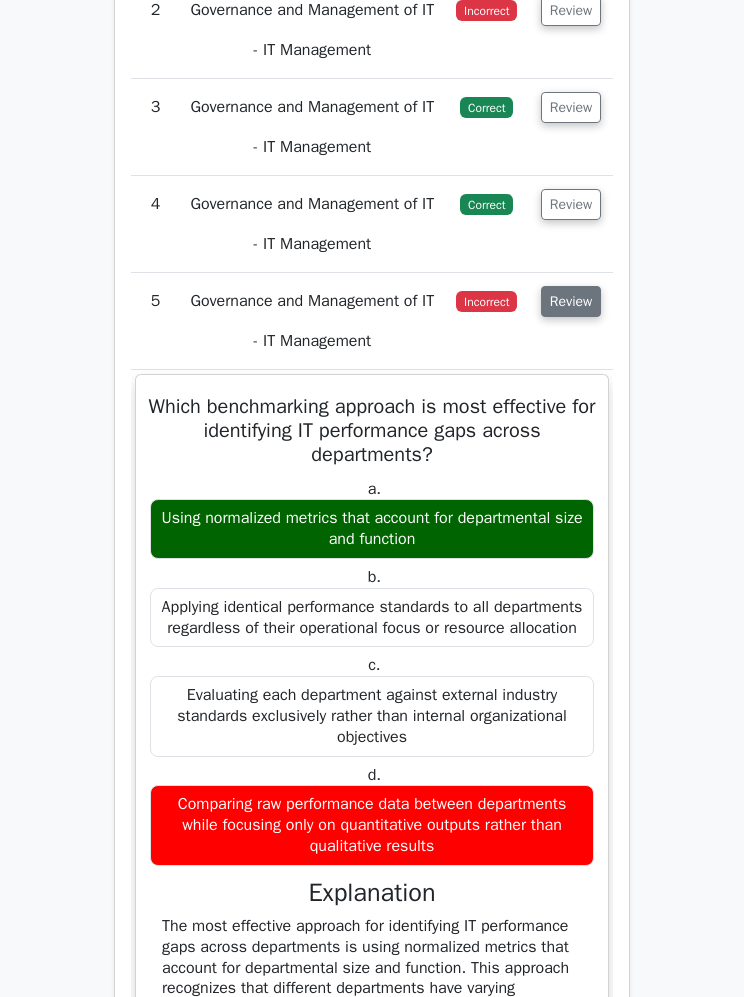 scroll, scrollTop: 1747, scrollLeft: 0, axis: vertical 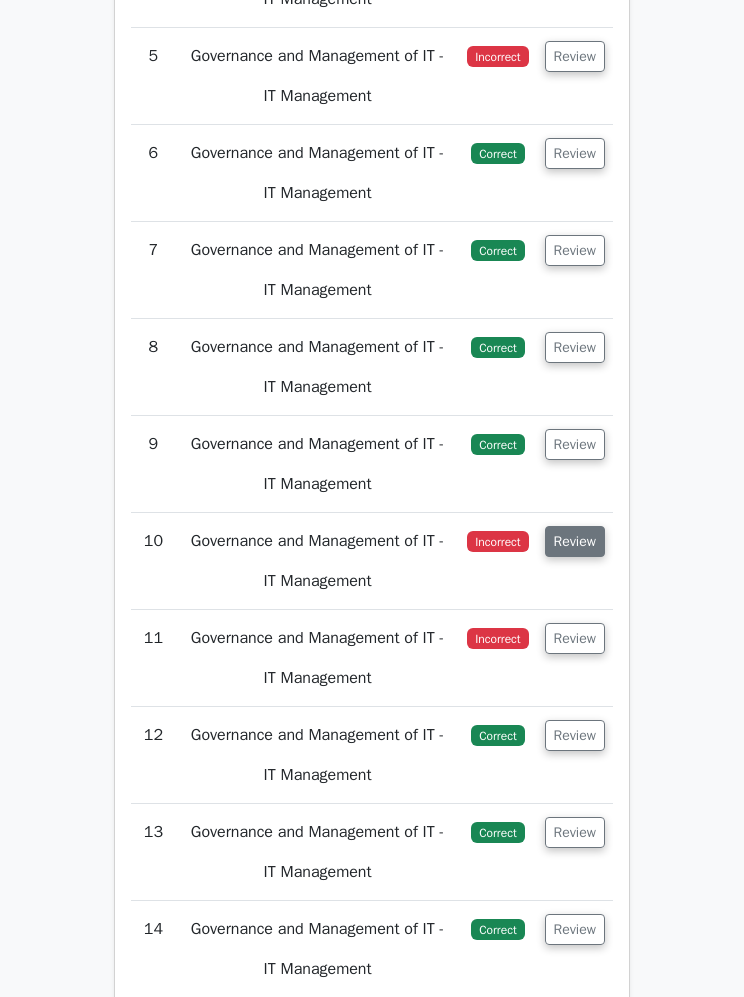 click on "Review" at bounding box center [575, 542] 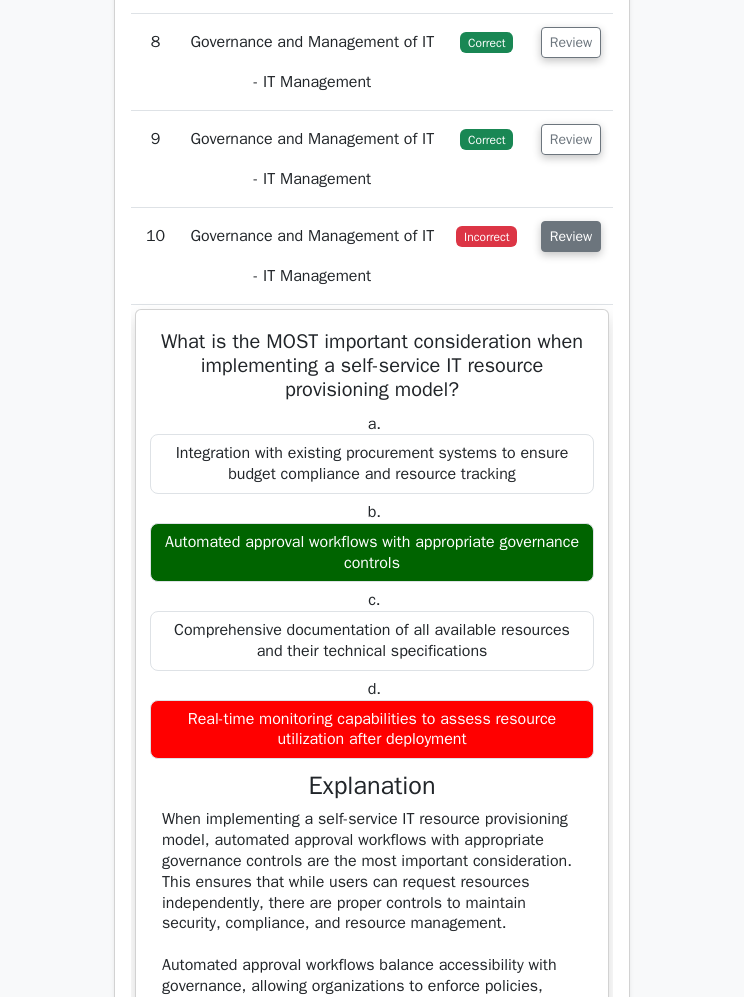 scroll, scrollTop: 2297, scrollLeft: 0, axis: vertical 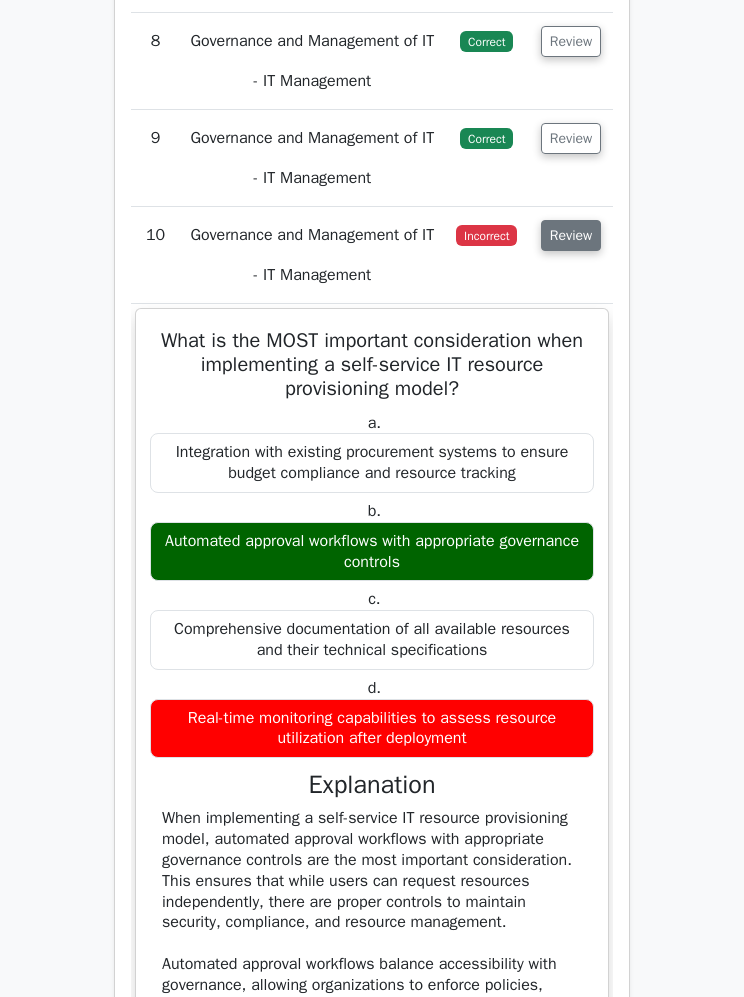 click on "Review" at bounding box center [571, 236] 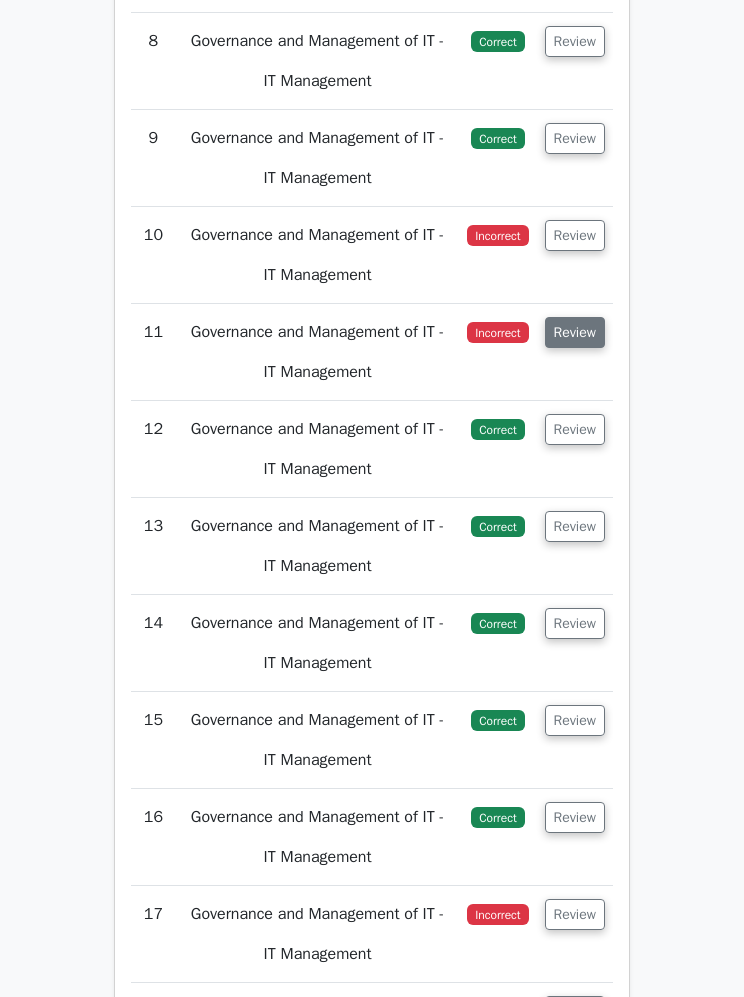 click on "Review" at bounding box center [575, 332] 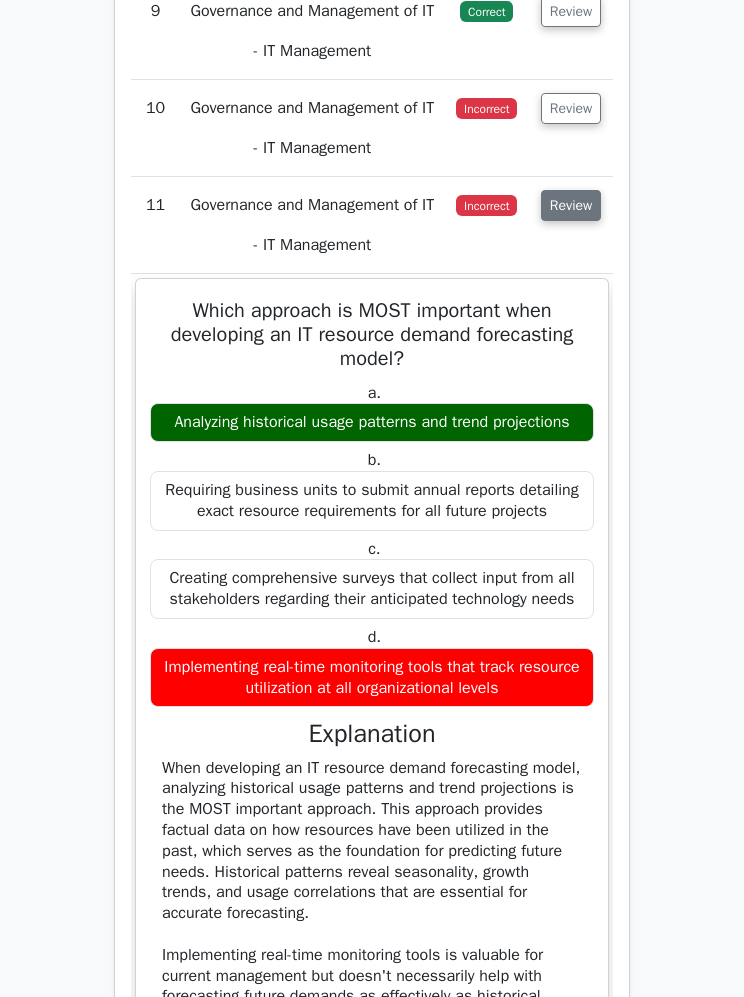 scroll, scrollTop: 2387, scrollLeft: 0, axis: vertical 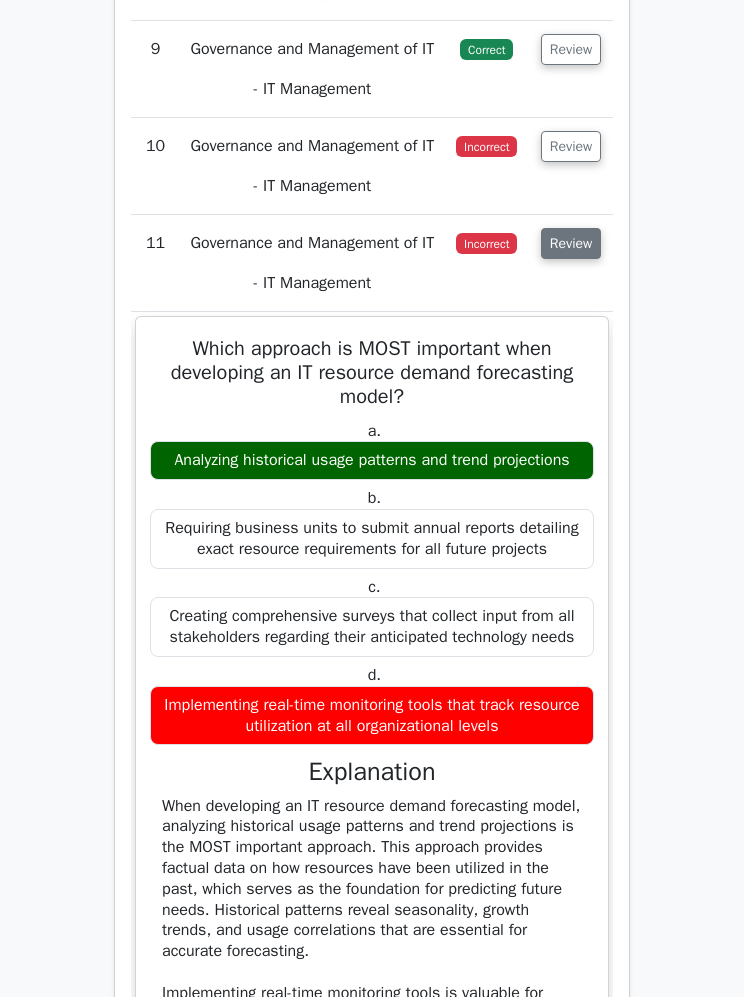 click on "Review" at bounding box center [571, 243] 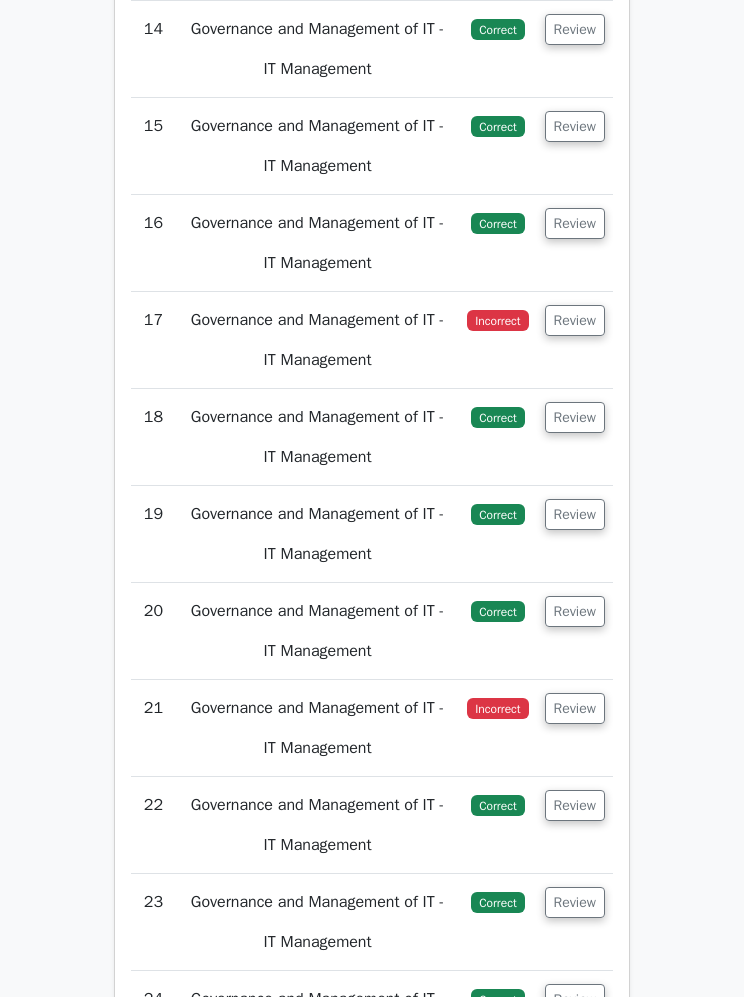 scroll, scrollTop: 2892, scrollLeft: 0, axis: vertical 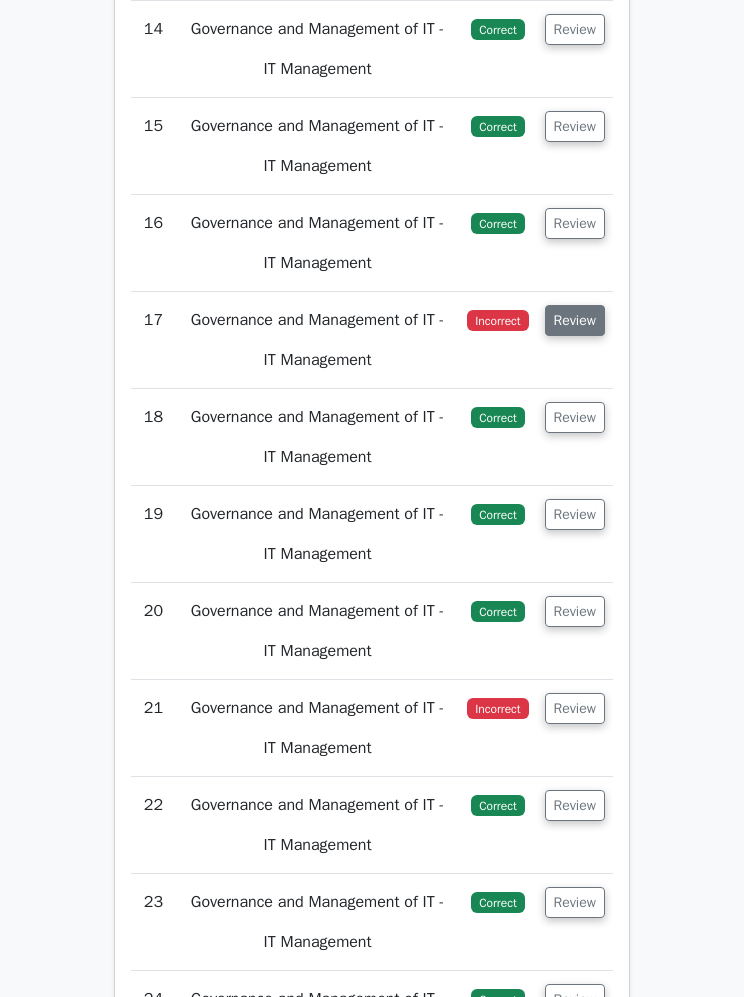 click on "Review" at bounding box center (575, 320) 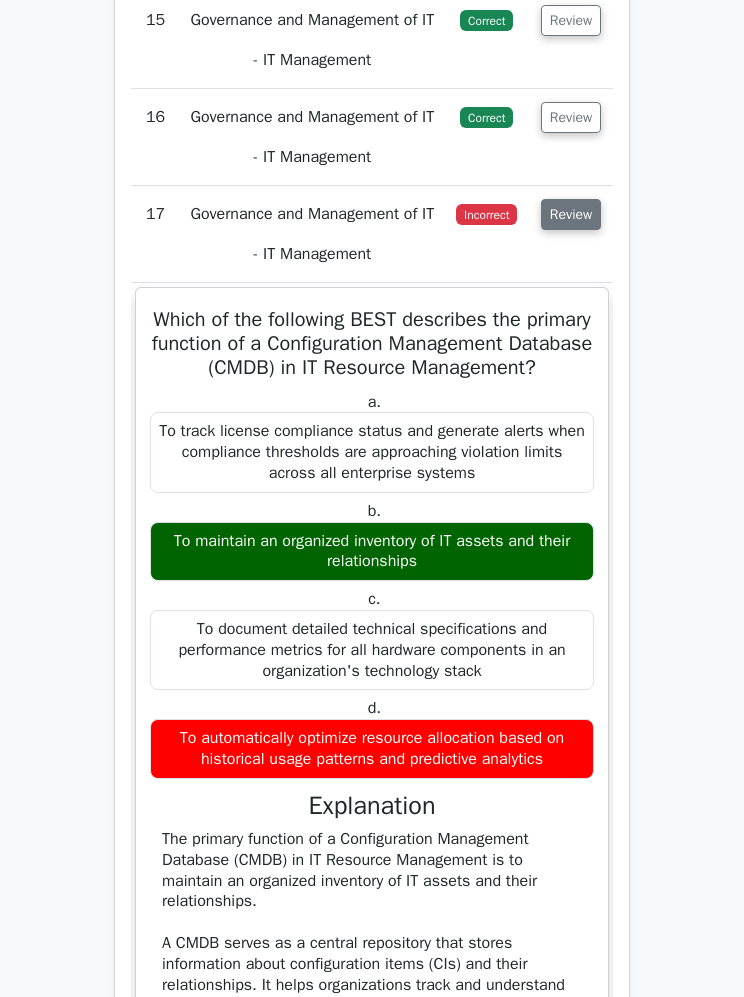 scroll, scrollTop: 2997, scrollLeft: 0, axis: vertical 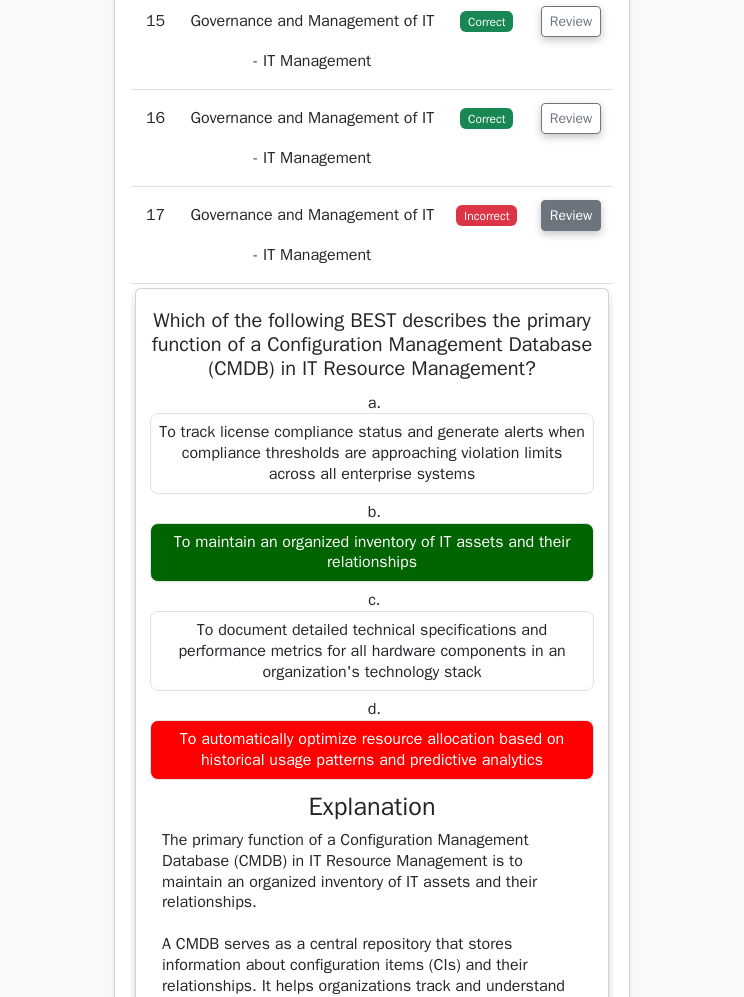 click on "Review" at bounding box center [571, 215] 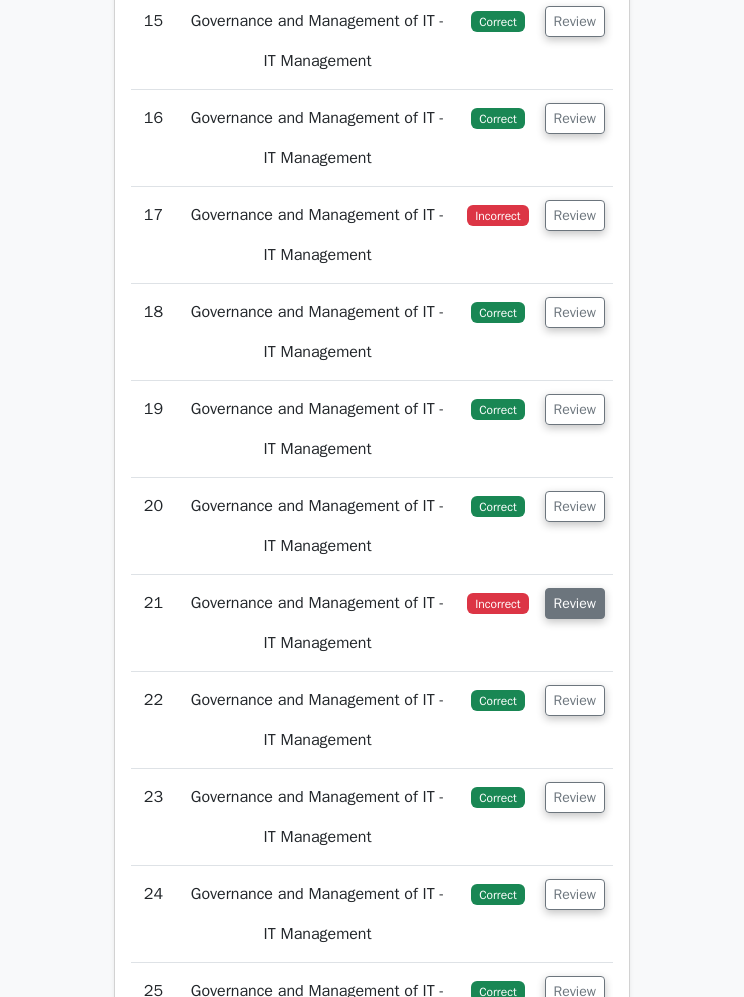 click on "Review" at bounding box center (575, 603) 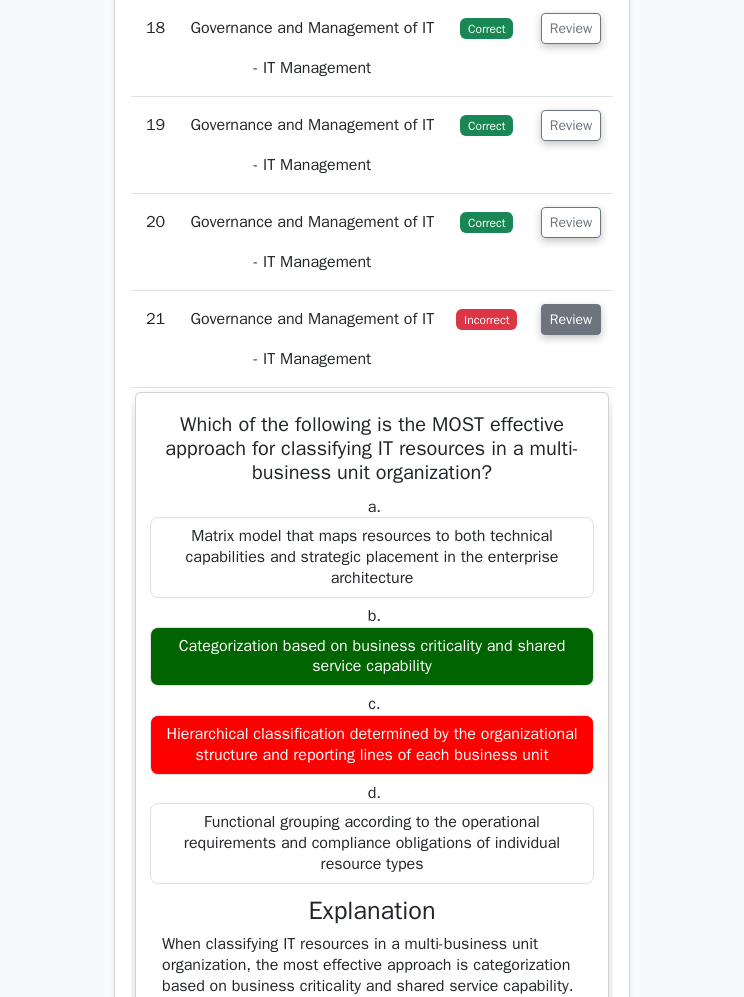 scroll, scrollTop: 3281, scrollLeft: 0, axis: vertical 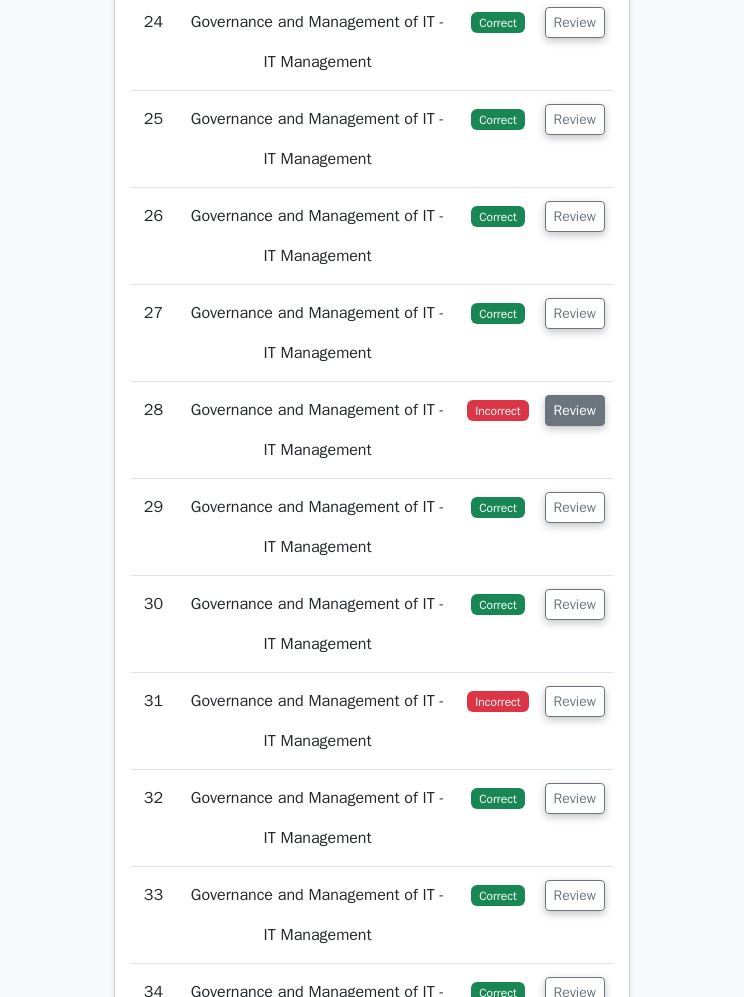 click on "Review" at bounding box center [575, 410] 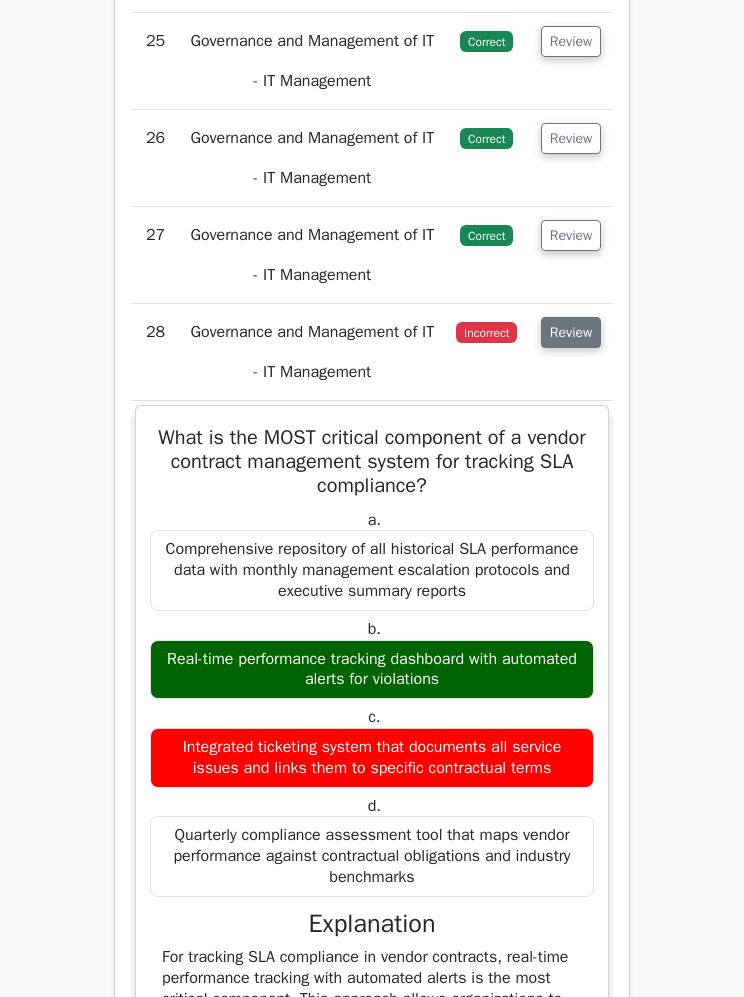 scroll, scrollTop: 3947, scrollLeft: 0, axis: vertical 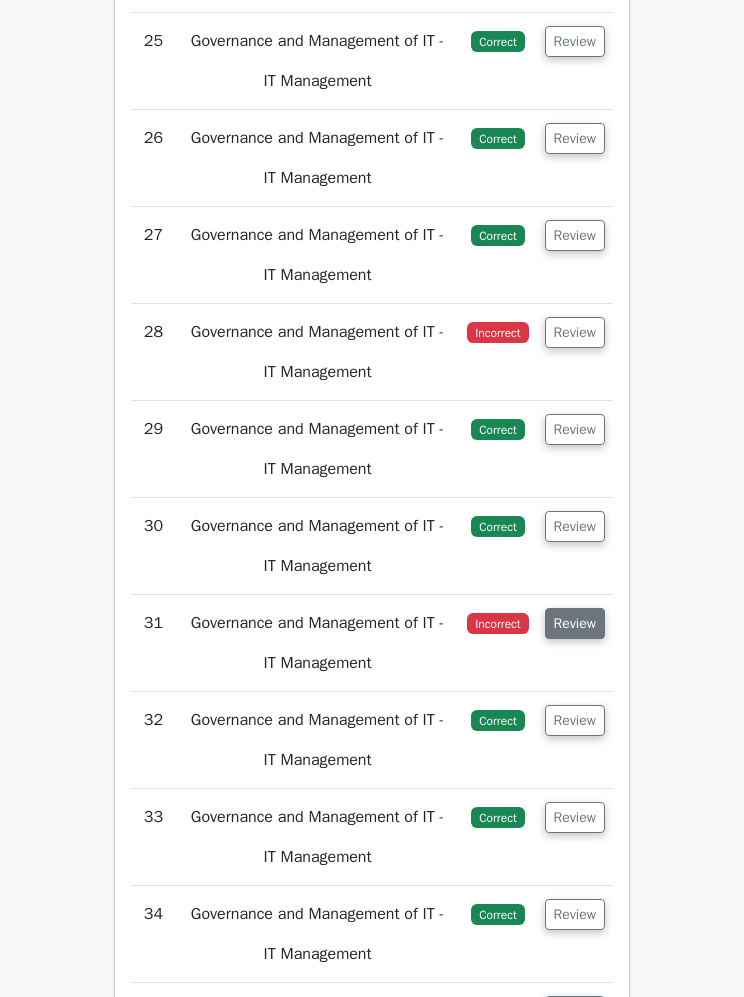 click on "Review" at bounding box center (575, 623) 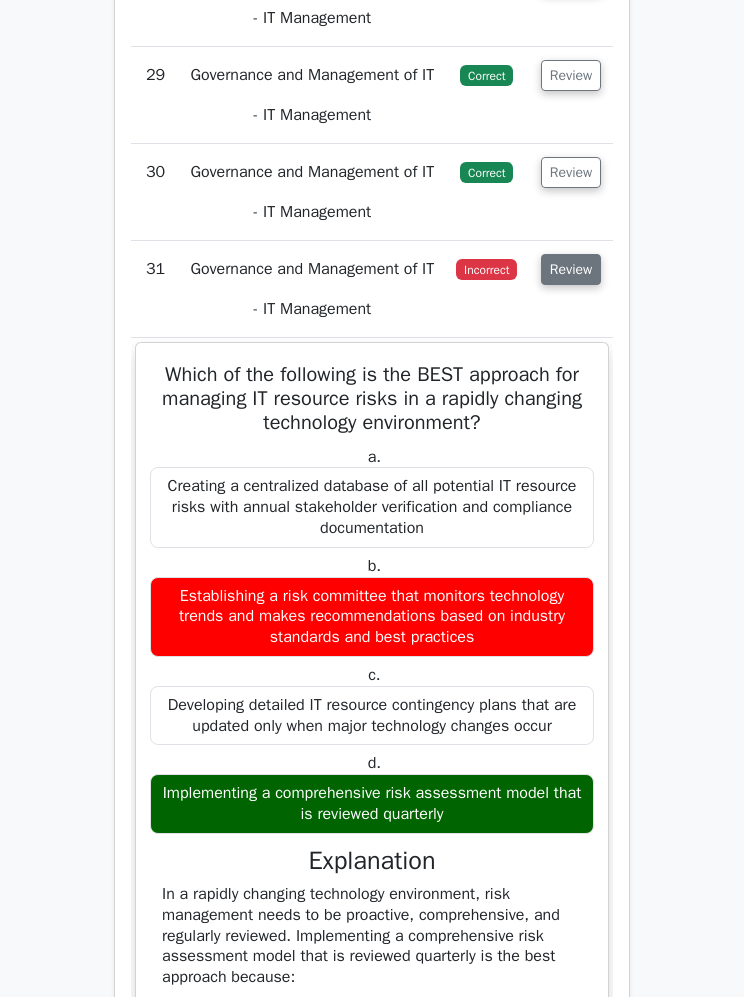 scroll, scrollTop: 4301, scrollLeft: 0, axis: vertical 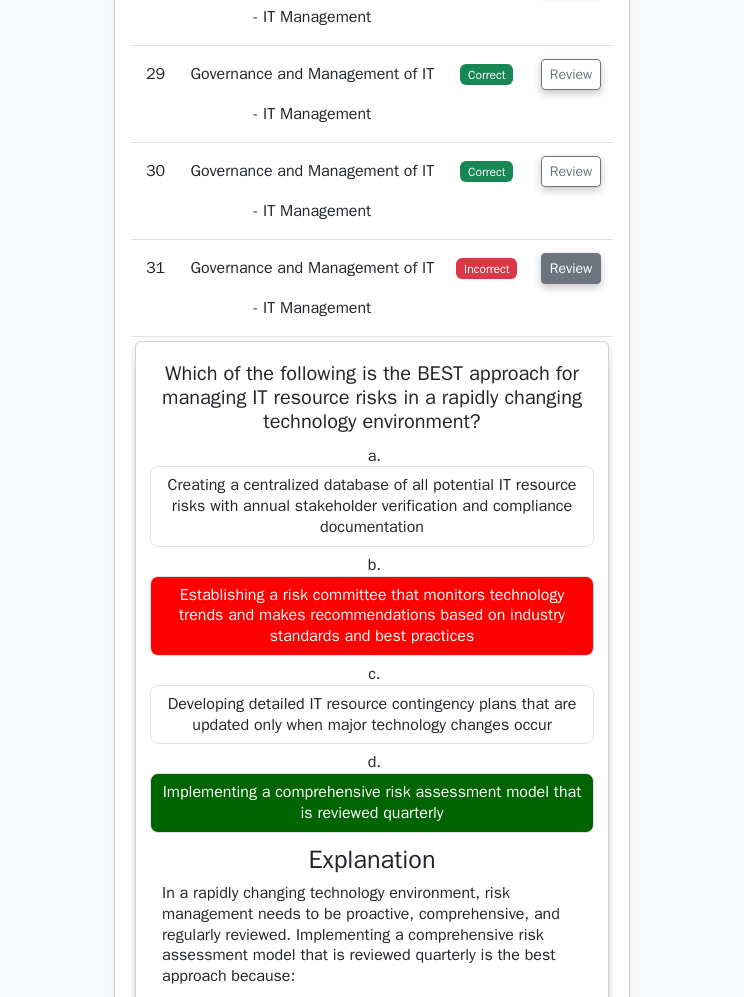 click on "Review" at bounding box center [571, 269] 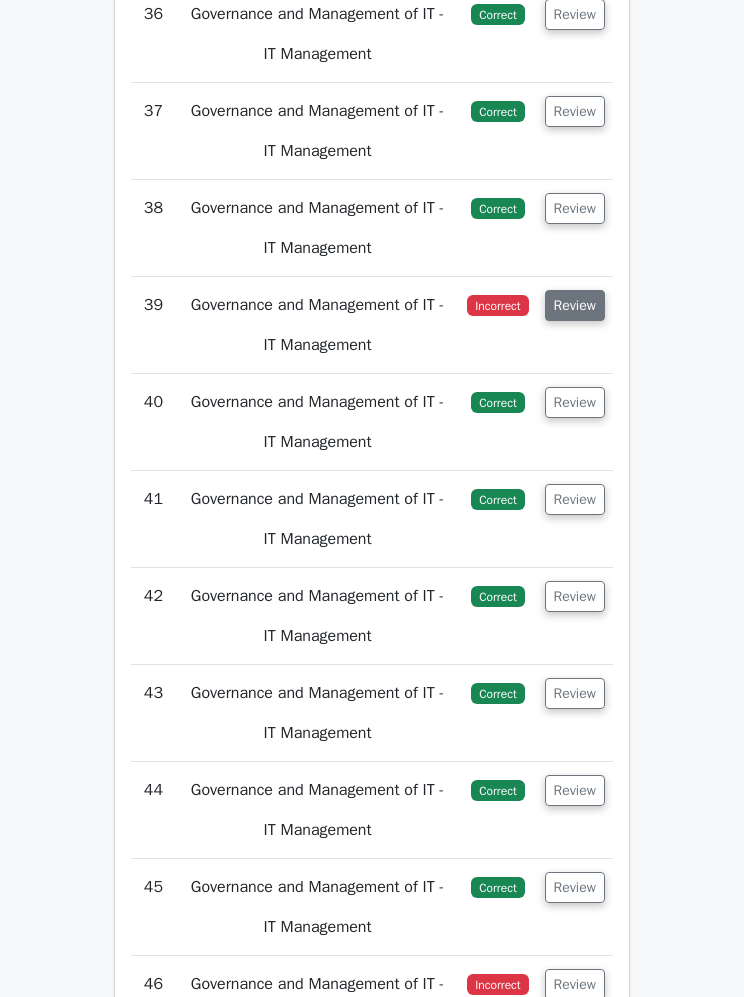 click on "Review" at bounding box center [575, 306] 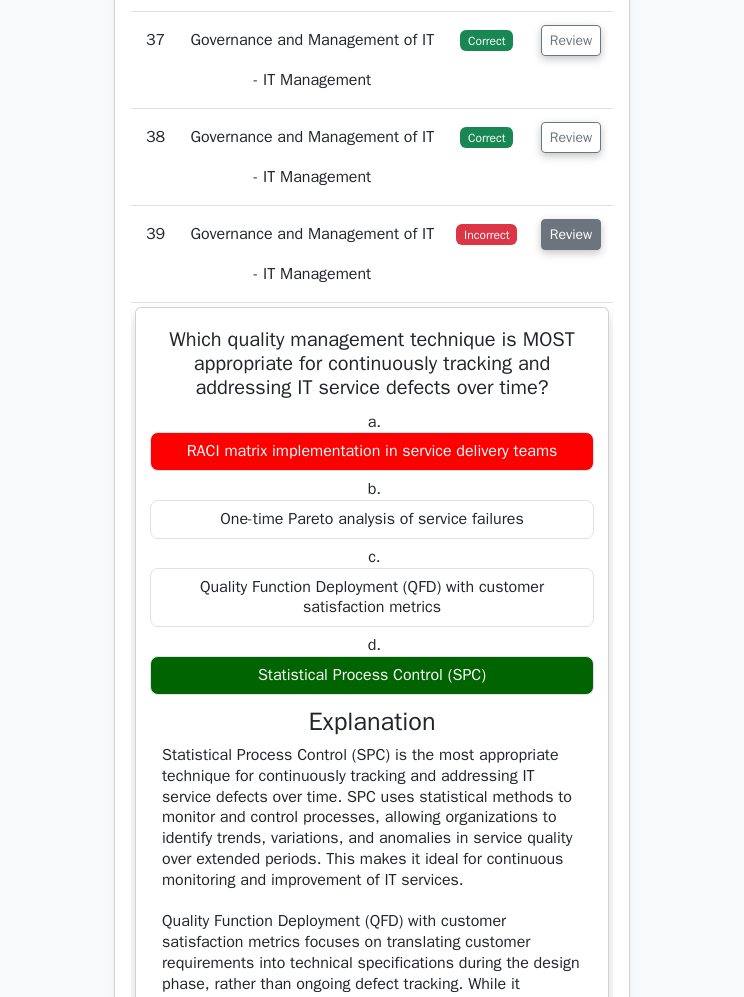 click on "Review" at bounding box center (571, 234) 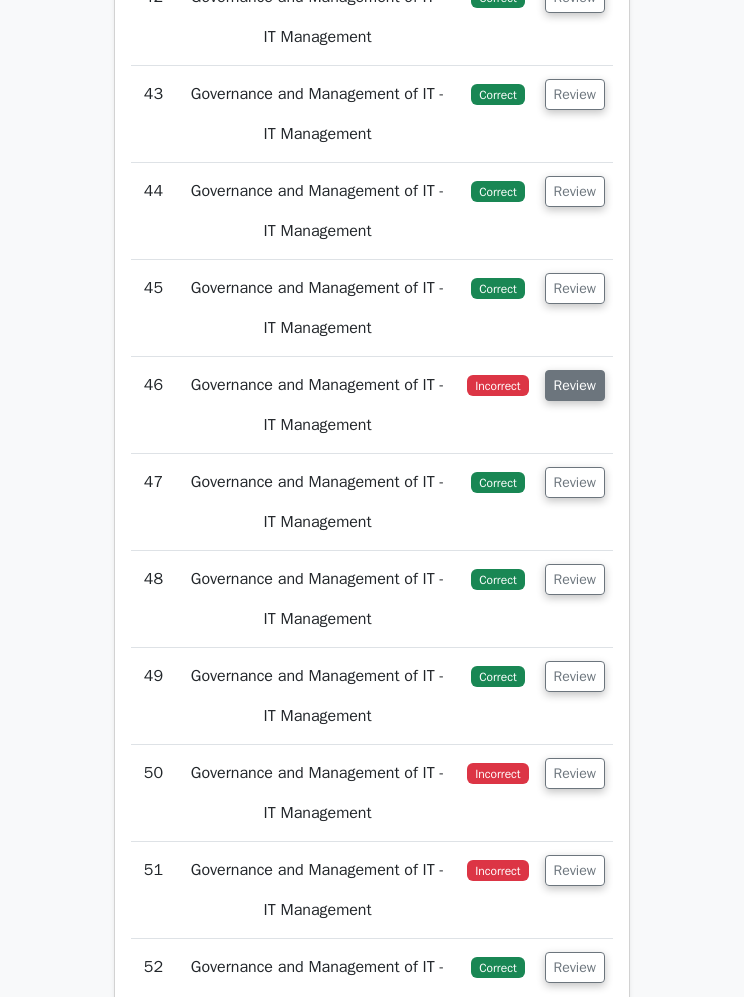 click on "Review" at bounding box center (575, 385) 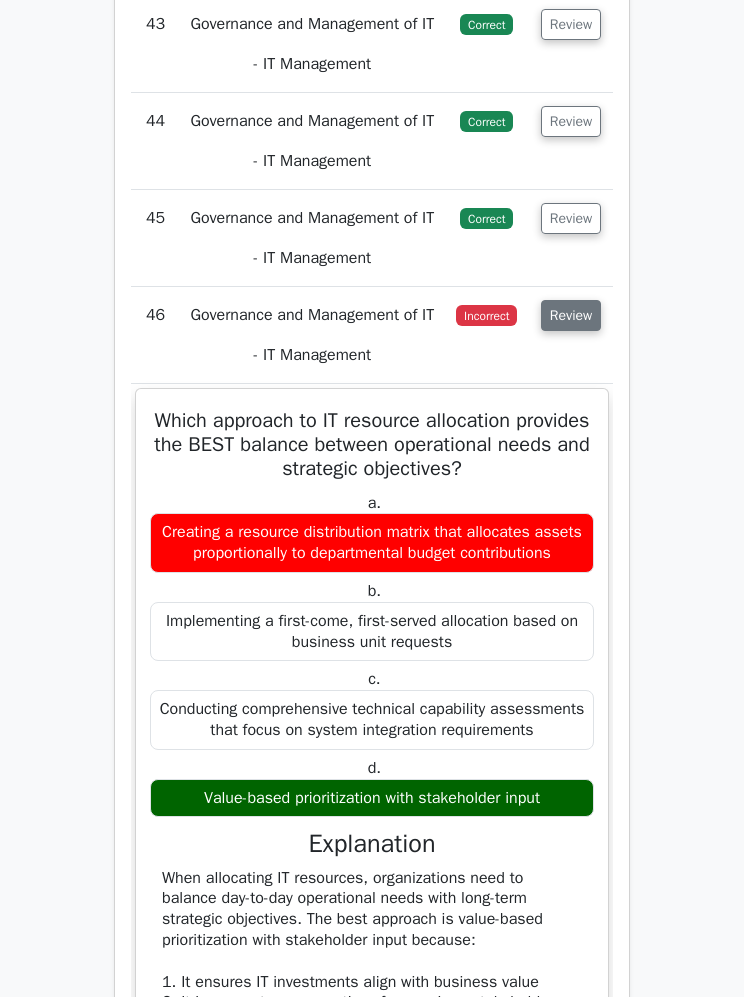 scroll, scrollTop: 5710, scrollLeft: 0, axis: vertical 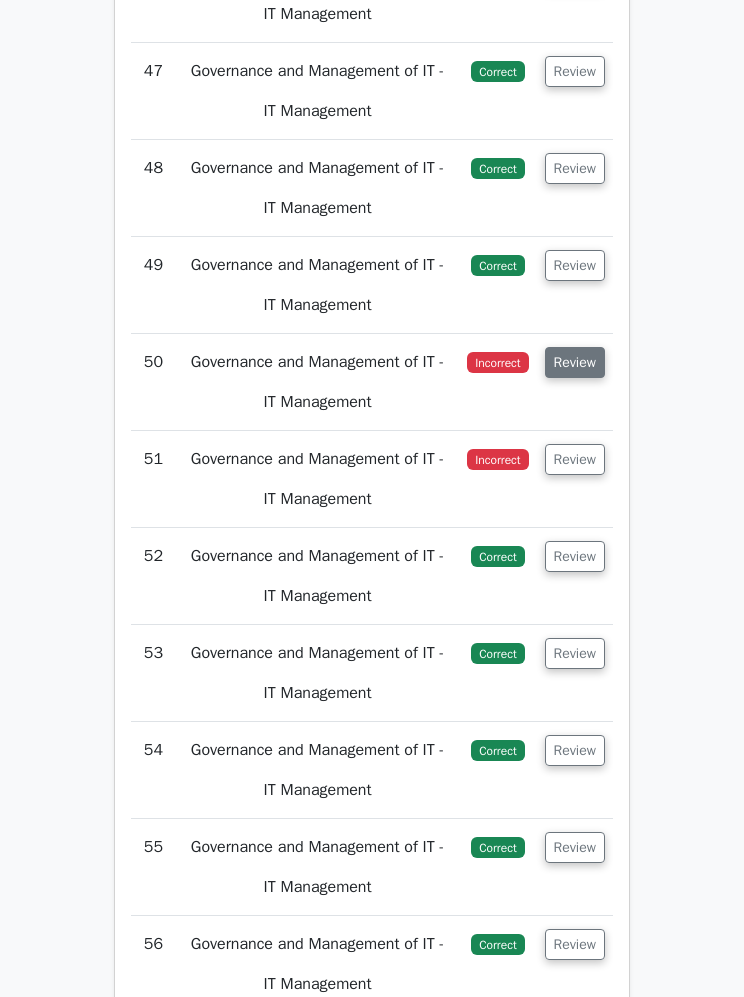 click on "Review" at bounding box center [575, 362] 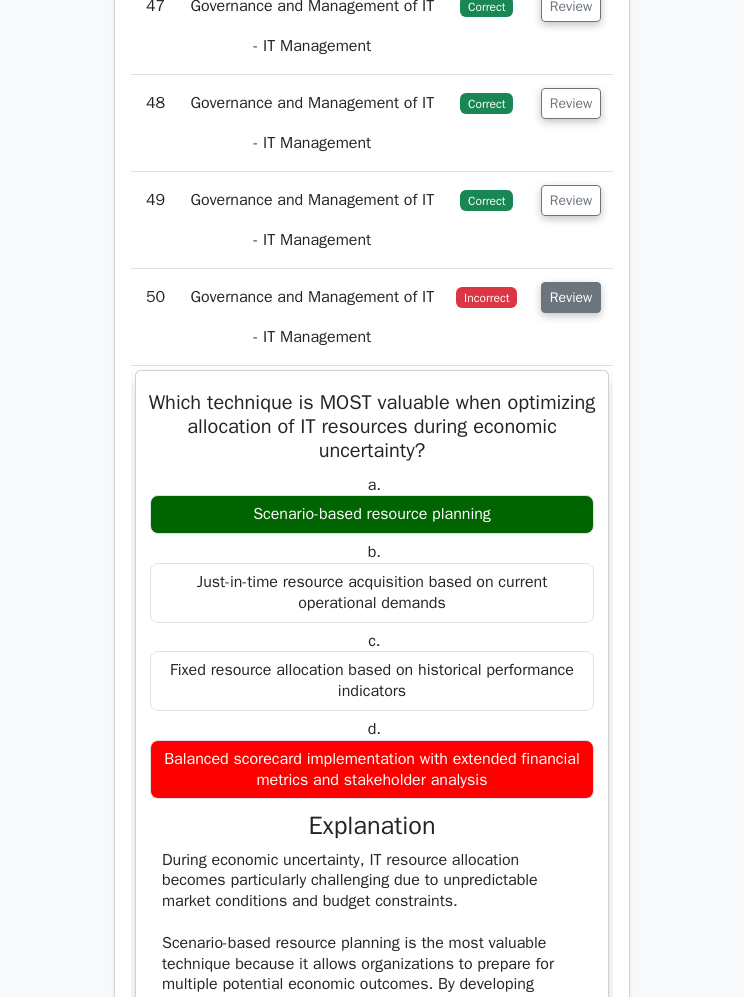 scroll, scrollTop: 6116, scrollLeft: 0, axis: vertical 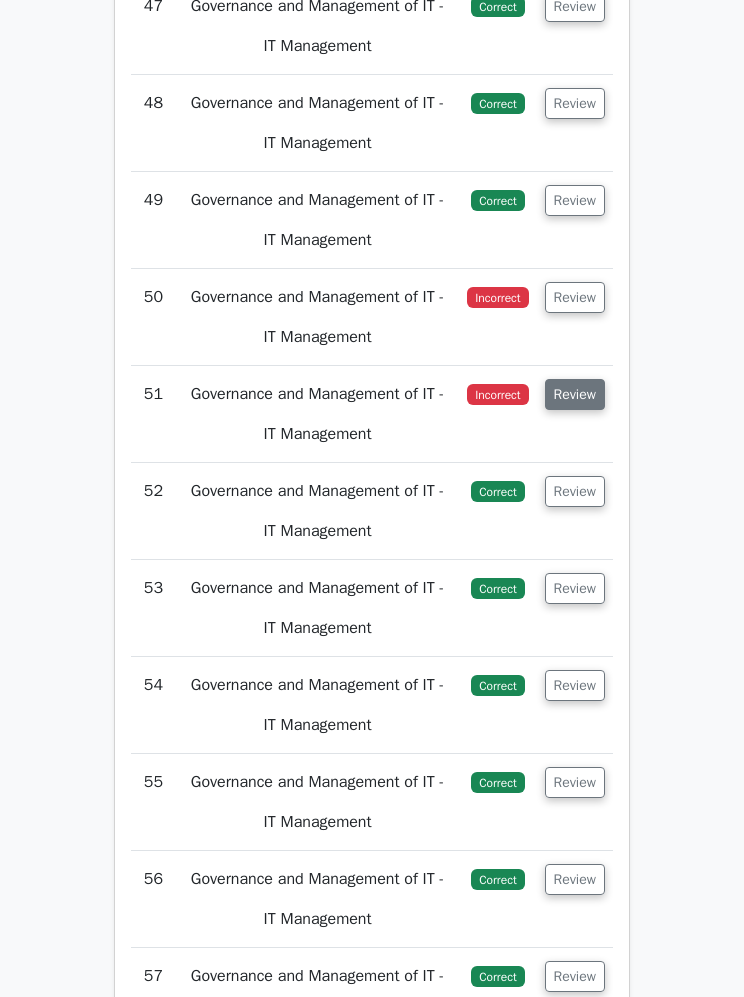 click on "Review" at bounding box center (575, 394) 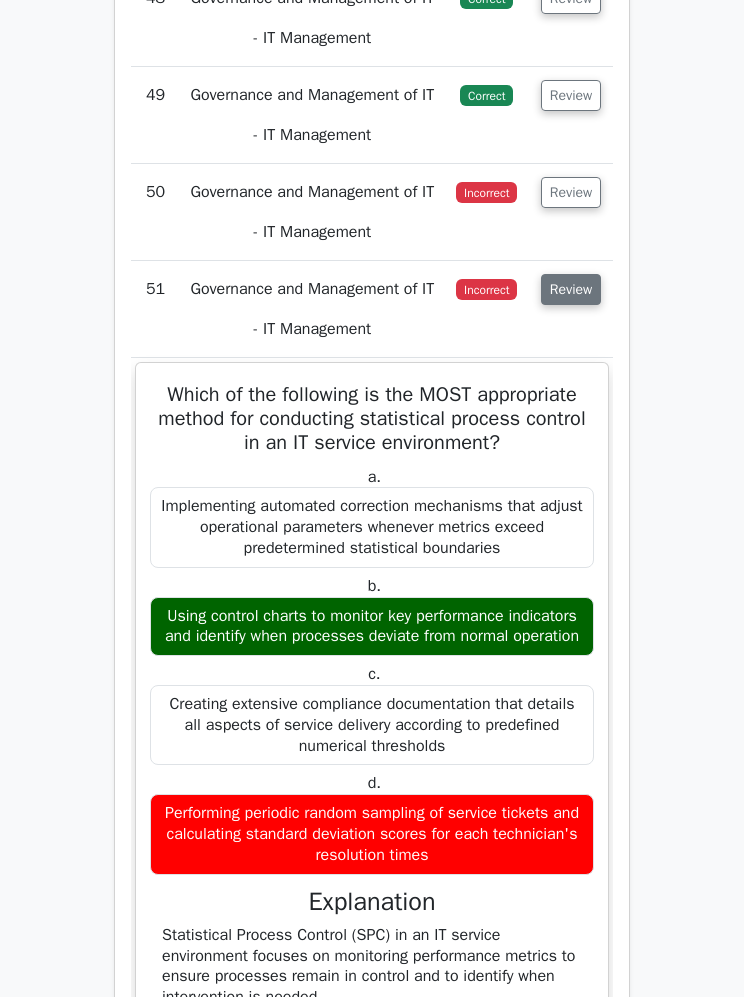 scroll, scrollTop: 6221, scrollLeft: 0, axis: vertical 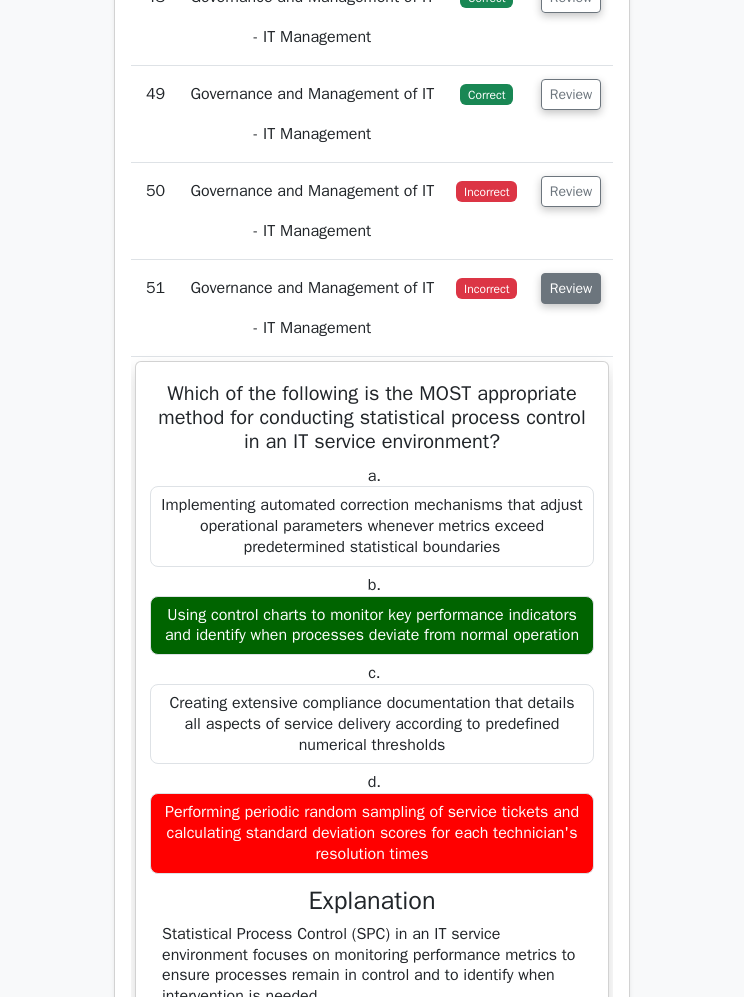 click on "Review" at bounding box center (571, 288) 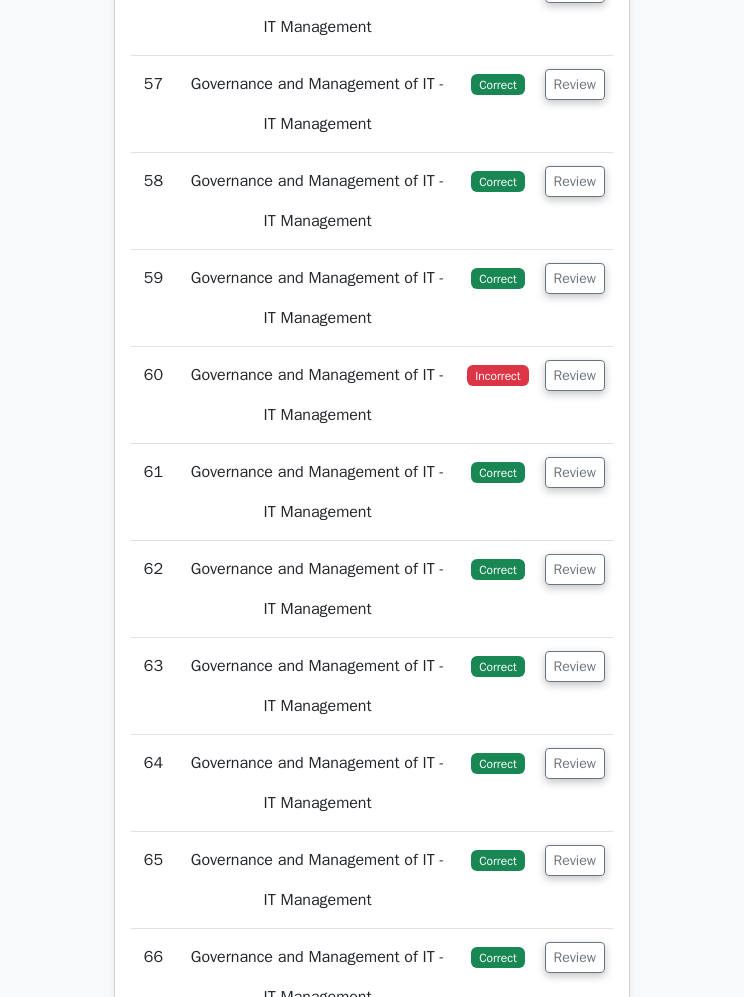 scroll, scrollTop: 7008, scrollLeft: 0, axis: vertical 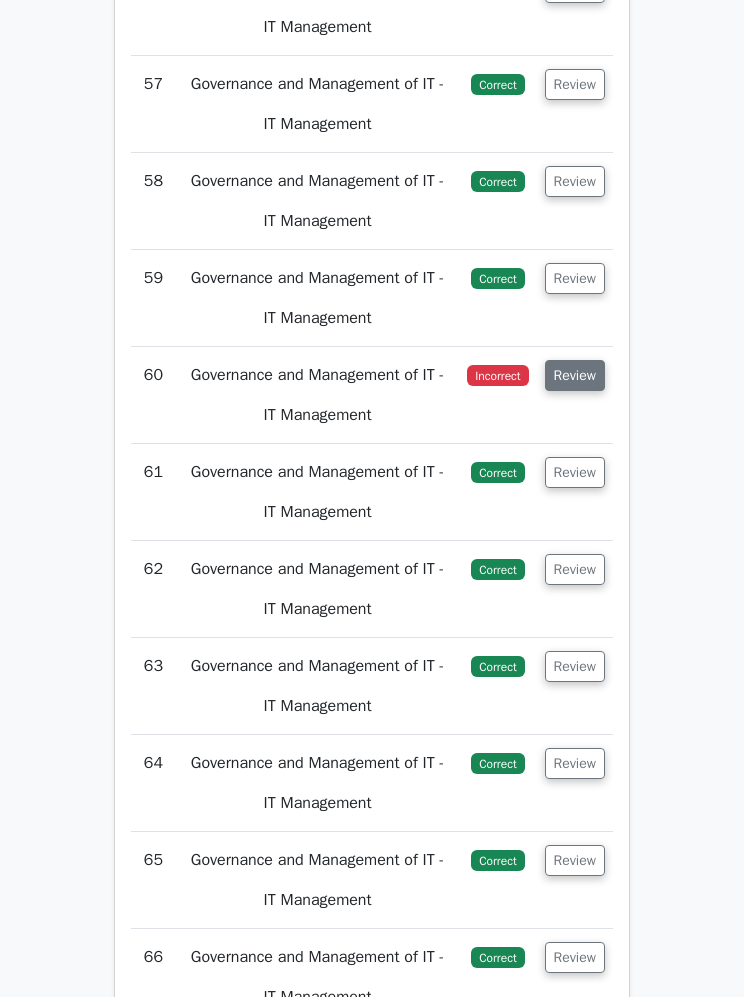 click on "Review" at bounding box center (575, 375) 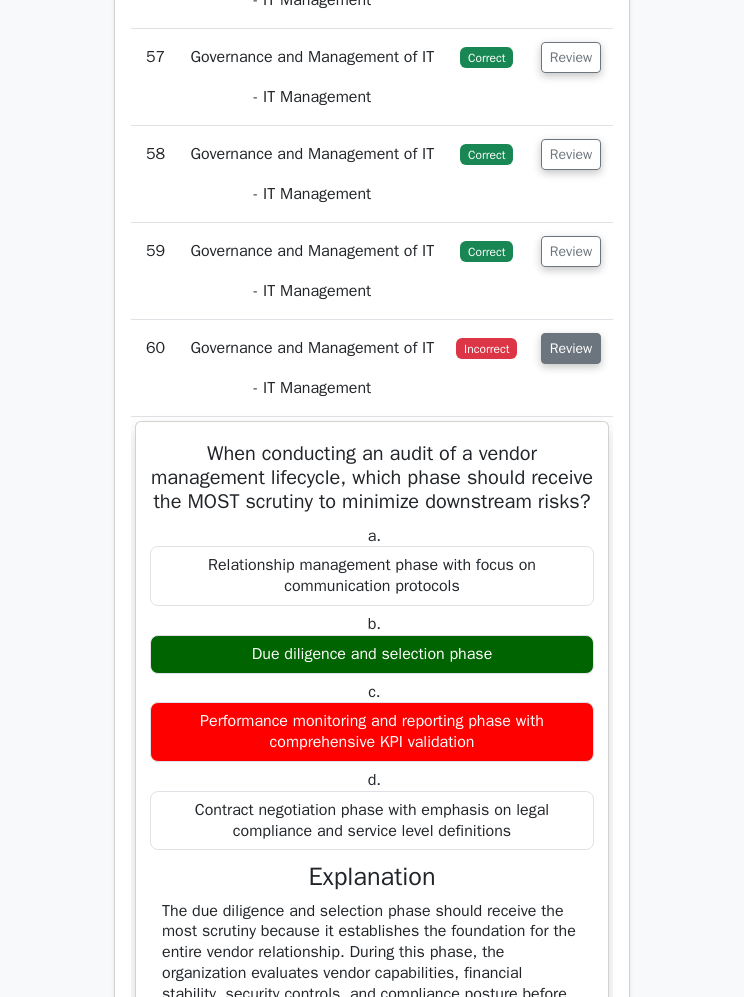 scroll, scrollTop: 7035, scrollLeft: 0, axis: vertical 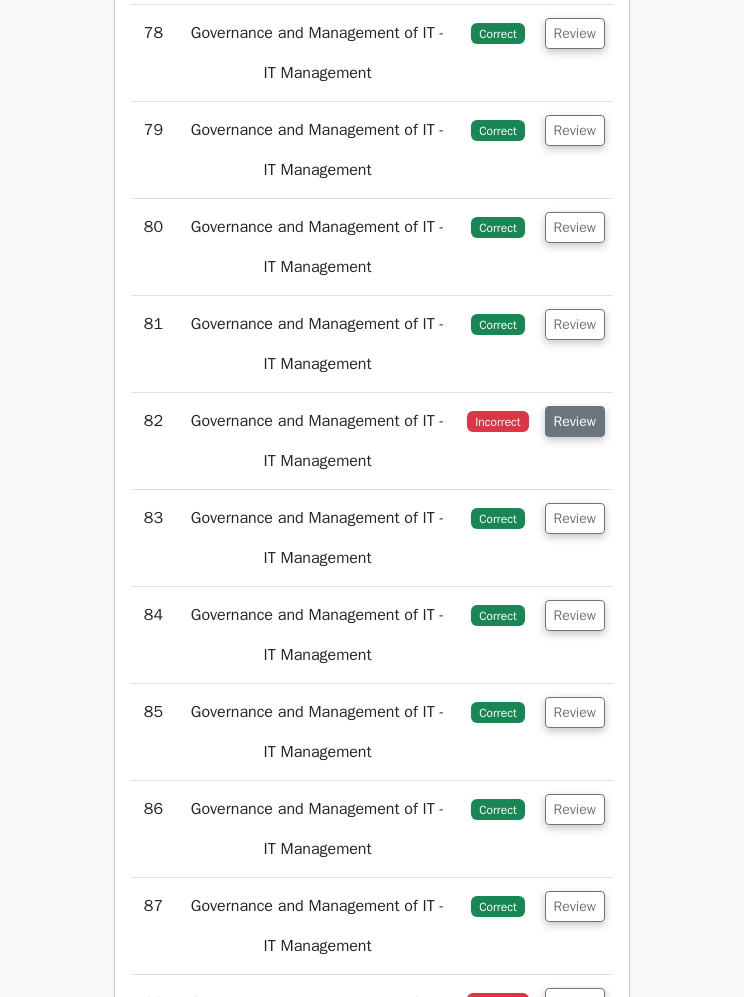 click on "Review" at bounding box center [575, 421] 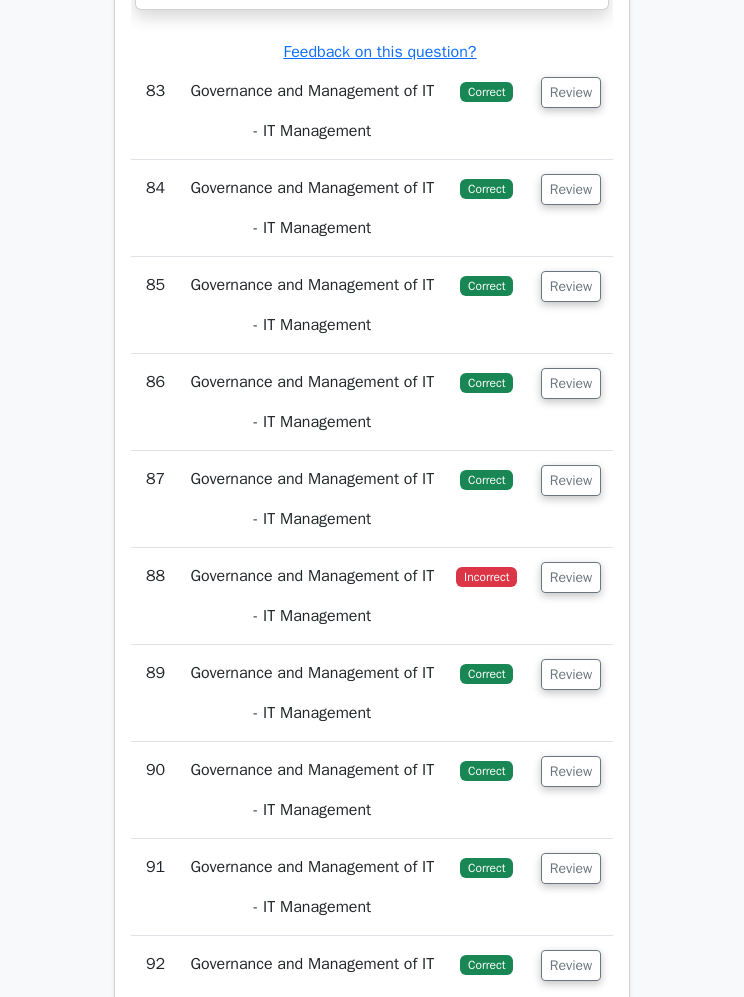 scroll, scrollTop: 10761, scrollLeft: 0, axis: vertical 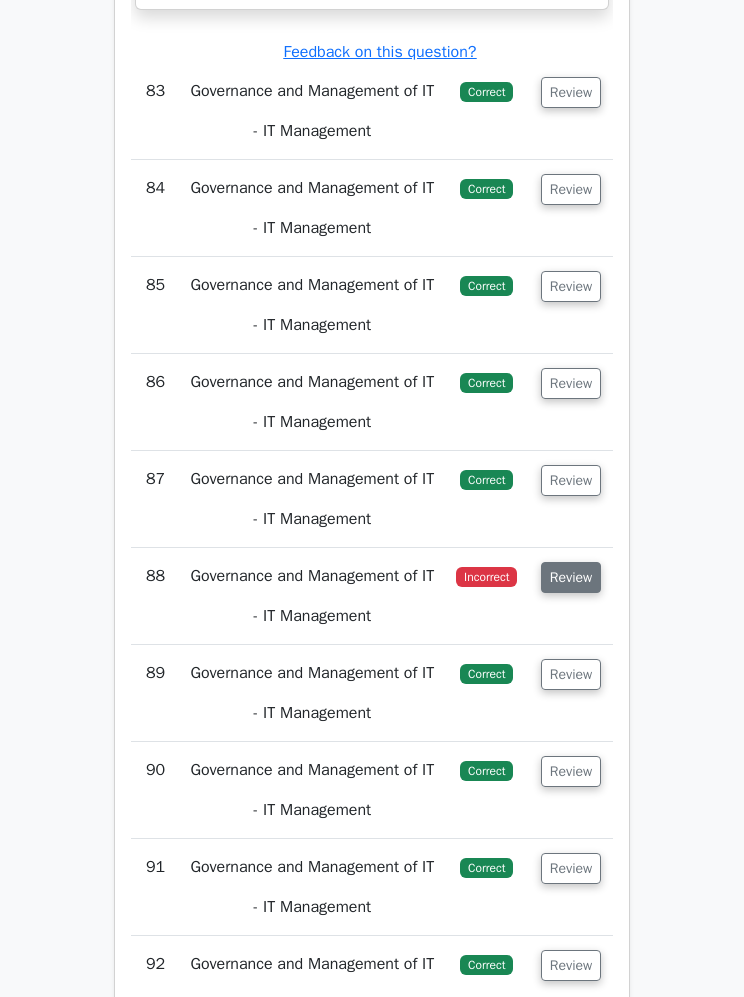click on "Review" at bounding box center (571, 577) 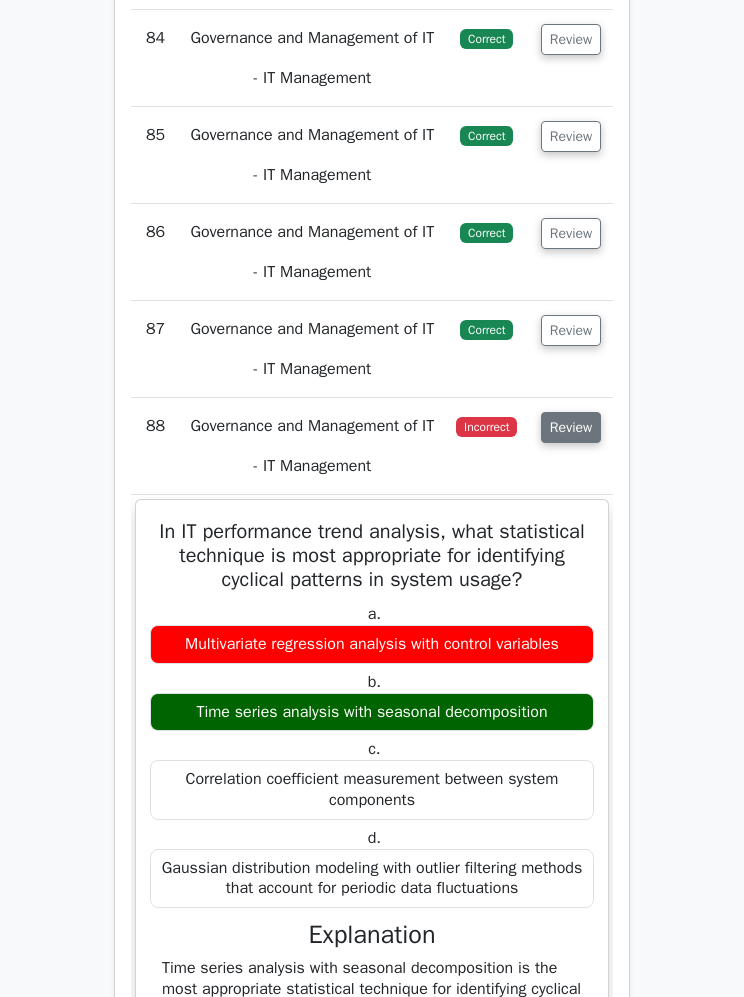 scroll, scrollTop: 10912, scrollLeft: 0, axis: vertical 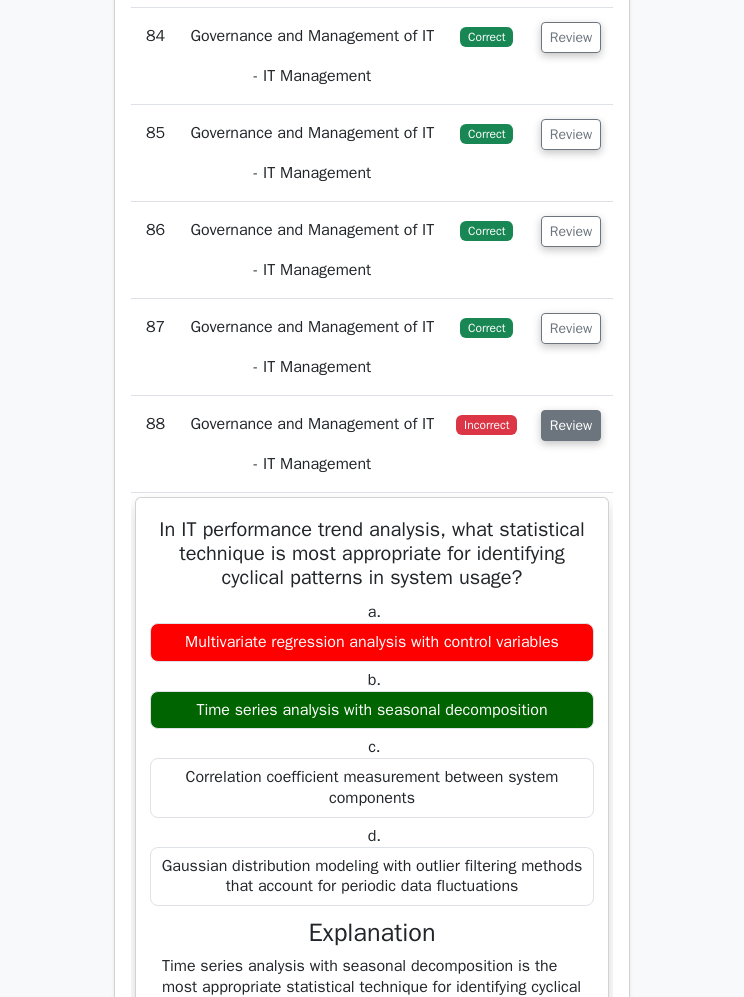 click on "Review" at bounding box center [571, 425] 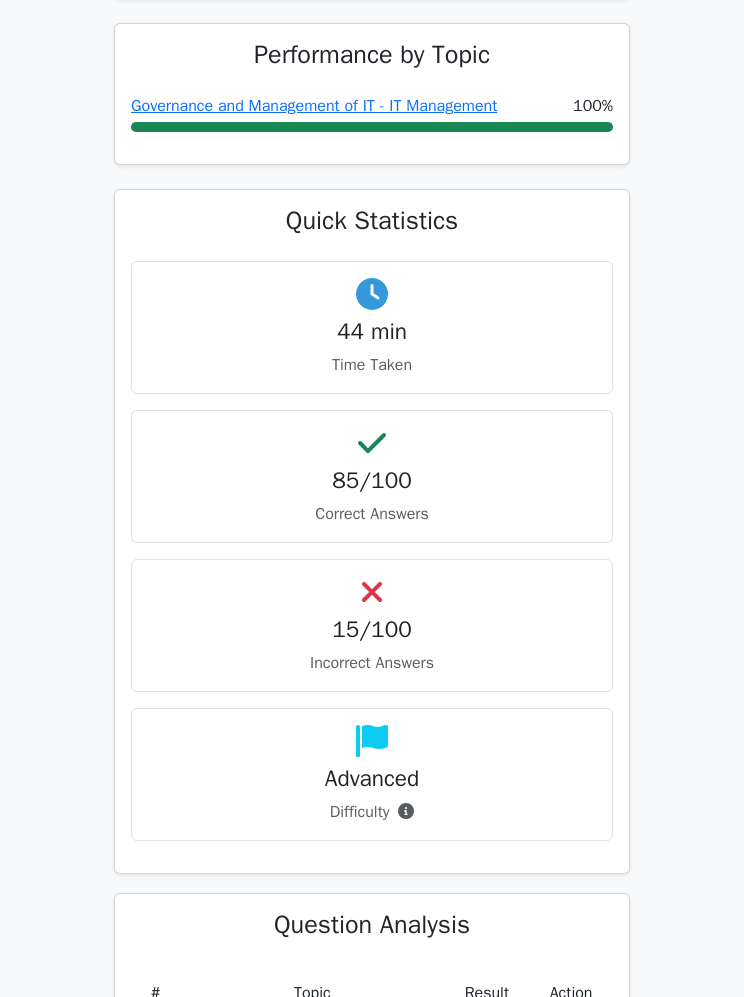 scroll, scrollTop: 0, scrollLeft: 0, axis: both 